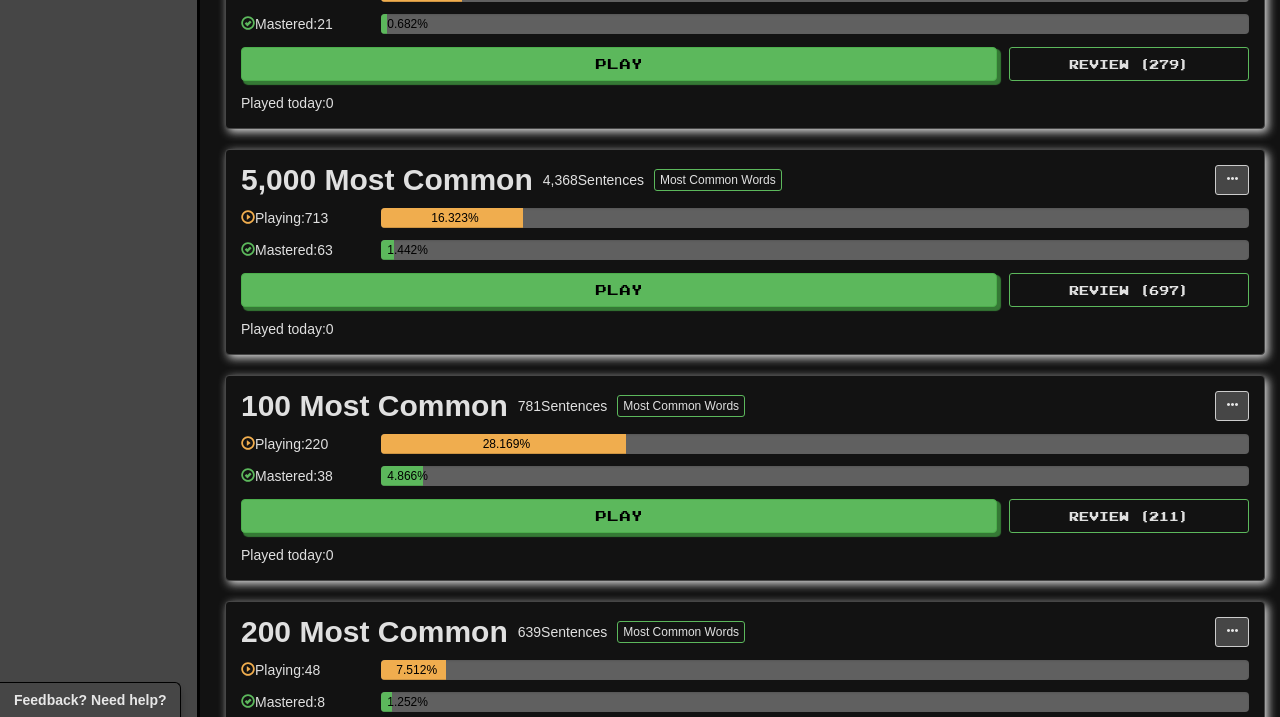 scroll, scrollTop: 771, scrollLeft: 0, axis: vertical 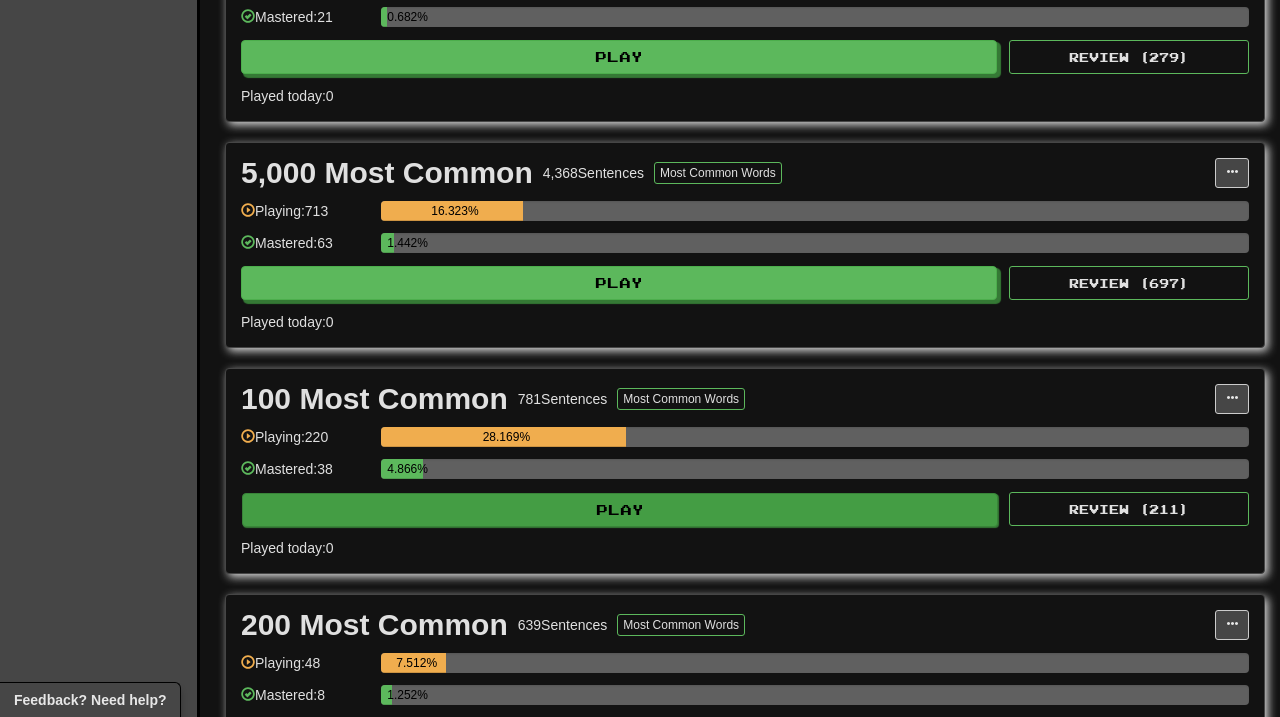 click on "Play" at bounding box center (620, 510) 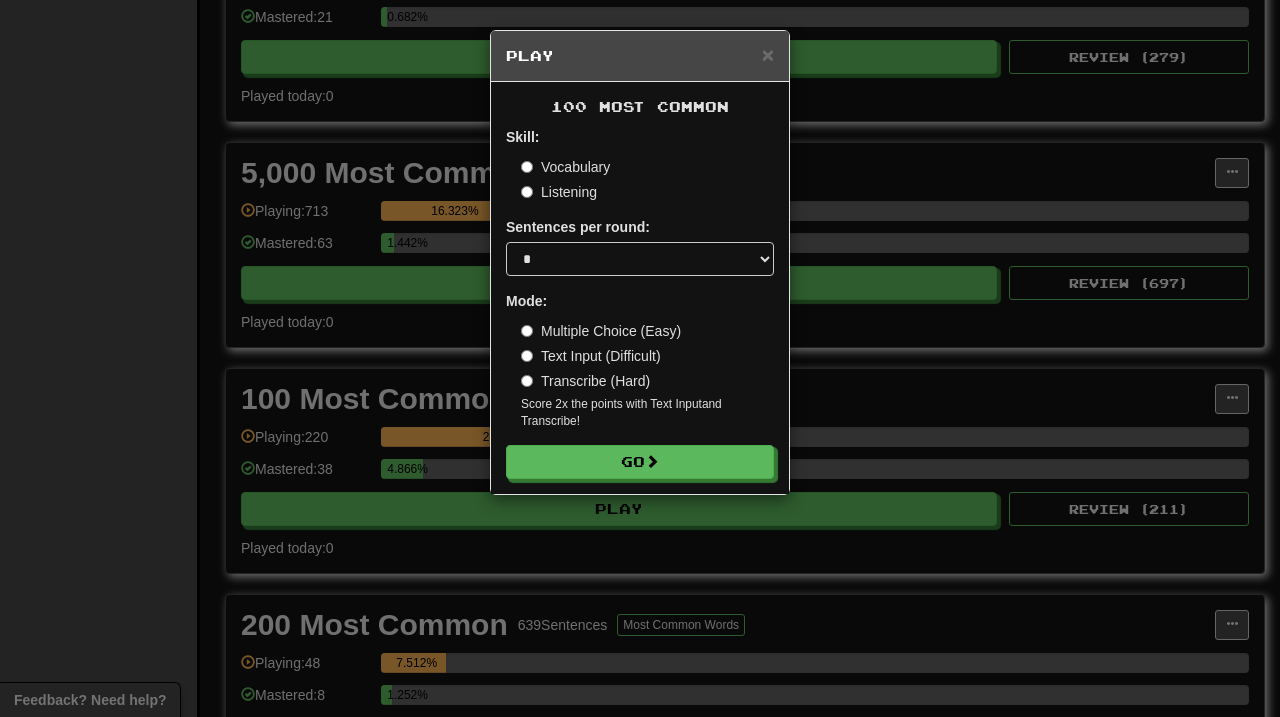 click on "Sentences per round: * ** ** ** ** ** *** ********" at bounding box center (640, 246) 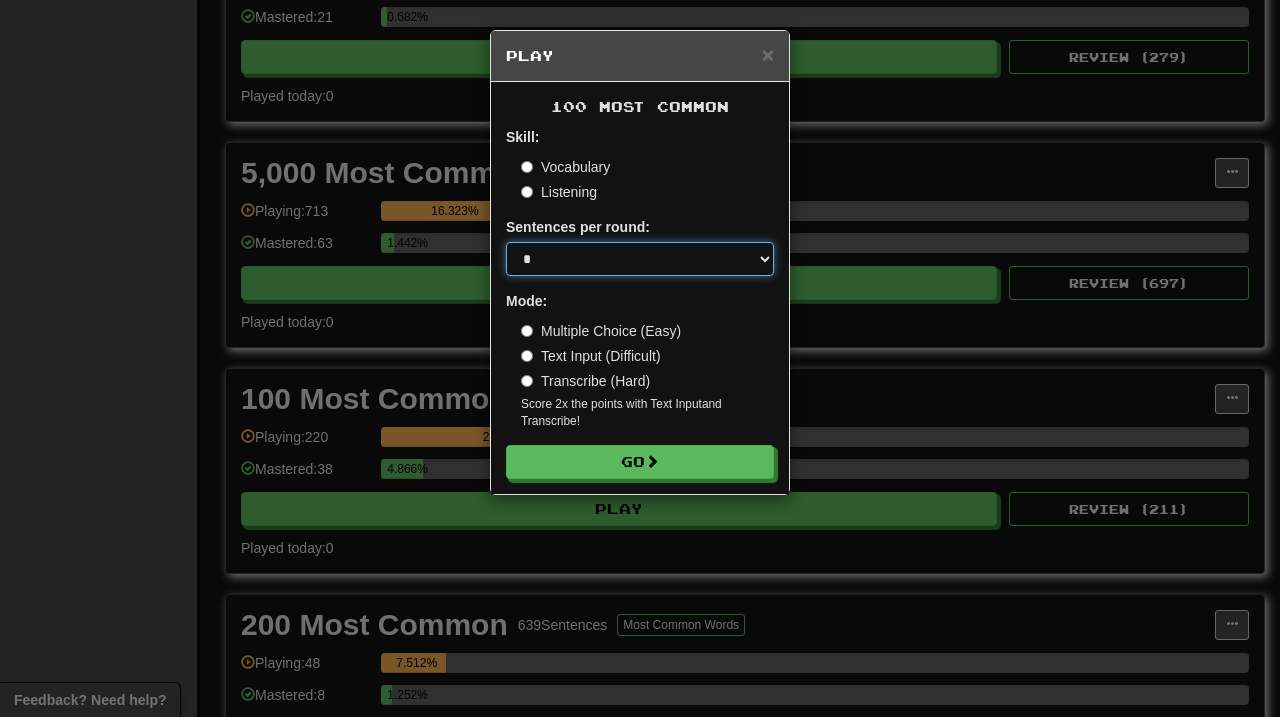 select on "**" 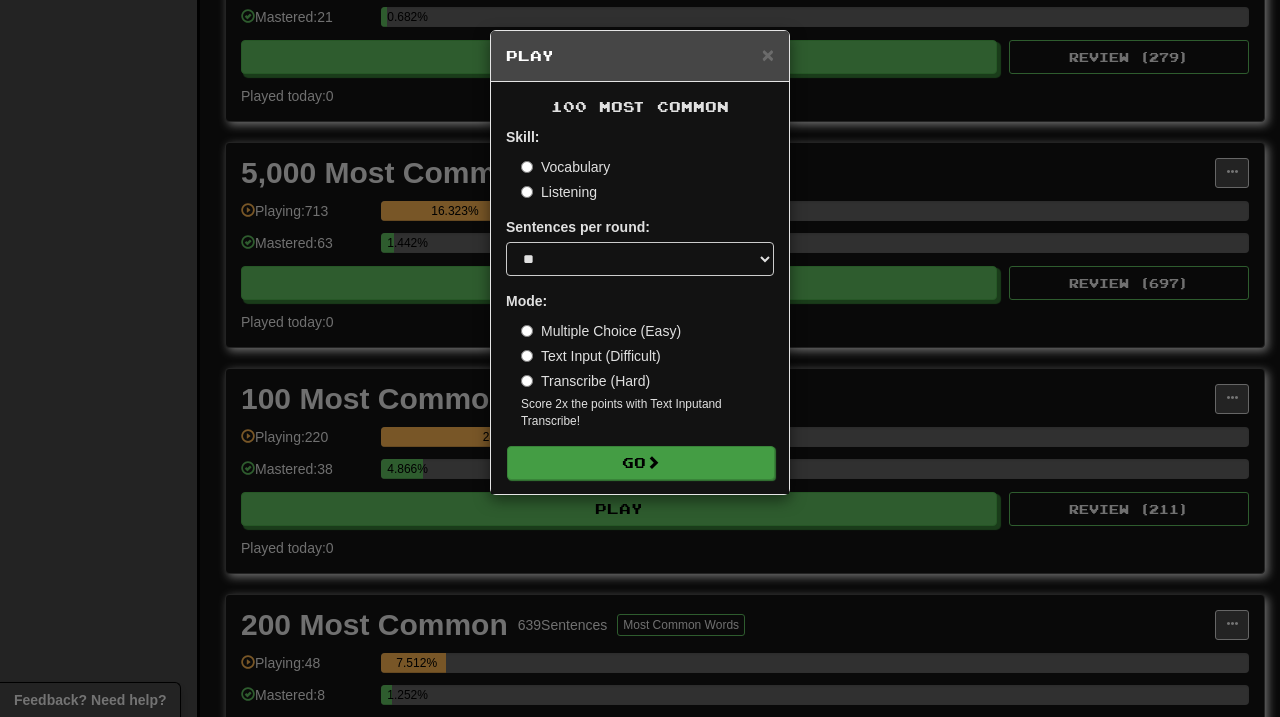click on "Go" at bounding box center [641, 463] 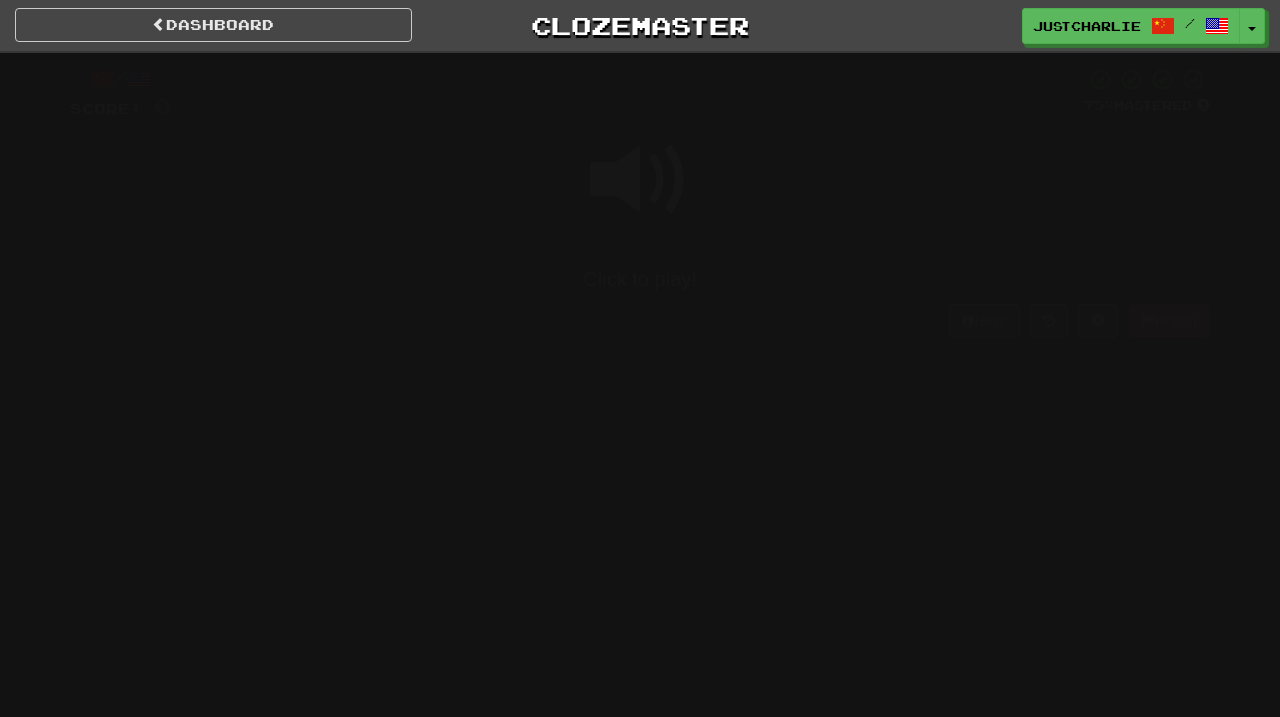 scroll, scrollTop: 0, scrollLeft: 0, axis: both 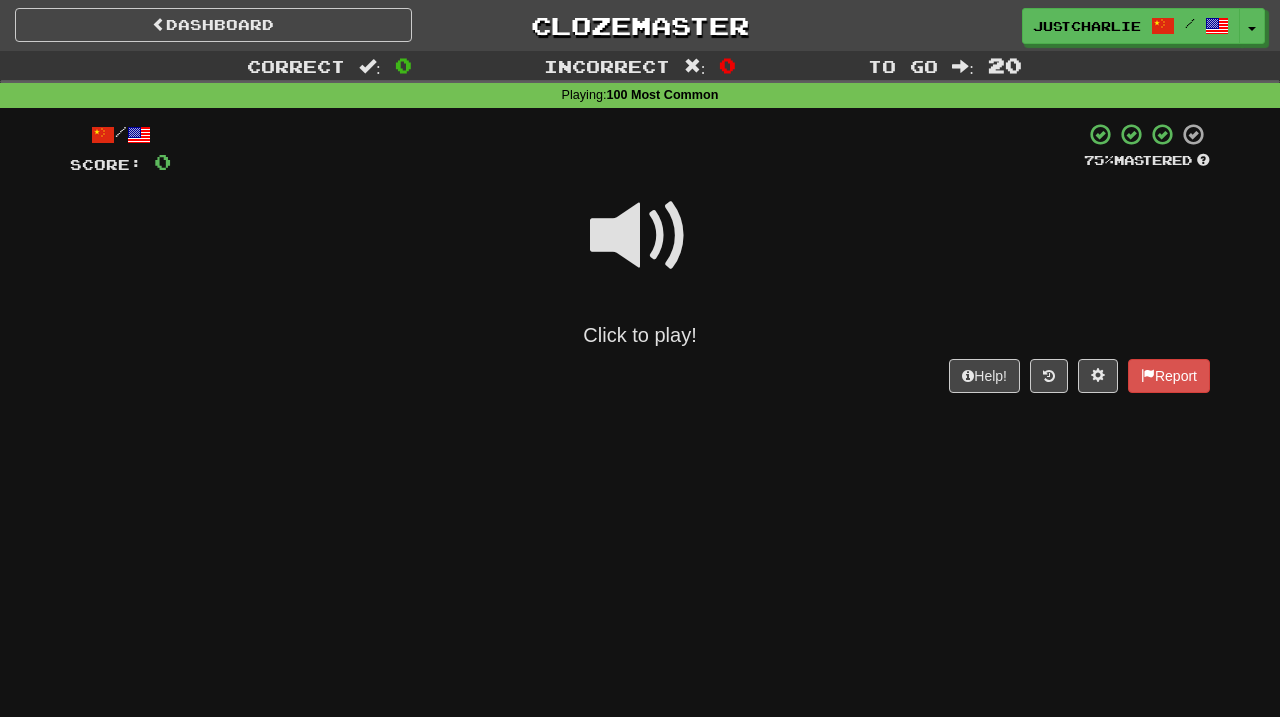 click at bounding box center (640, 236) 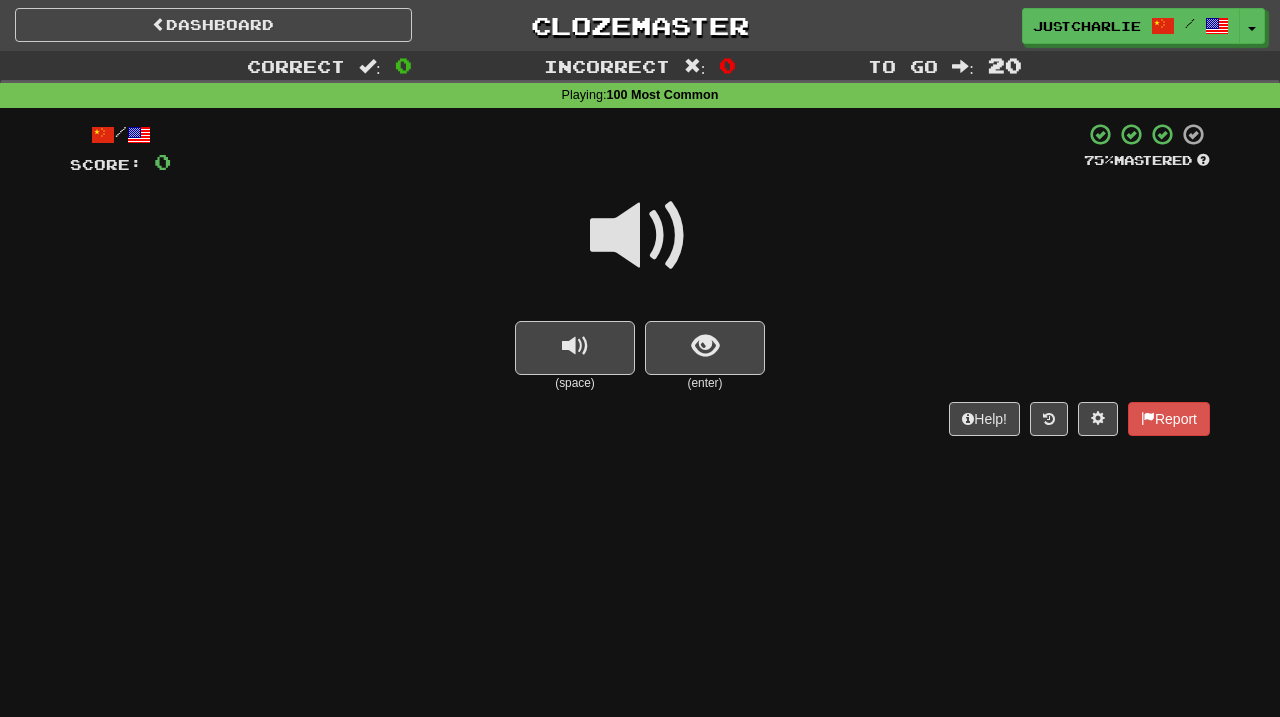 click at bounding box center (640, 236) 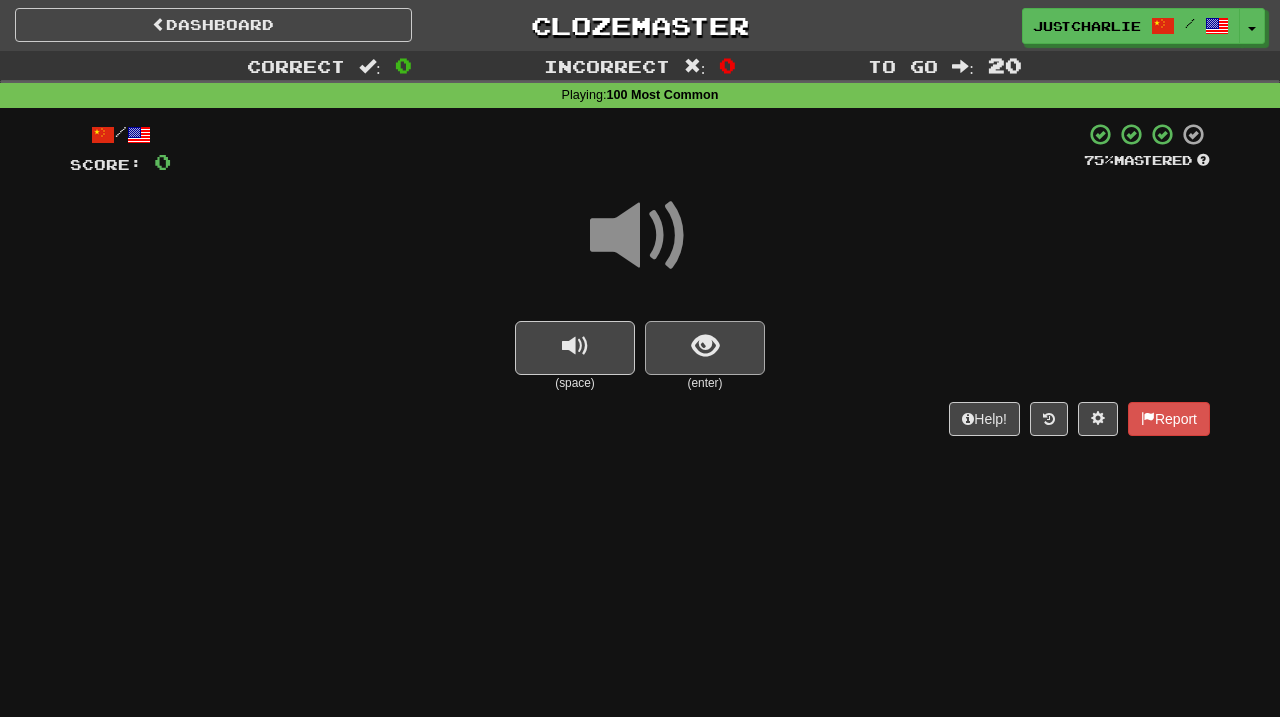 click at bounding box center (705, 346) 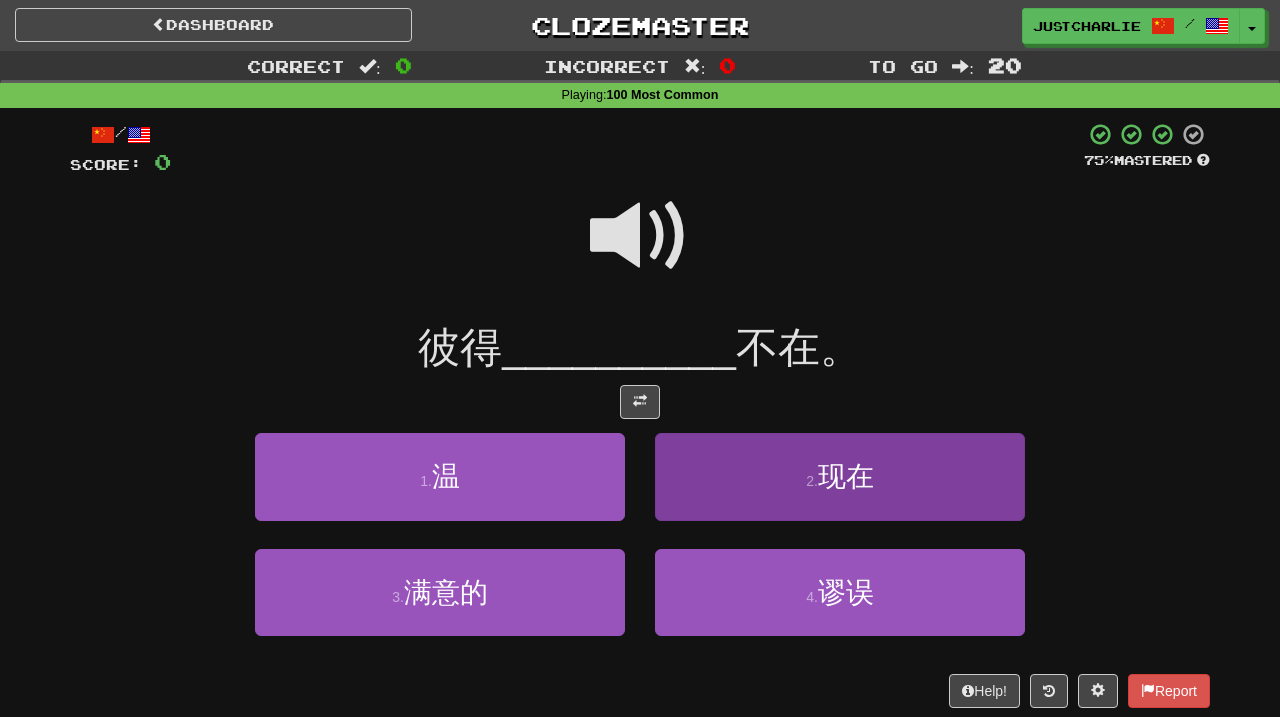 click on "2 .  现在" at bounding box center (840, 476) 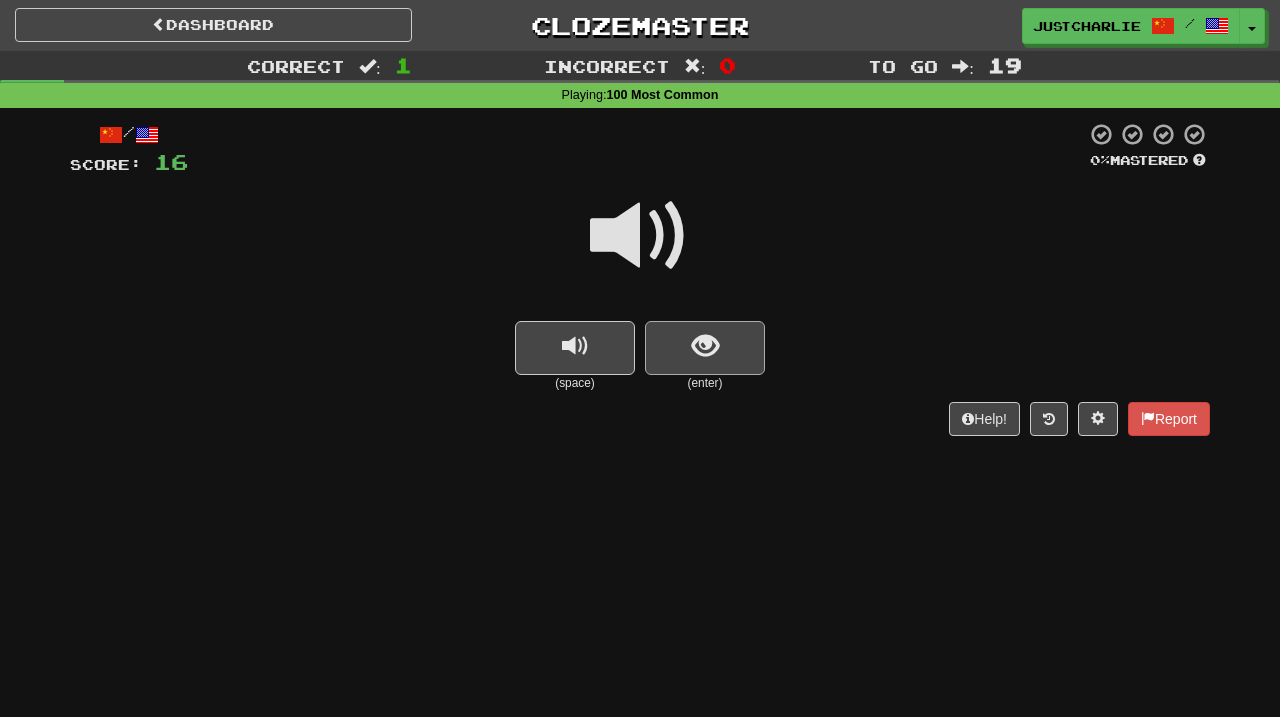 click at bounding box center [705, 348] 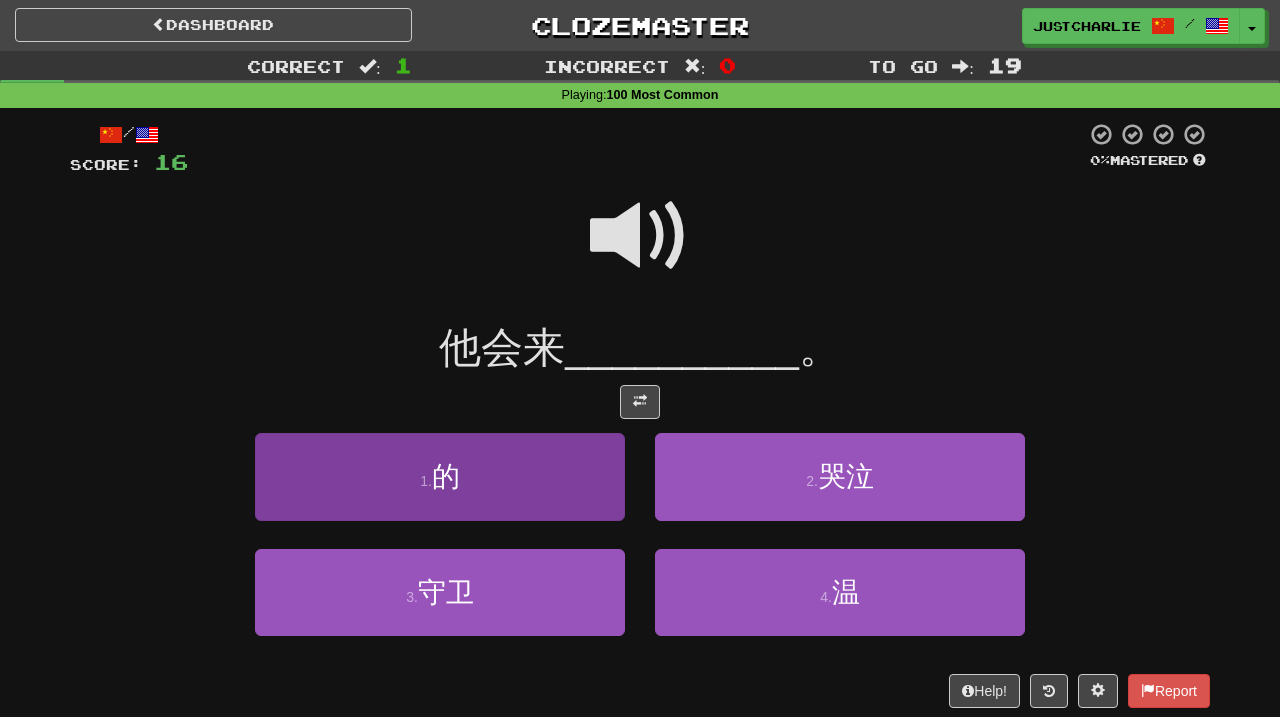 click on "1 .  的" at bounding box center (440, 476) 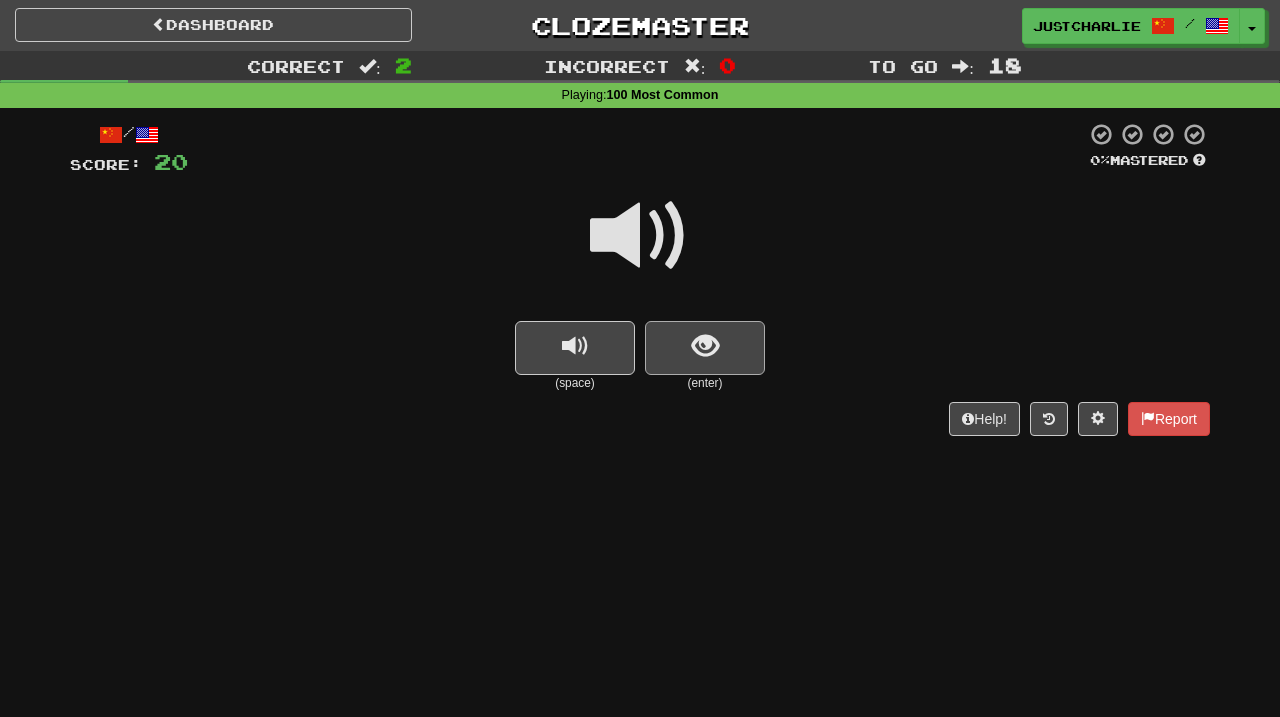 click at bounding box center (705, 346) 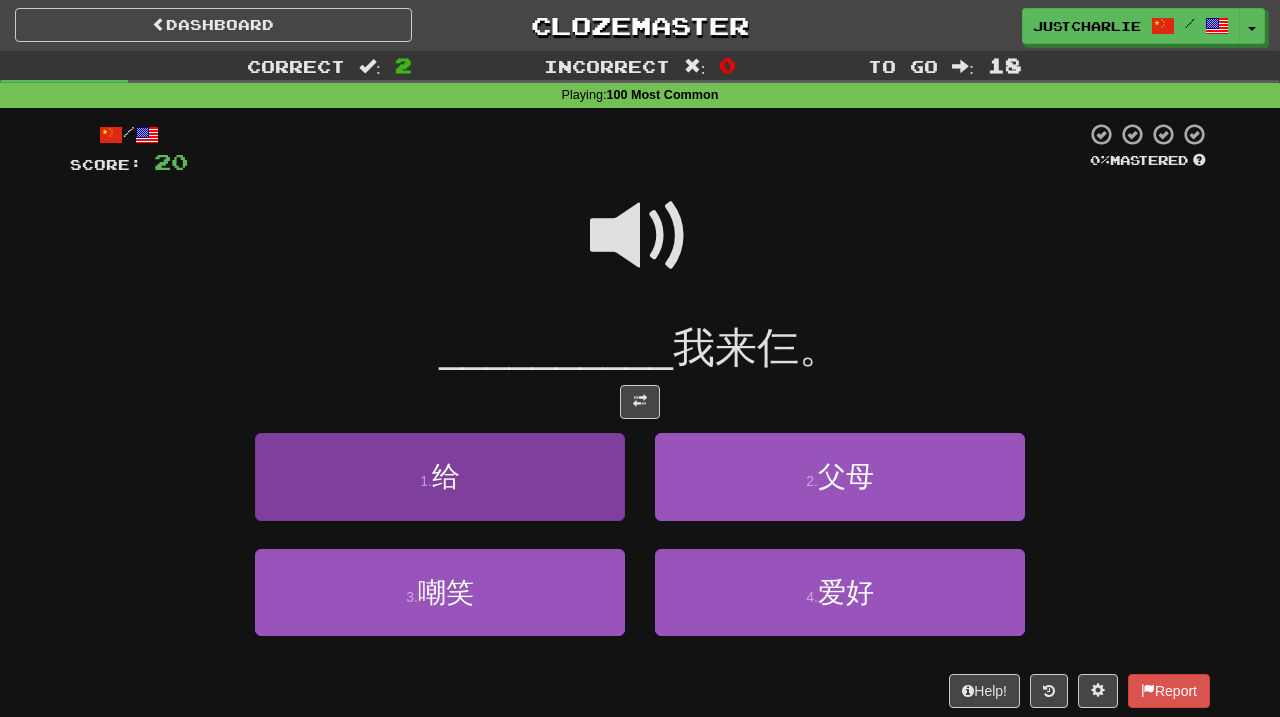 click on "1 .  给" at bounding box center [440, 476] 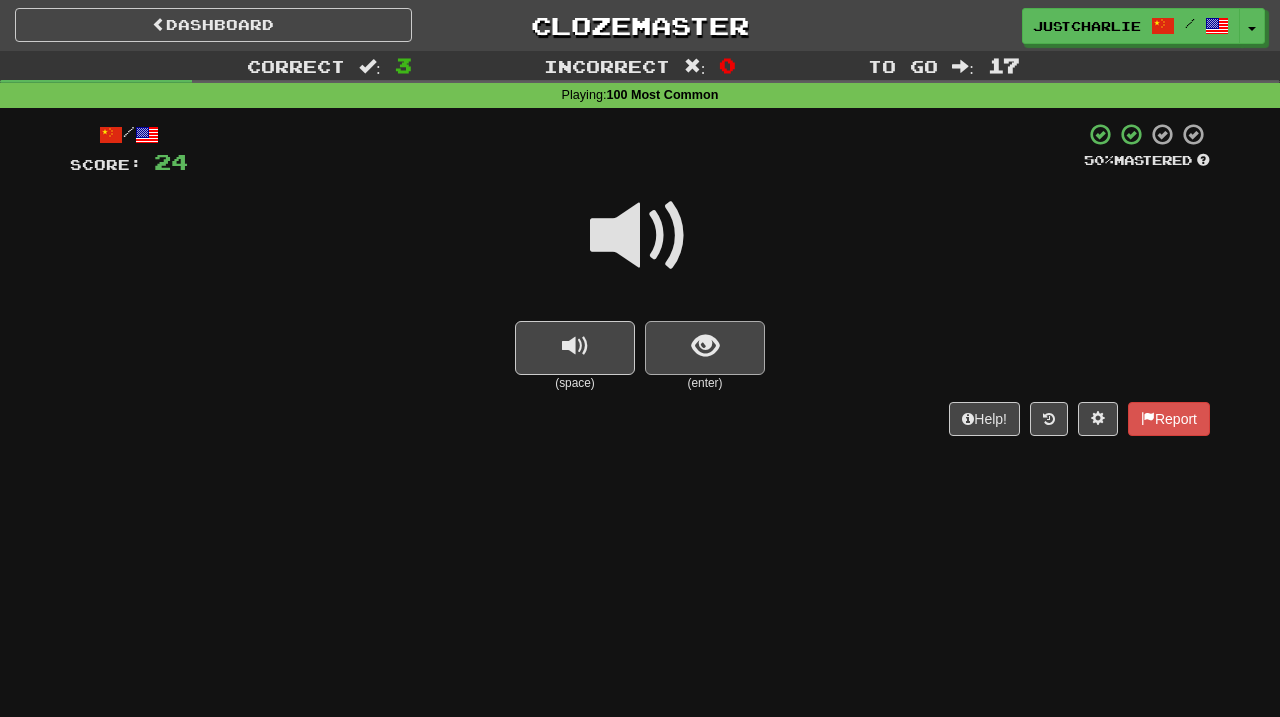 click at bounding box center (705, 346) 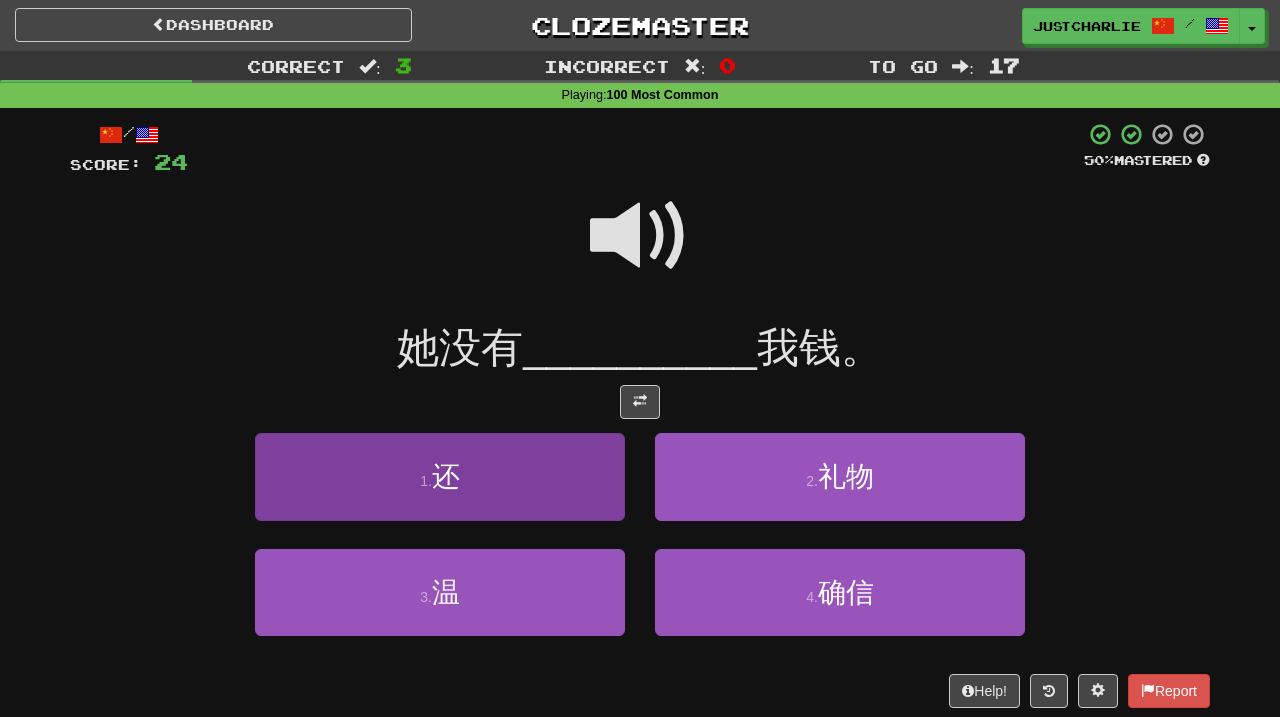 click on "1 .  还" at bounding box center [440, 476] 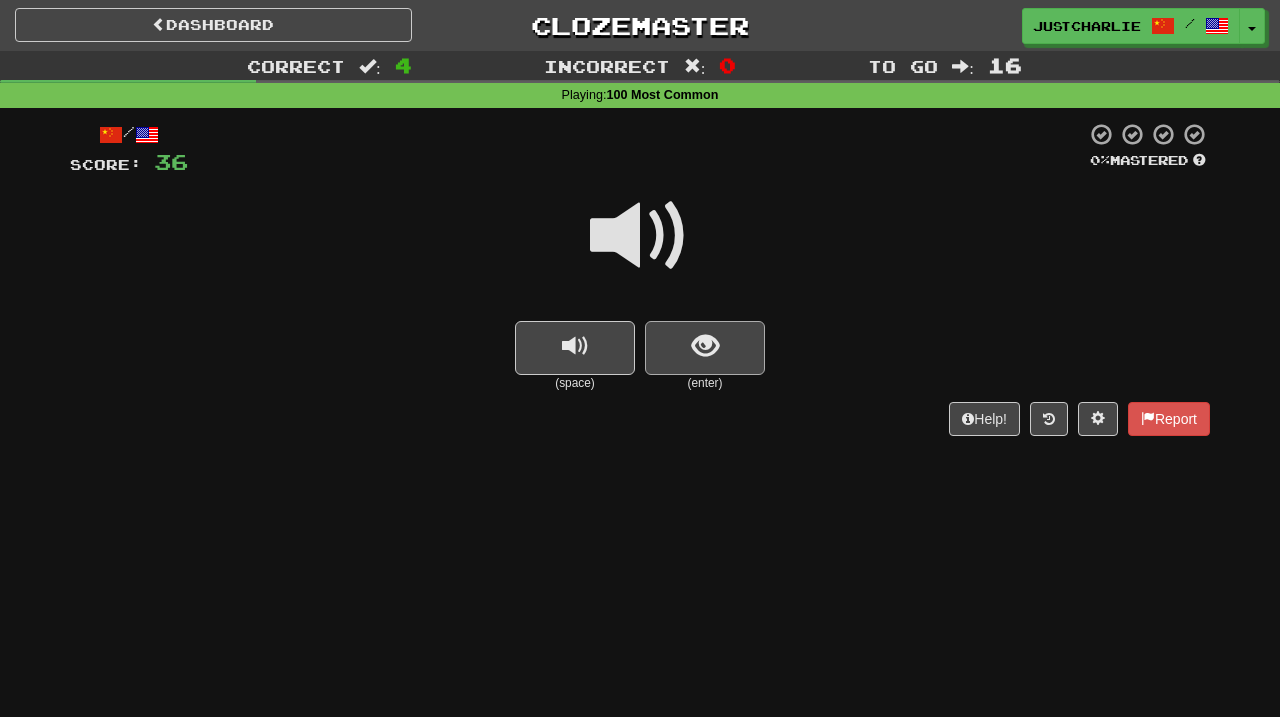click at bounding box center (705, 346) 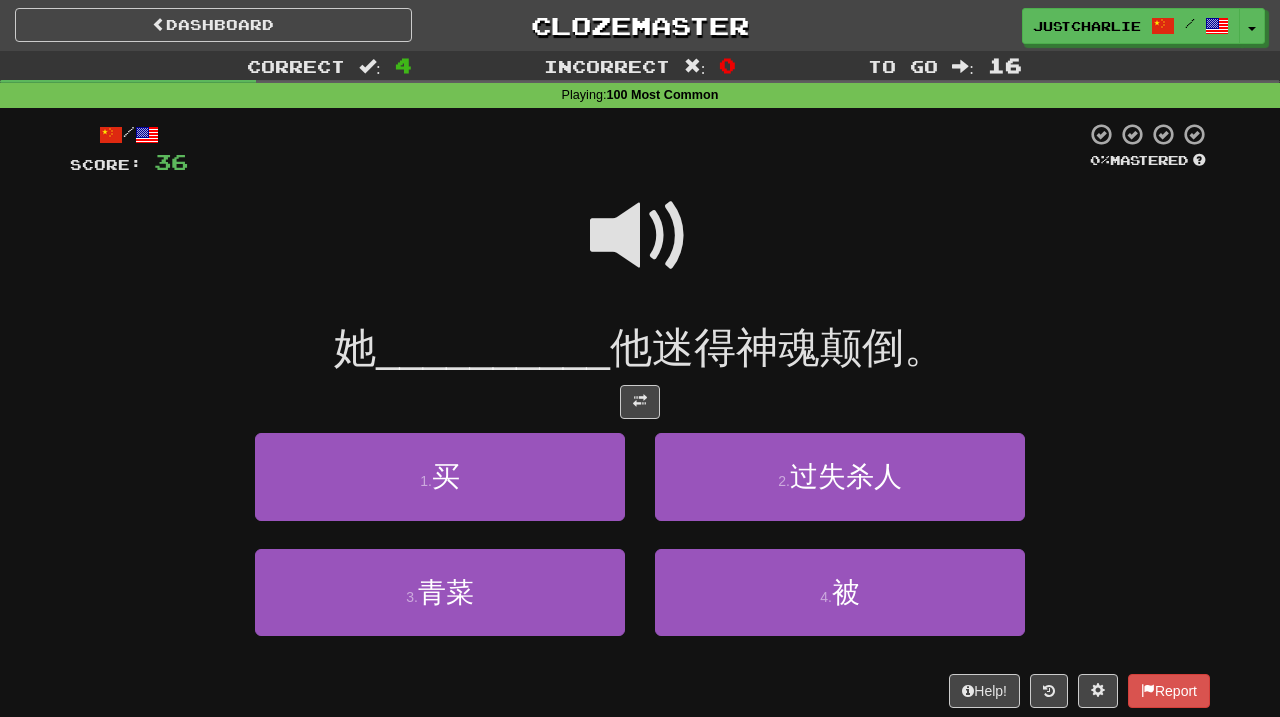 click at bounding box center (640, 236) 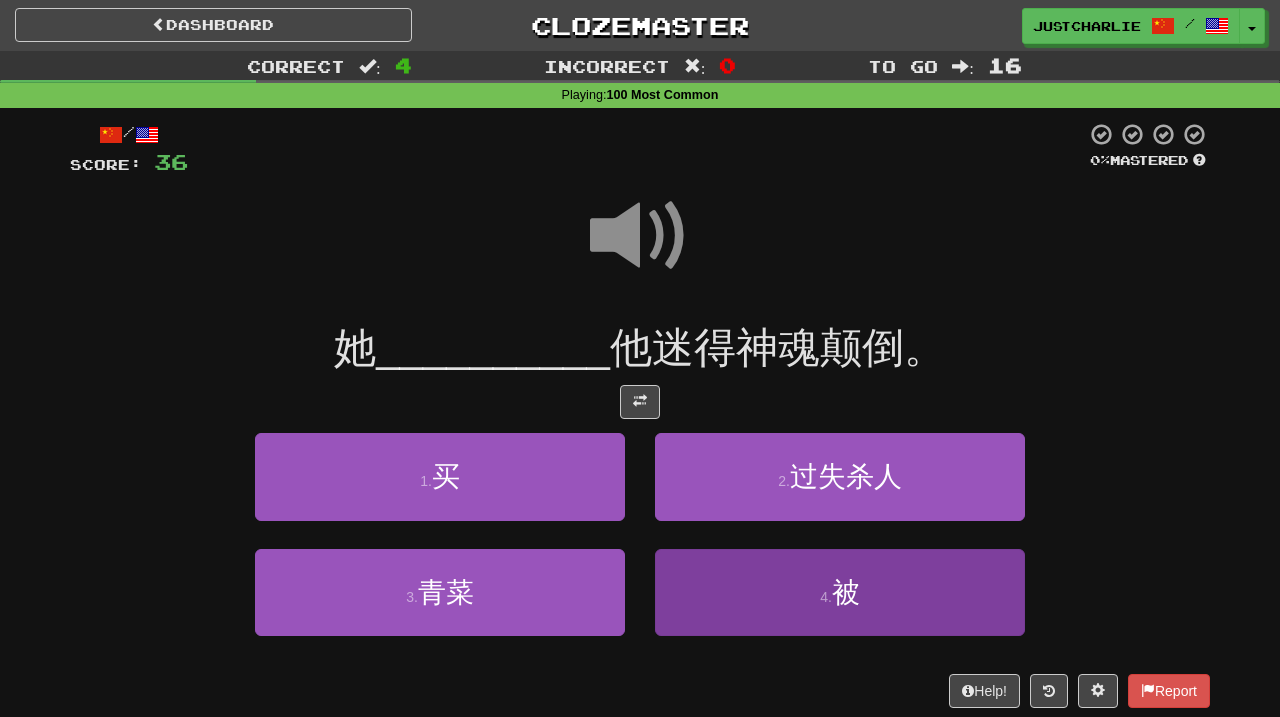 click on "4 .  被" at bounding box center [840, 592] 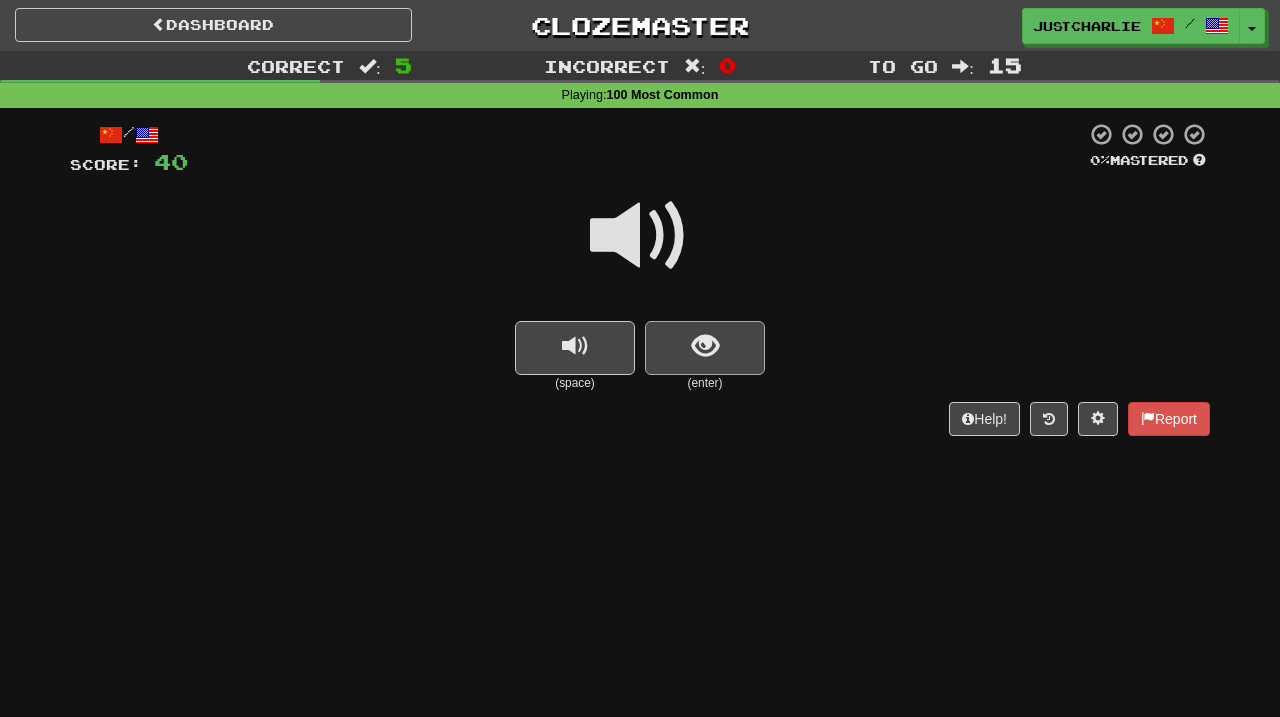 click at bounding box center [705, 346] 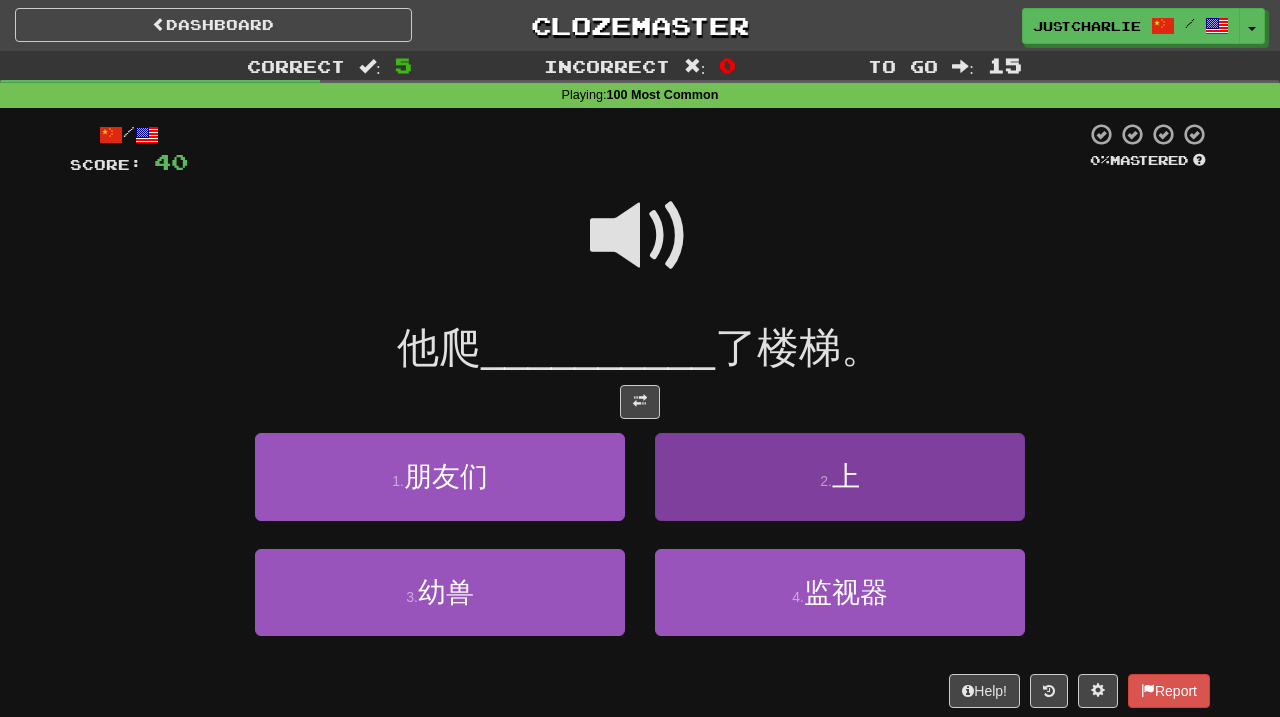 click on "2 .  上" at bounding box center (840, 476) 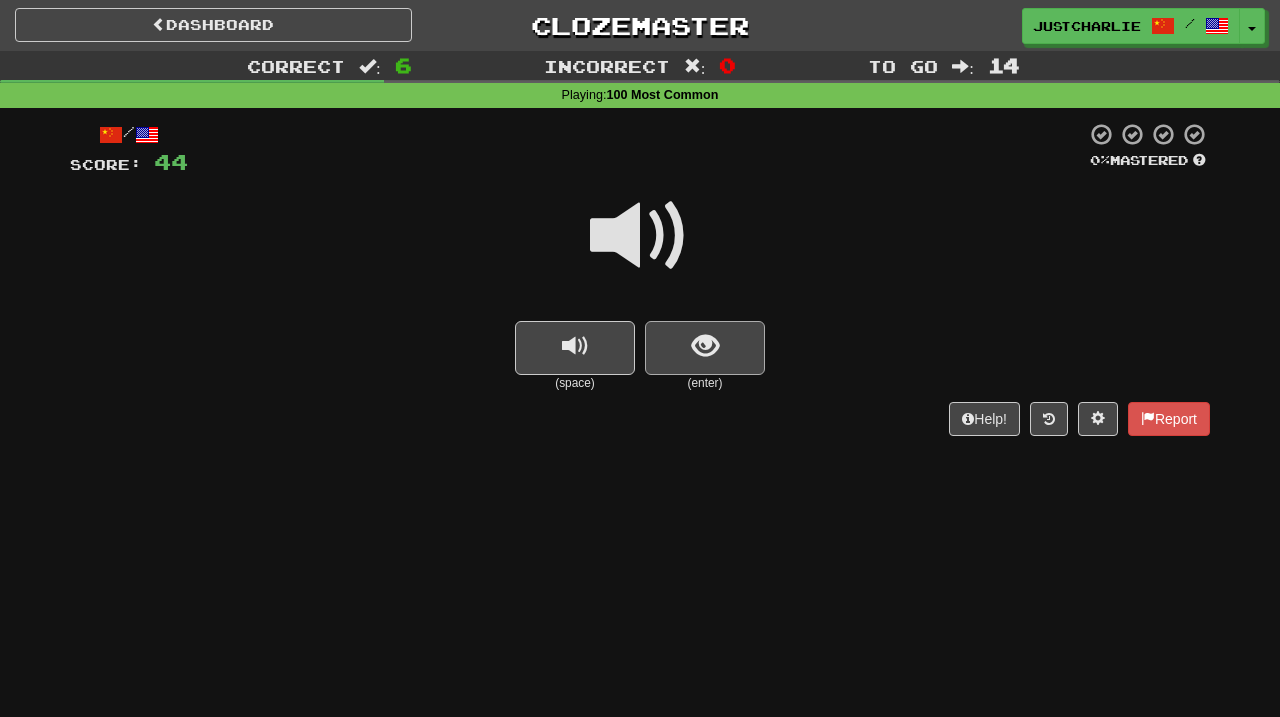 click at bounding box center (705, 348) 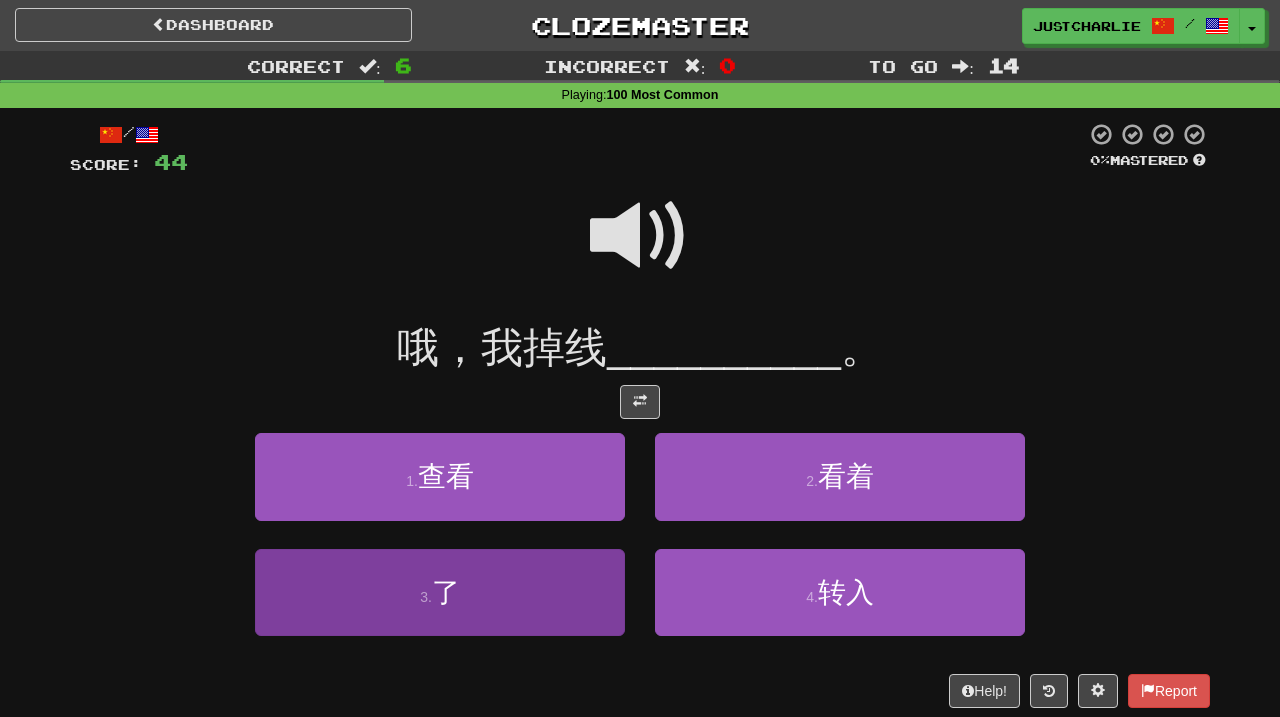 click on "3 .  了" at bounding box center [440, 592] 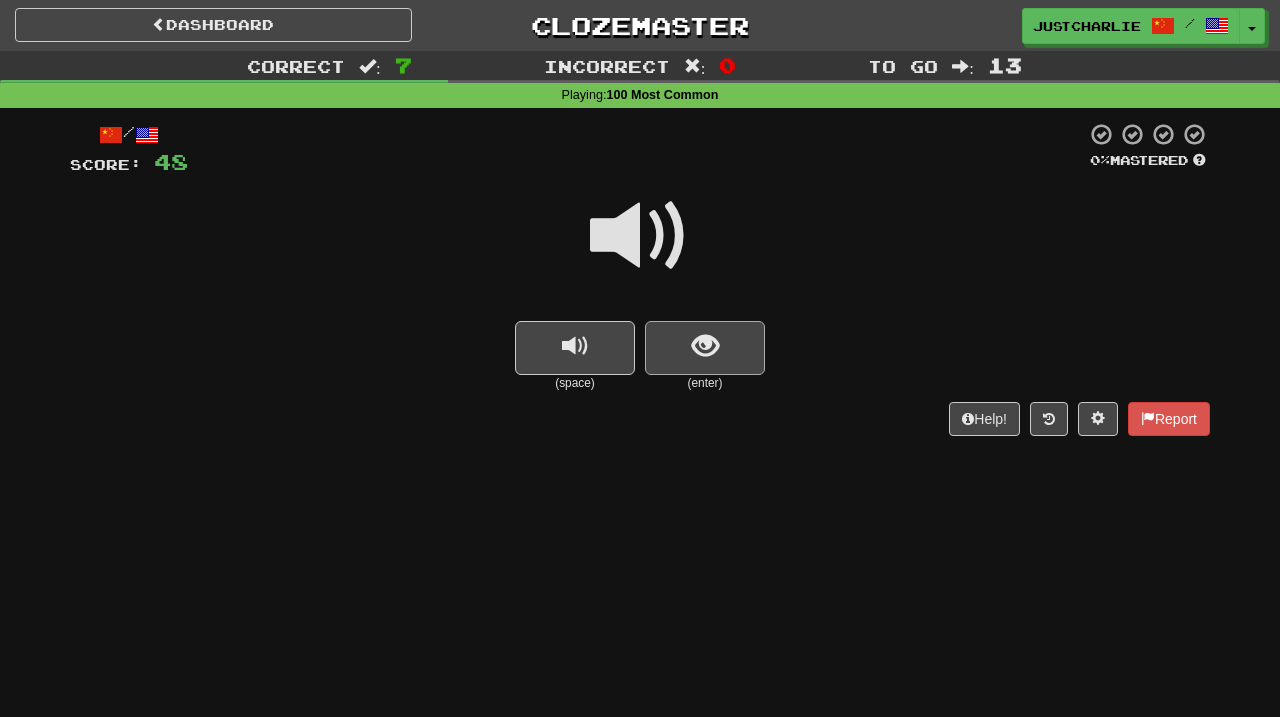 click at bounding box center (705, 348) 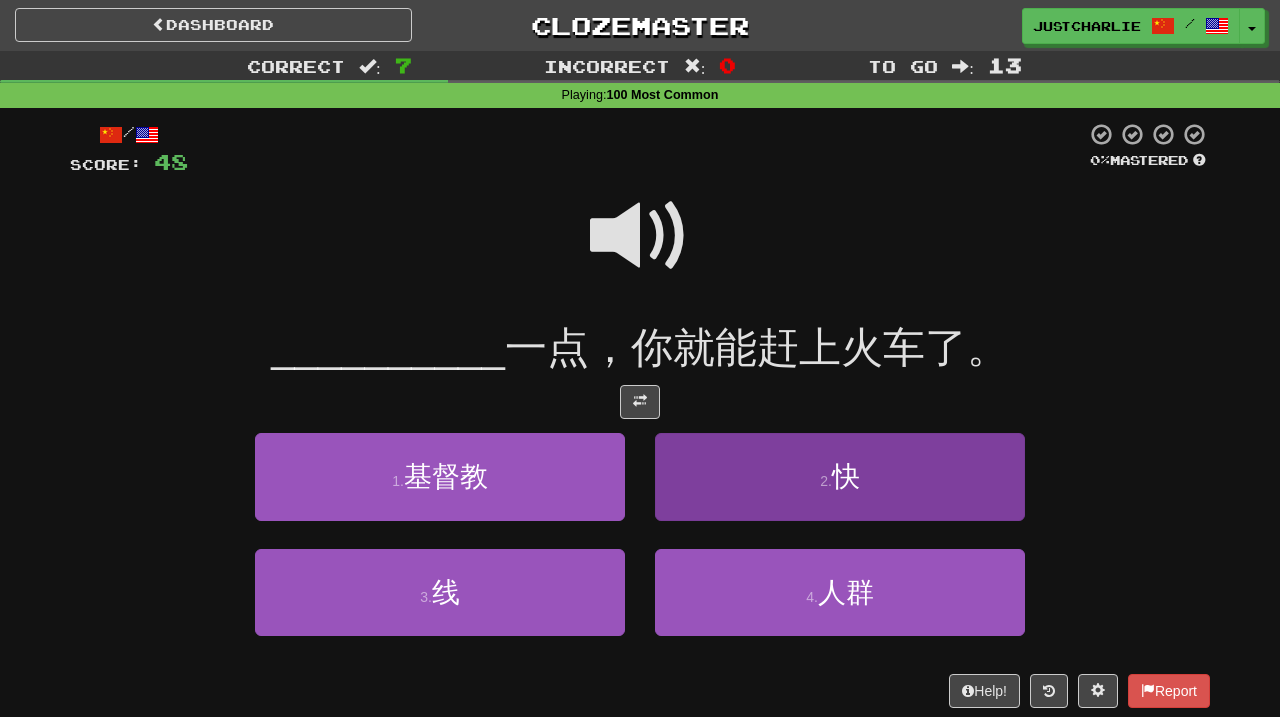 click on "2 .  快" at bounding box center [840, 476] 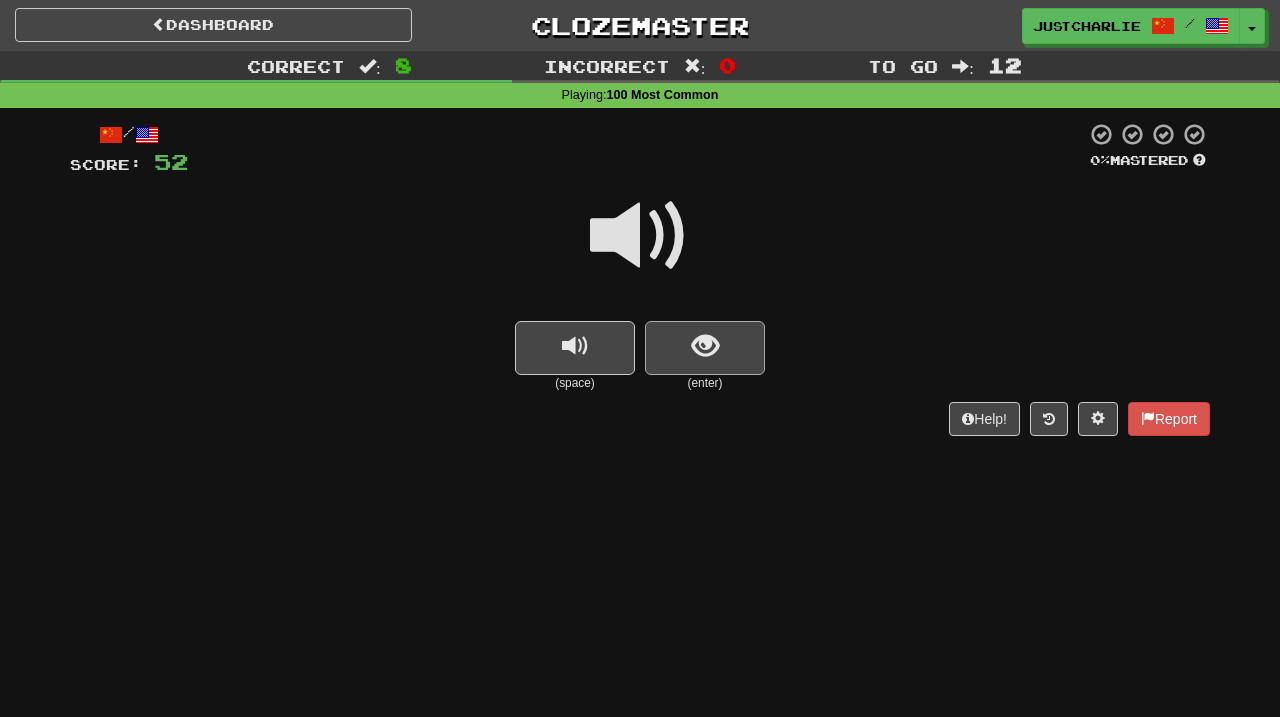 click at bounding box center (705, 348) 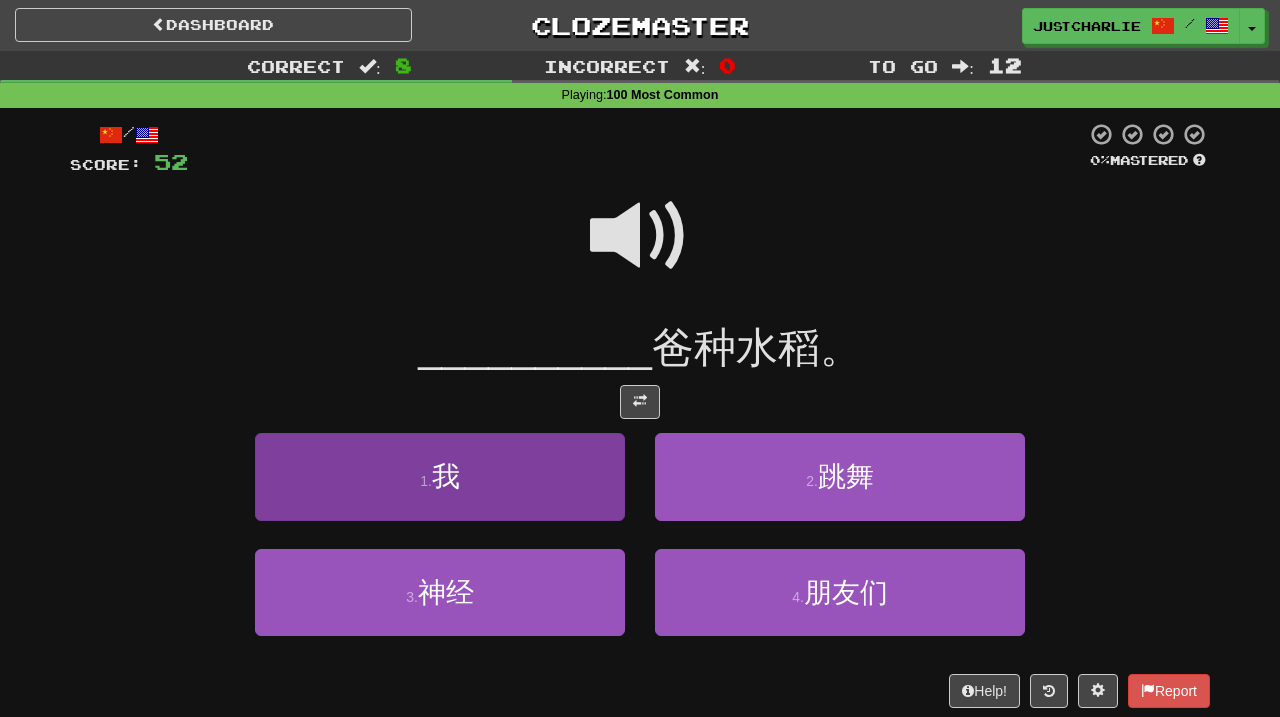 click on "1 .  我" at bounding box center (440, 476) 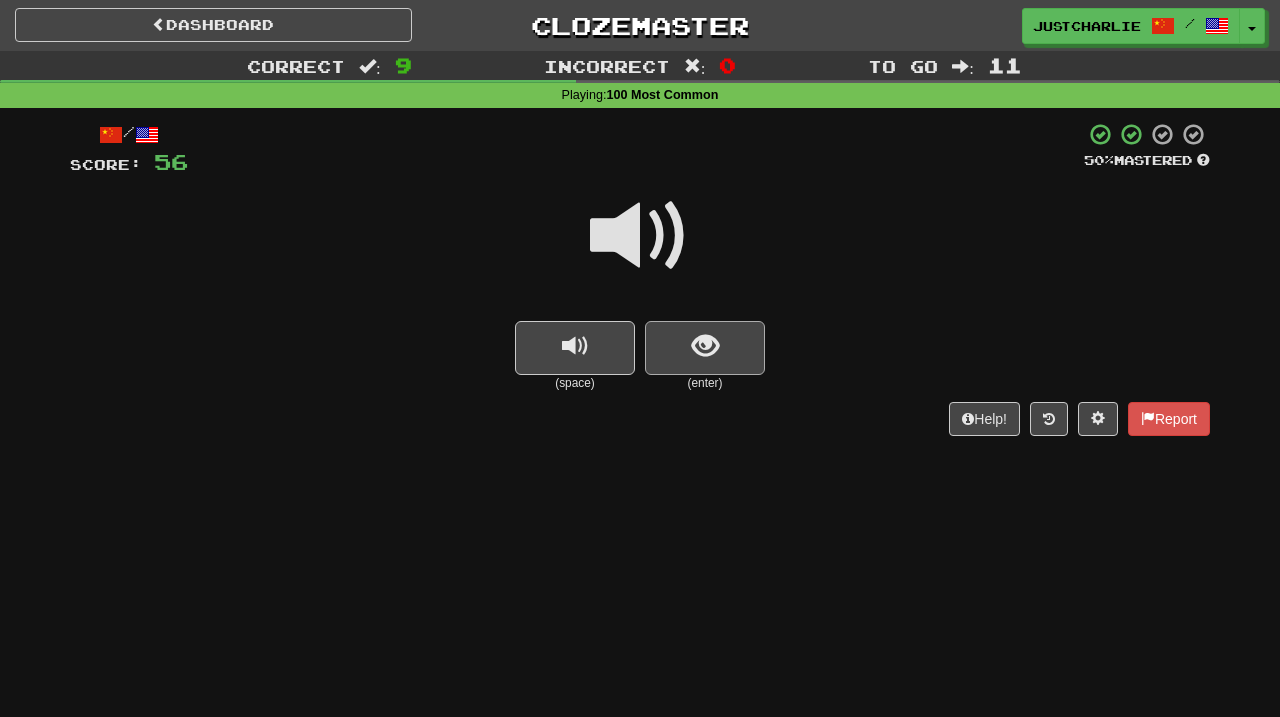 click at bounding box center [705, 348] 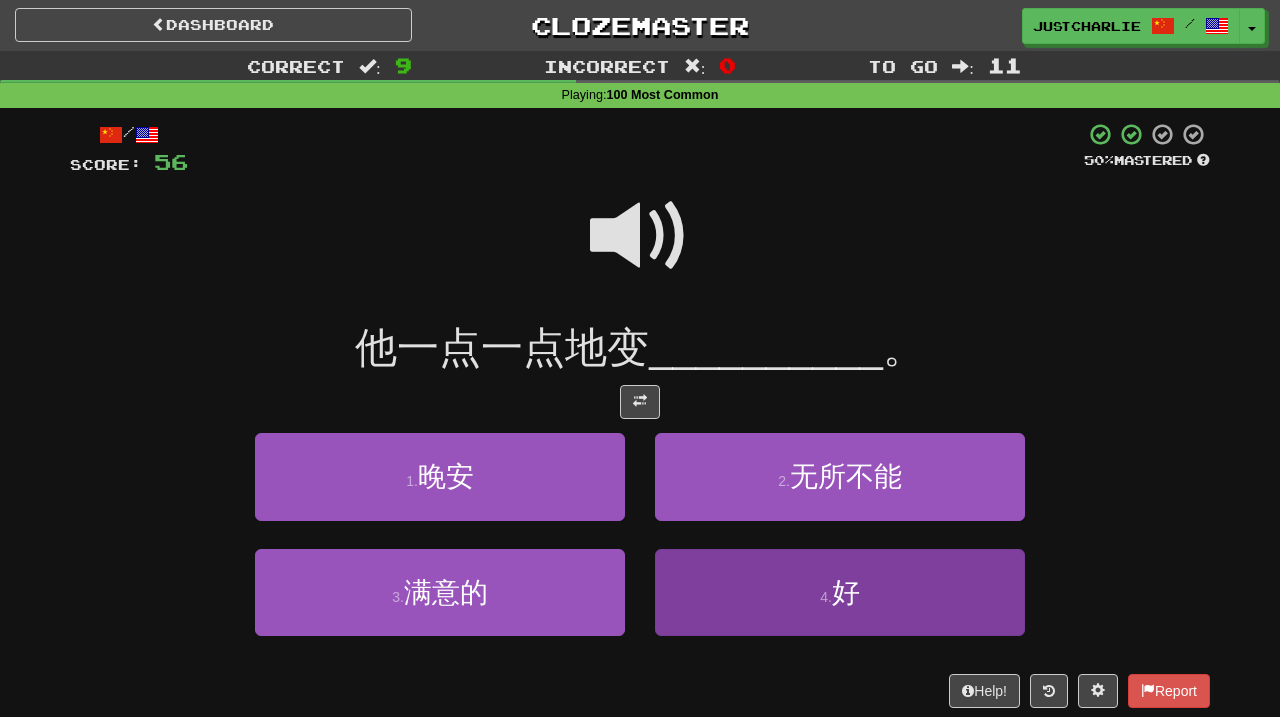 click on "4 .  好" at bounding box center (840, 592) 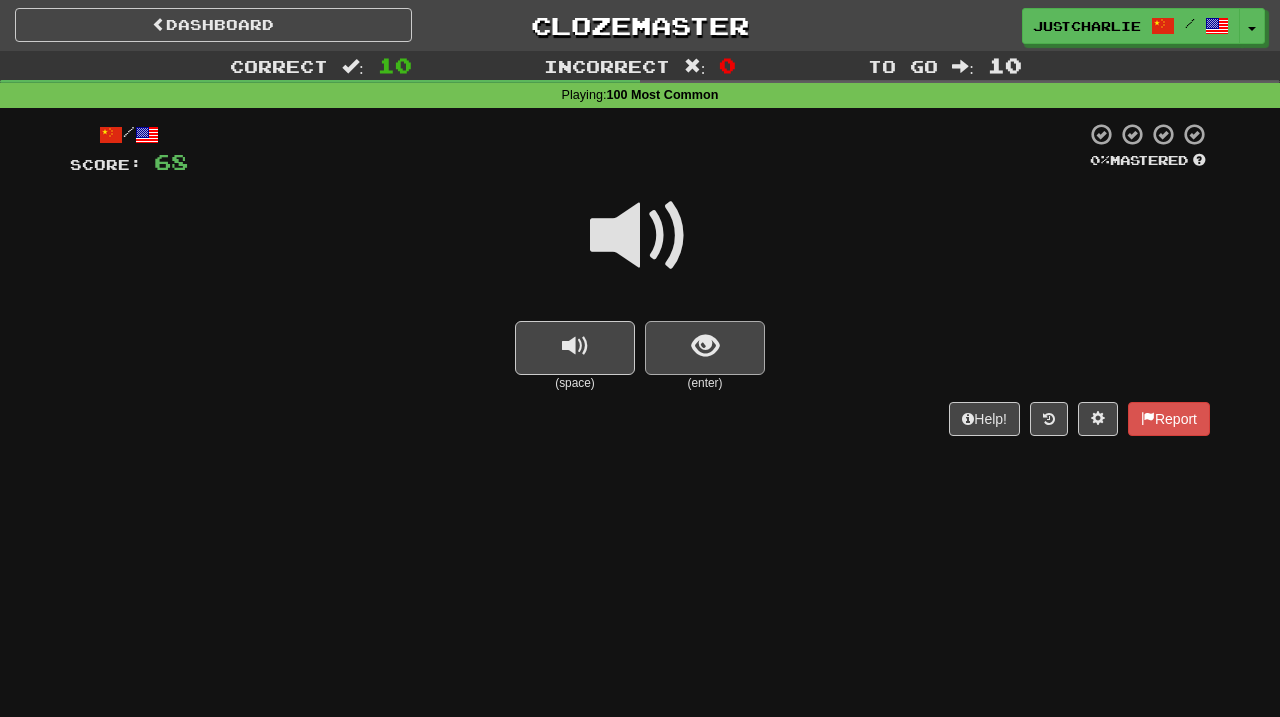 click at bounding box center [705, 346] 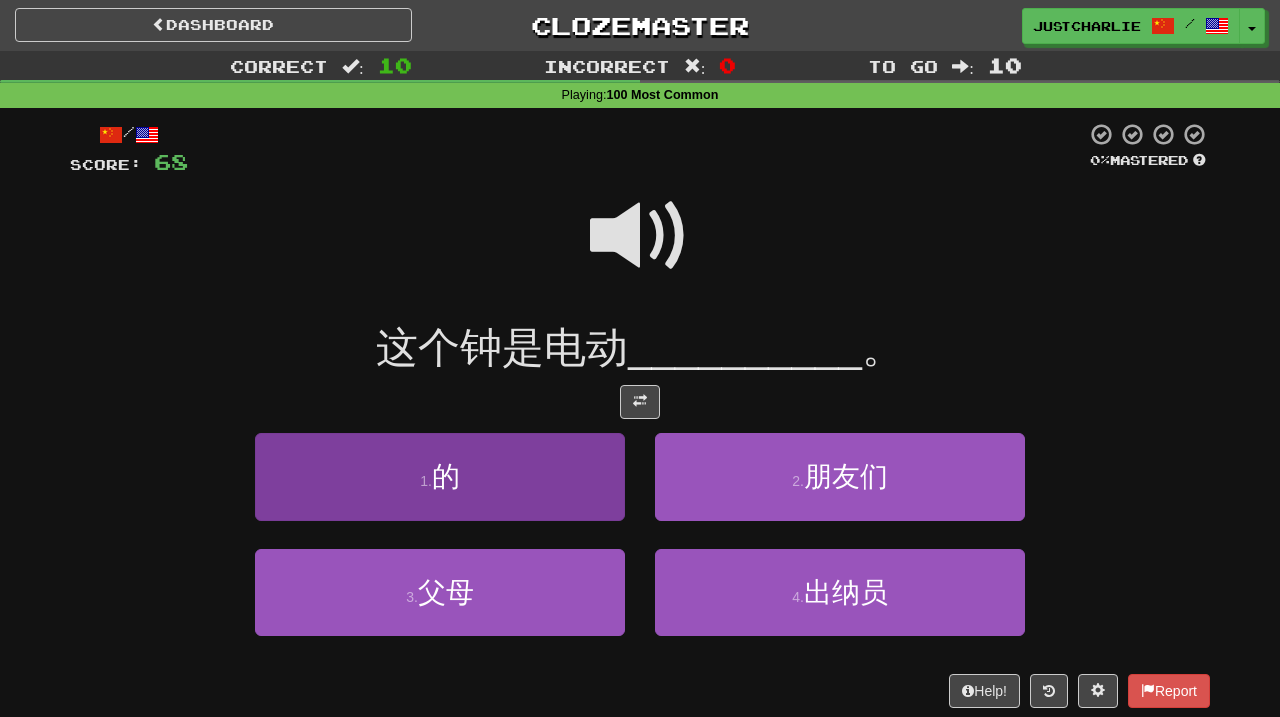 click on "1 .  的" at bounding box center (440, 476) 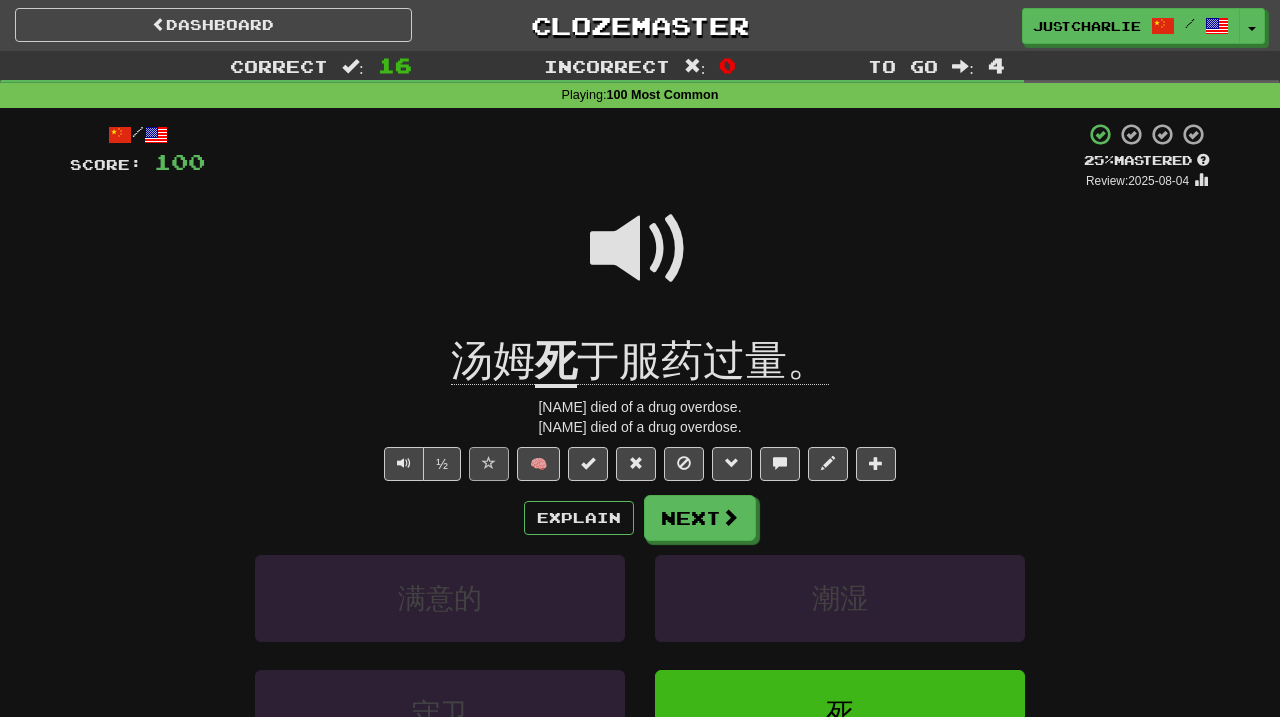 click at bounding box center [489, 463] 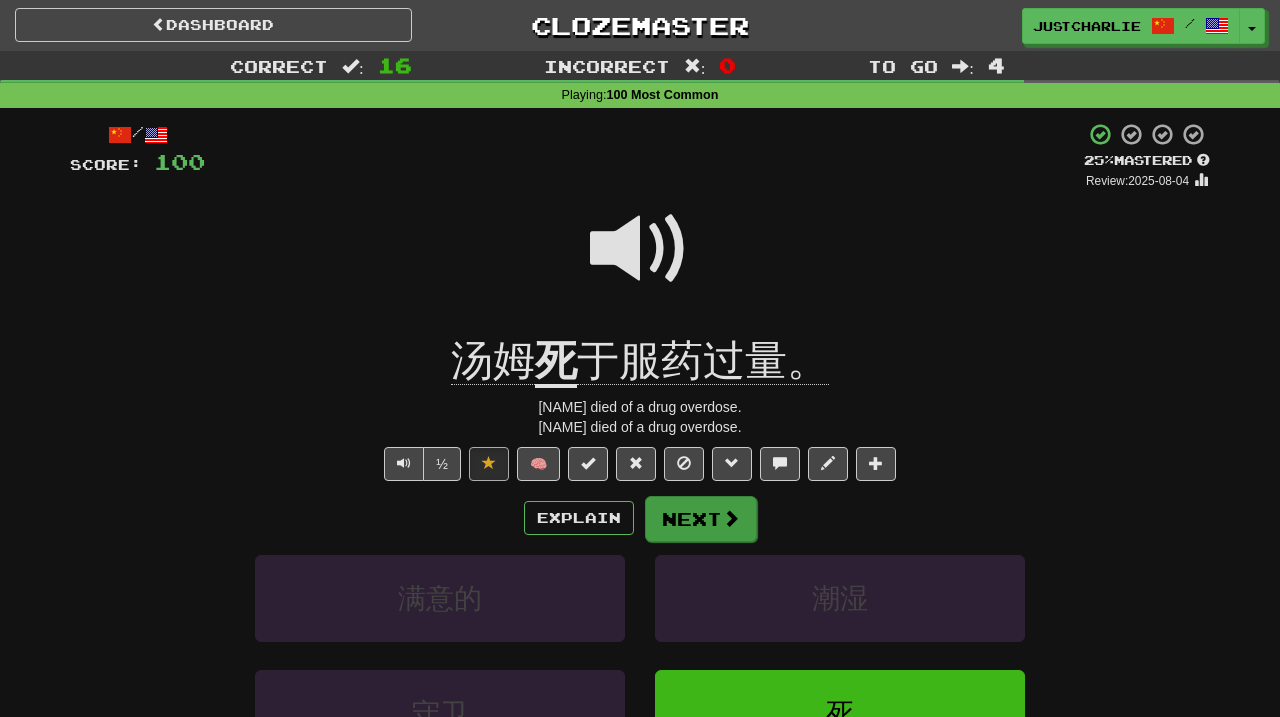 click on "Next" at bounding box center [701, 519] 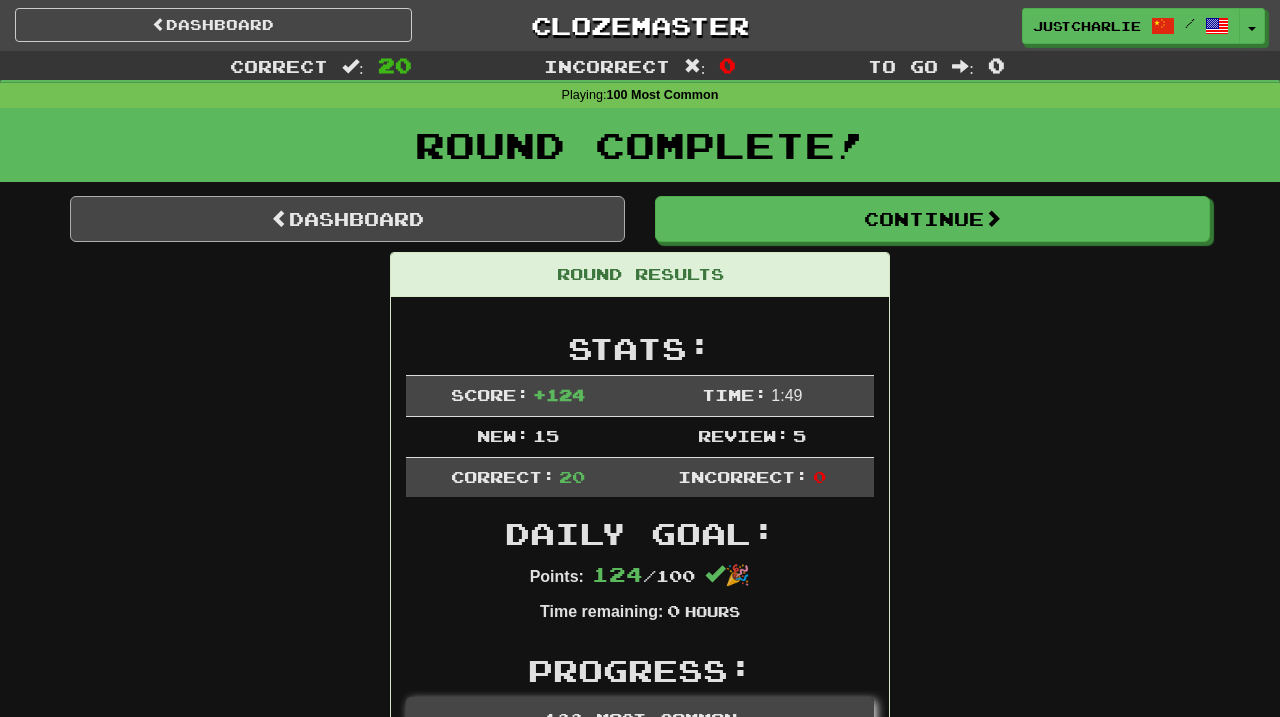 click on "Dashboard" at bounding box center (347, 219) 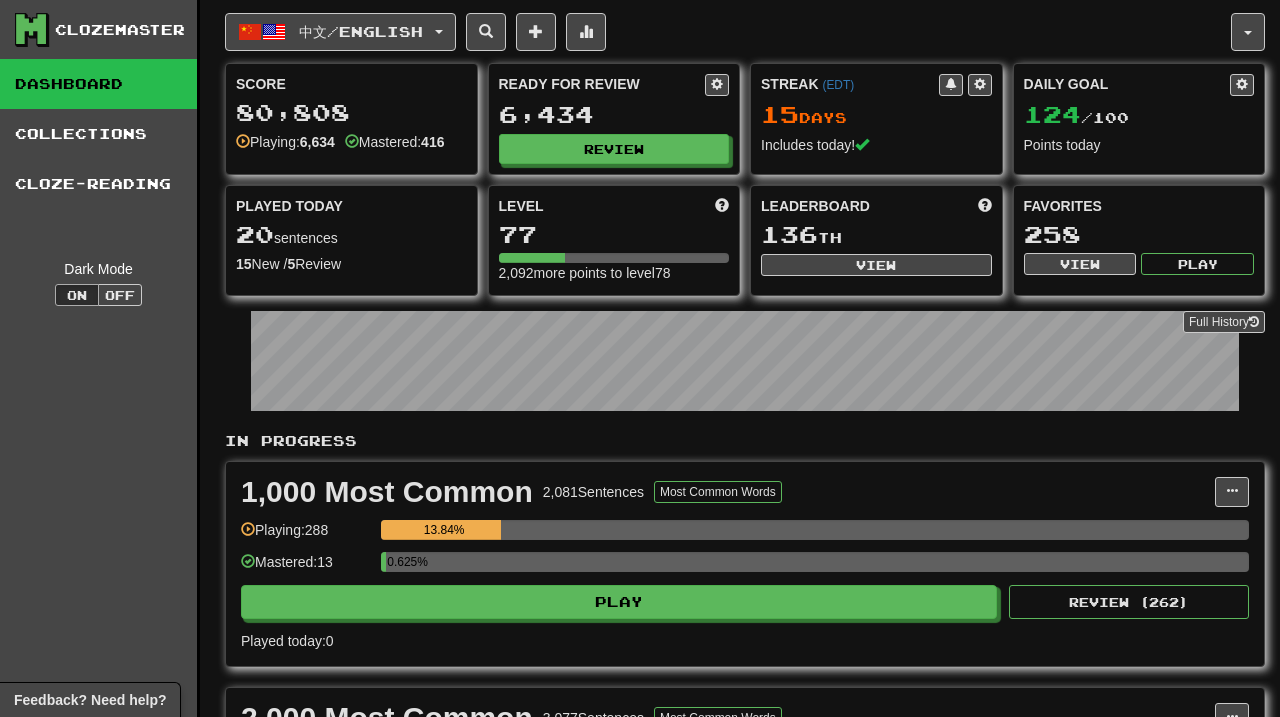 scroll, scrollTop: 0, scrollLeft: 0, axis: both 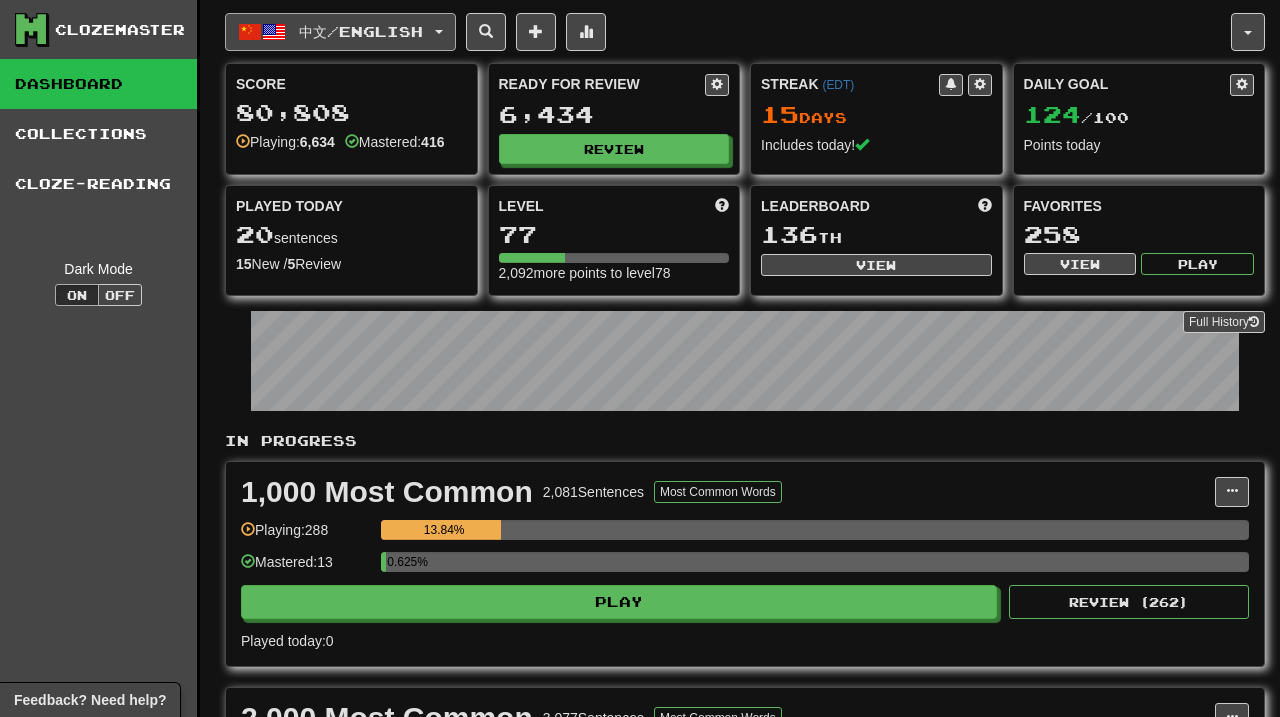 click at bounding box center [439, 32] 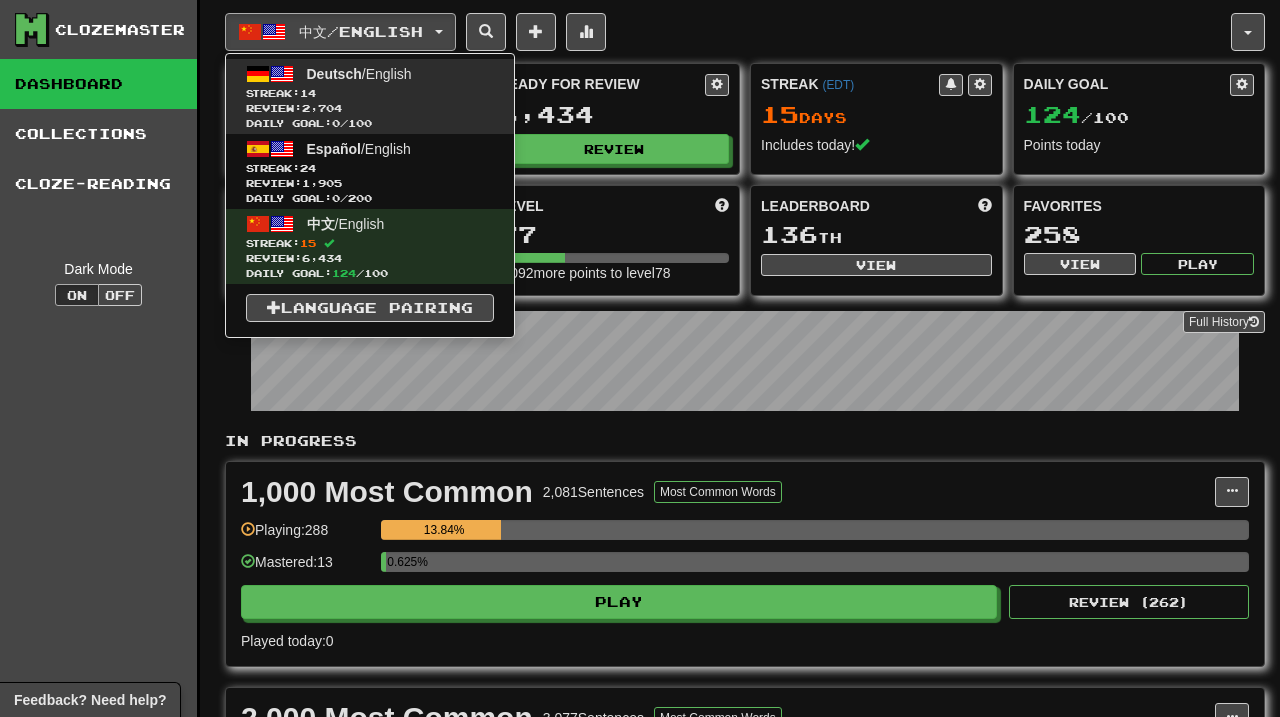 click on "Streak:  14" at bounding box center (370, 93) 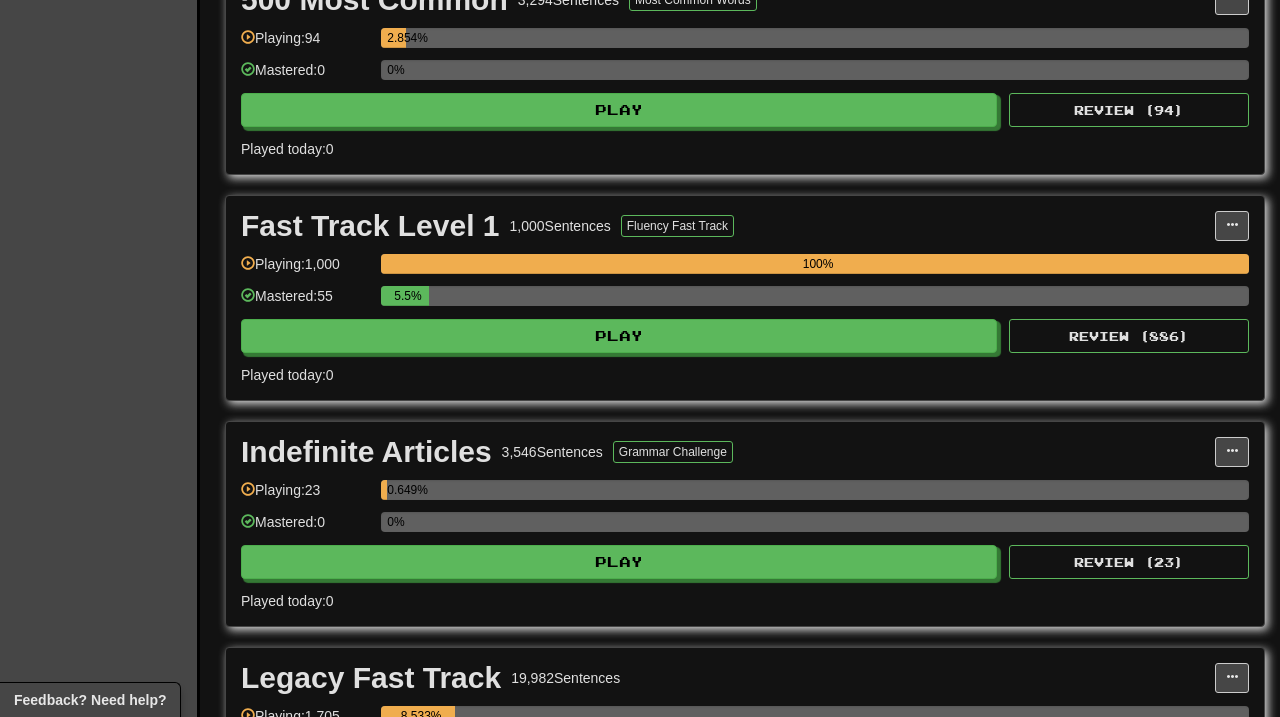 scroll, scrollTop: 1032, scrollLeft: 0, axis: vertical 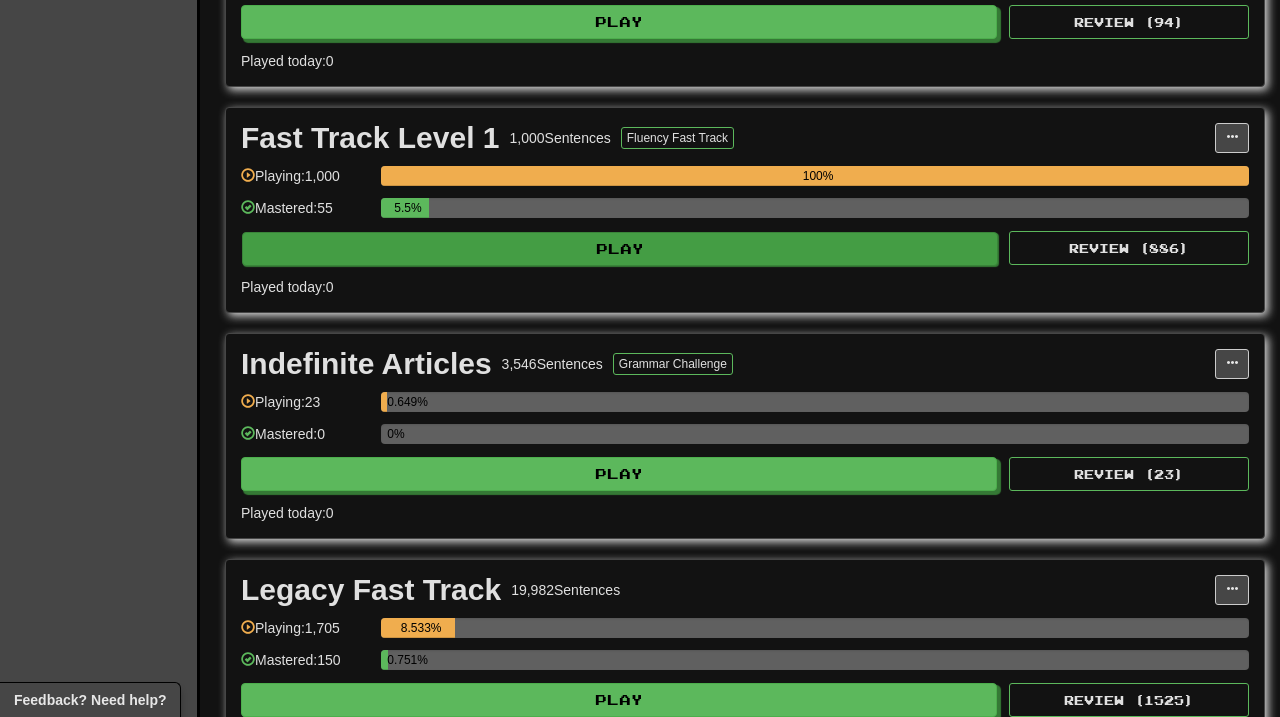 click on "Play" at bounding box center [620, 249] 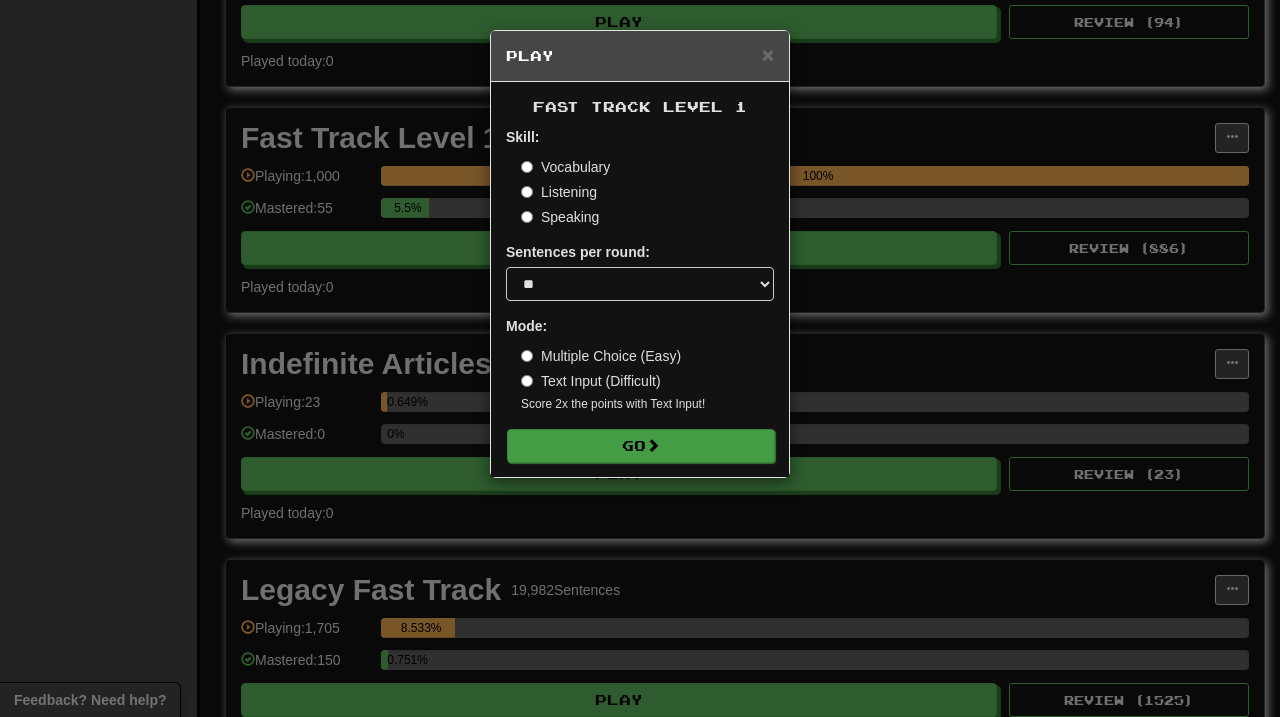 click on "Go" at bounding box center (641, 446) 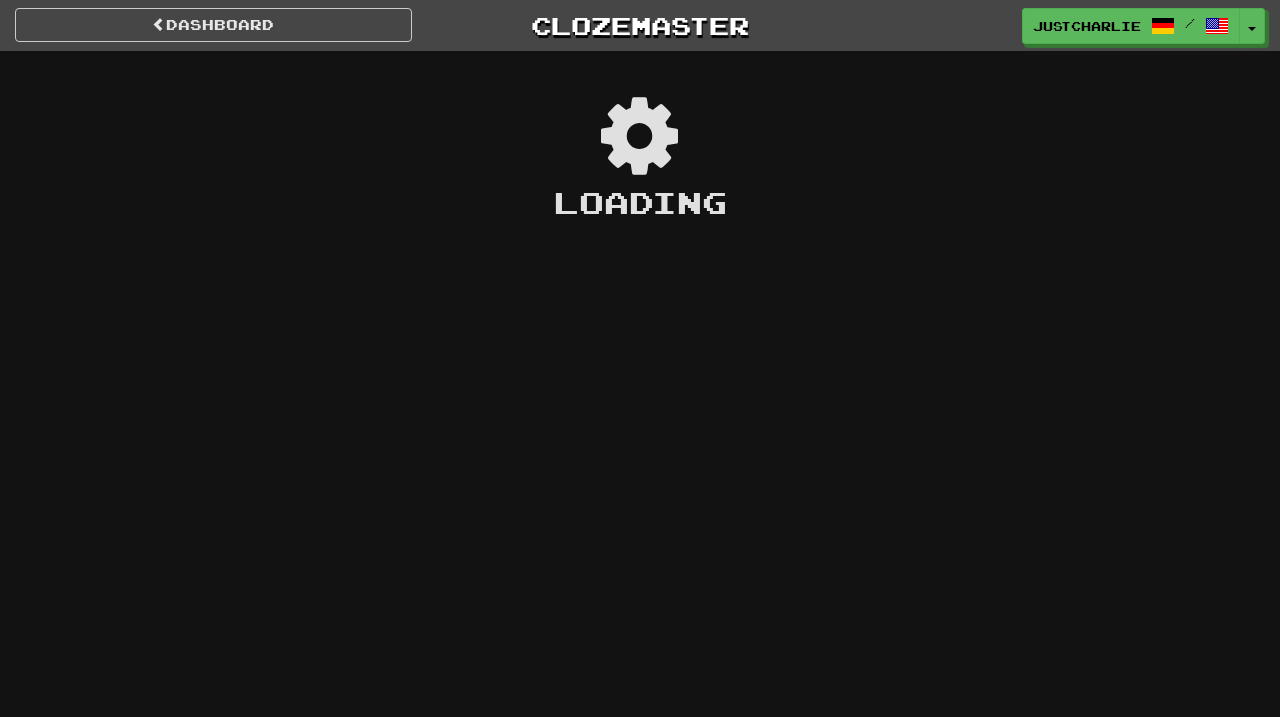 scroll, scrollTop: 0, scrollLeft: 0, axis: both 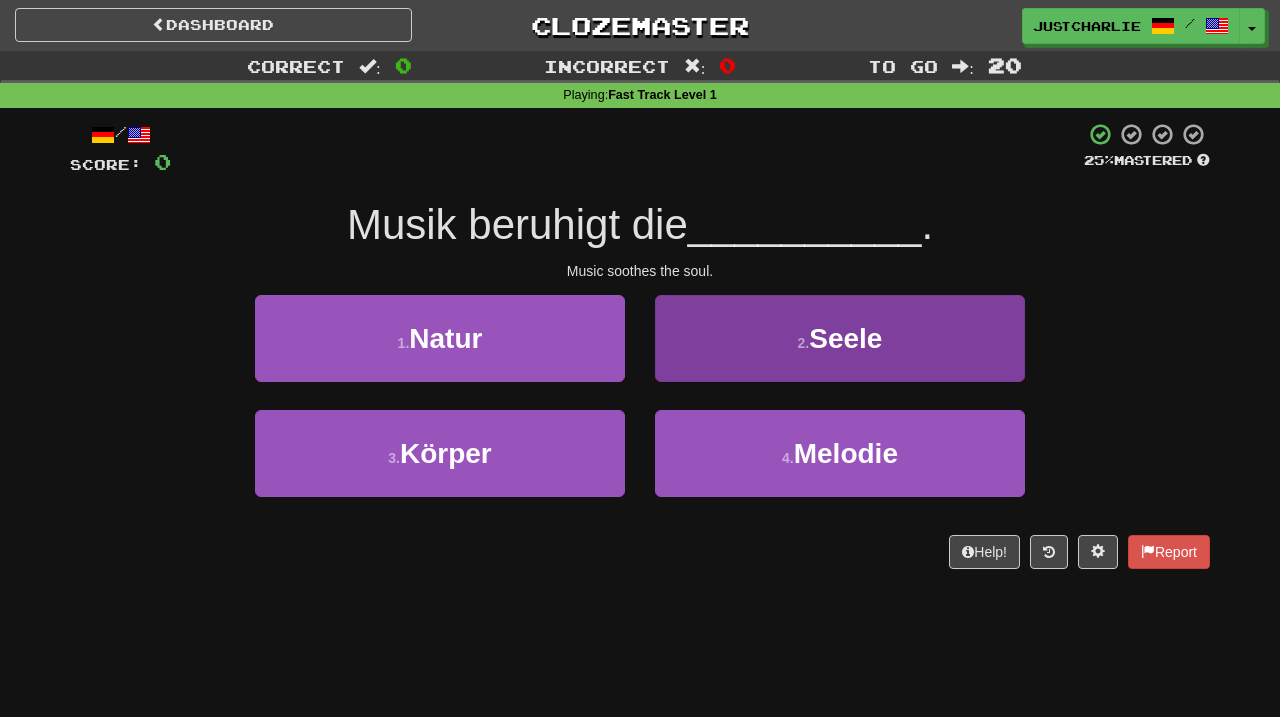 click on "2 .  Seele" at bounding box center [840, 338] 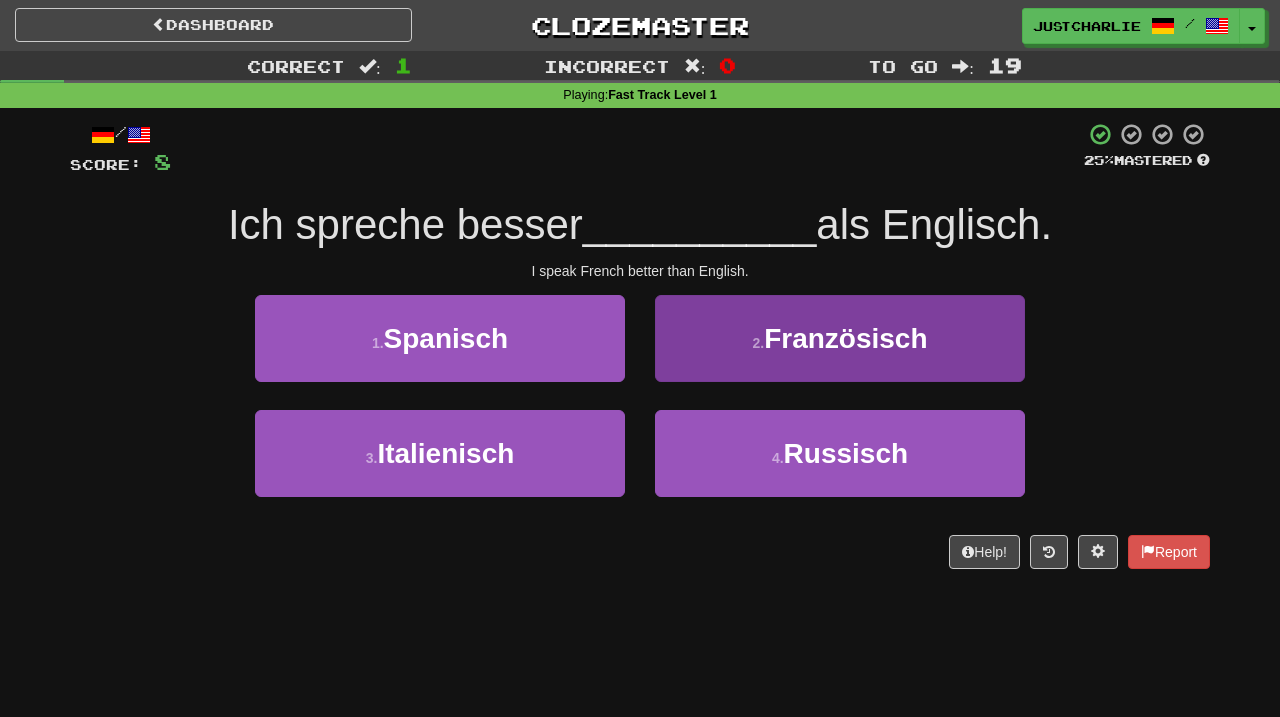 click on "2 .  Französisch" at bounding box center (840, 338) 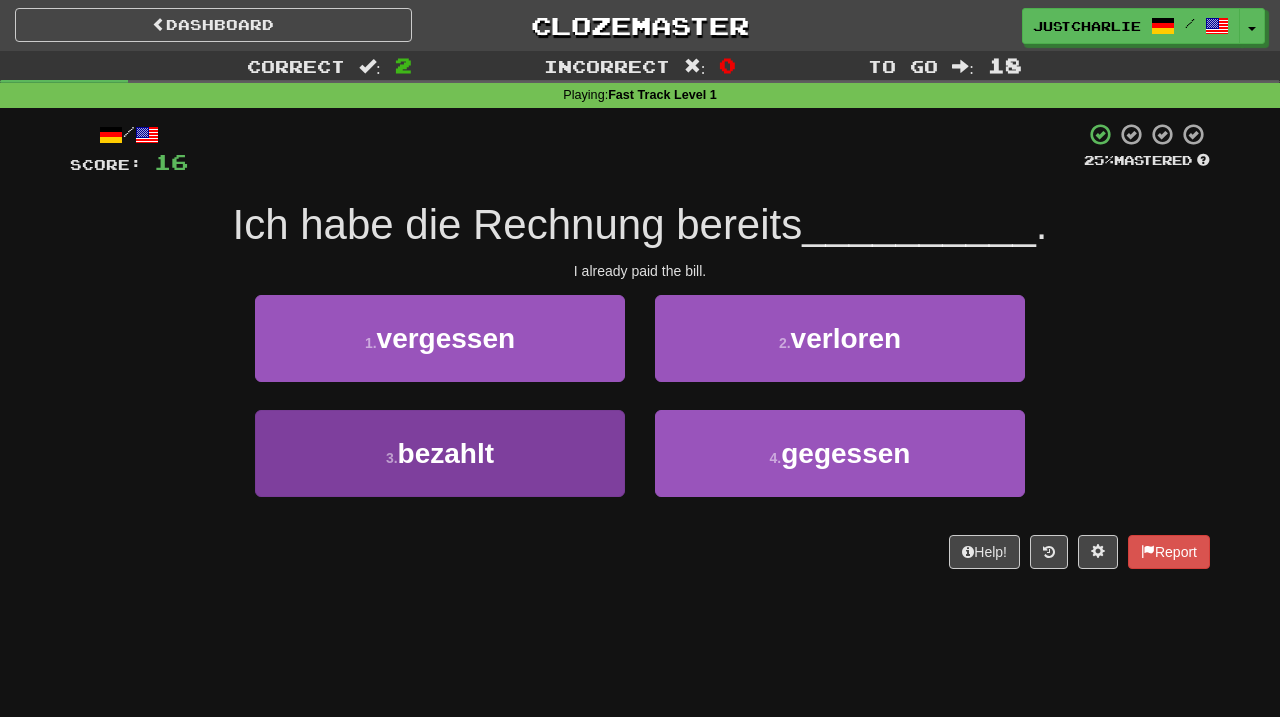 click on "3 .  bezahlt" at bounding box center (440, 453) 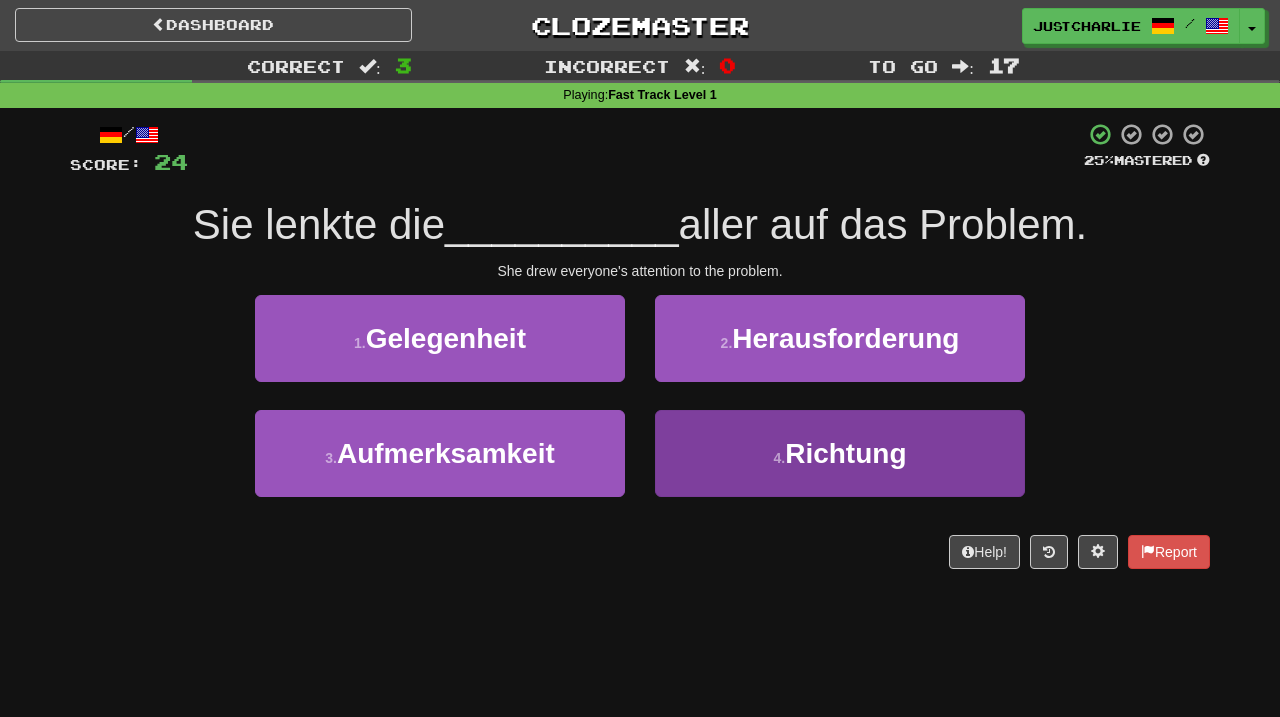 click on "4 .  Richtung" at bounding box center [840, 453] 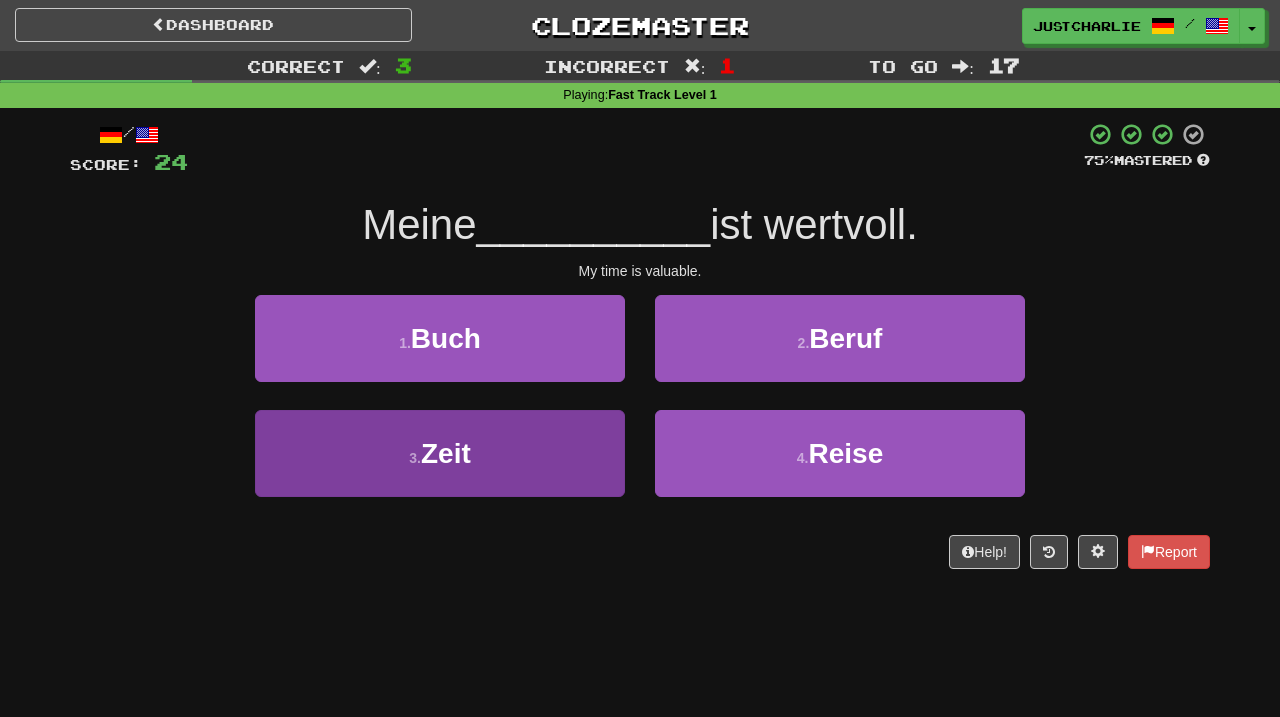 click on "3 .  Zeit" at bounding box center (440, 453) 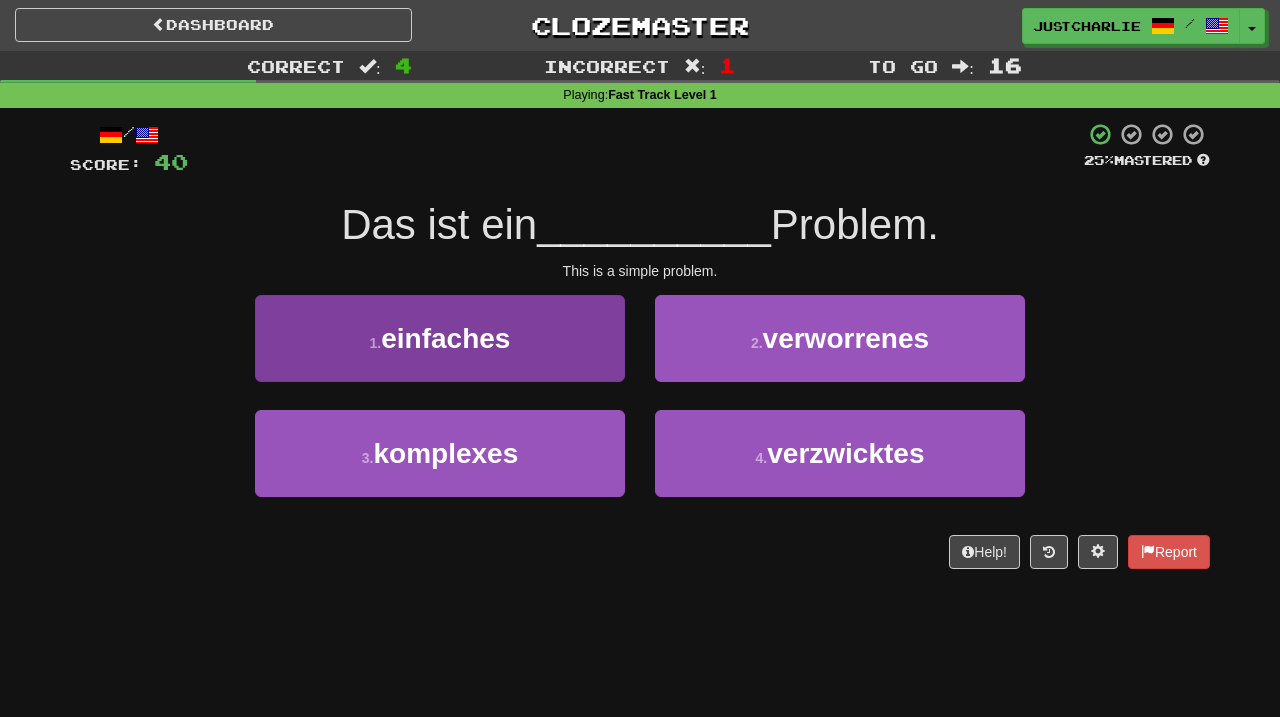 click on "1 .  einfaches" at bounding box center [440, 338] 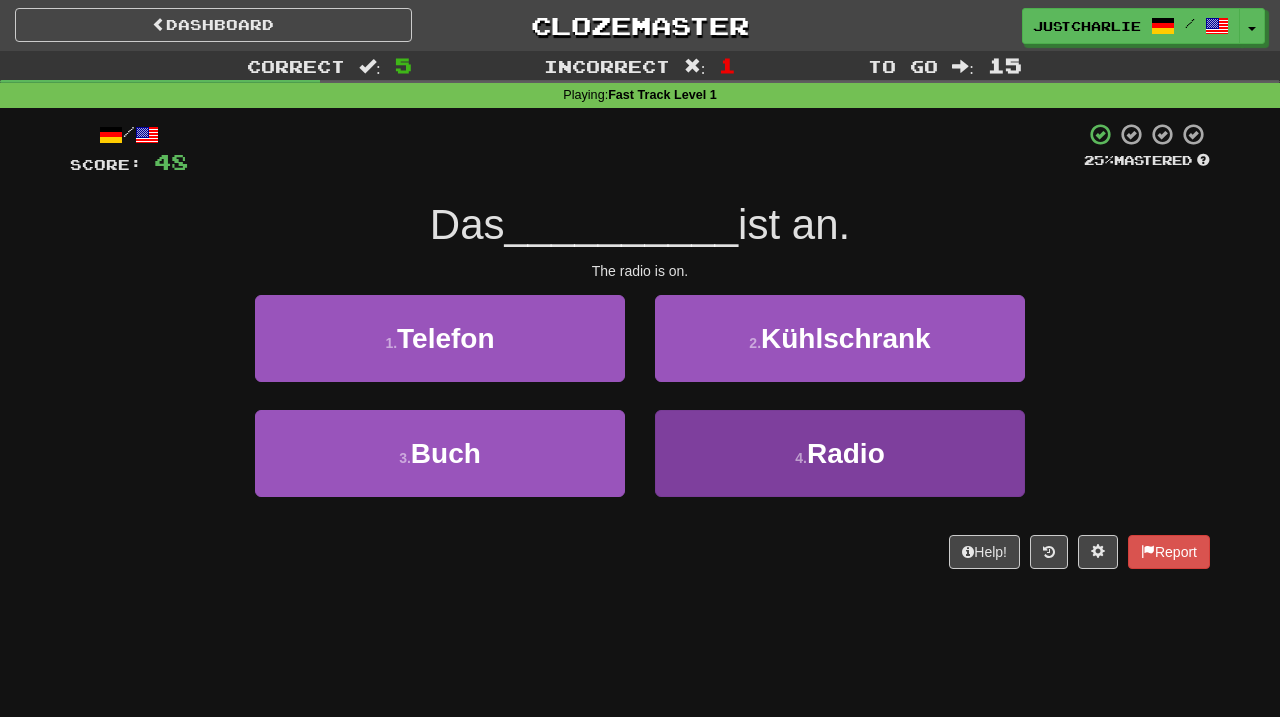 click on "4 .  Radio" at bounding box center (840, 453) 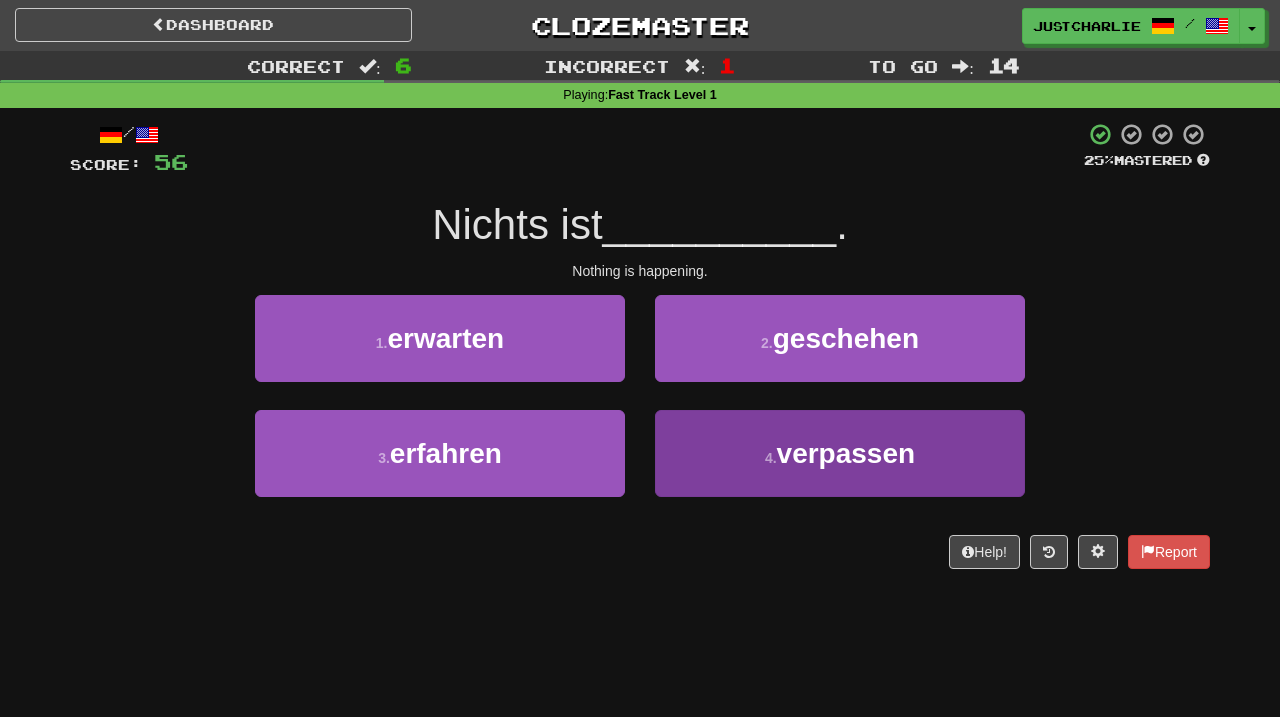 click on "4 .  verpassen" at bounding box center [840, 453] 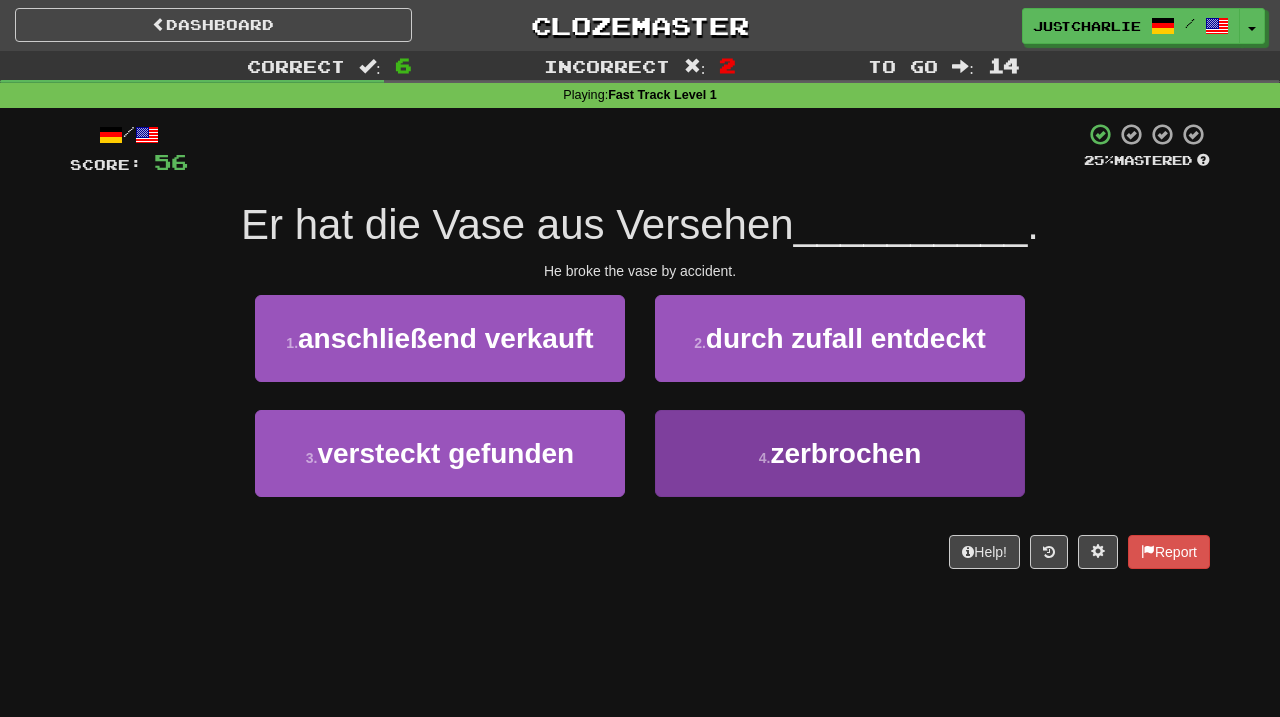 click on "4 .  zerbrochen" at bounding box center [840, 453] 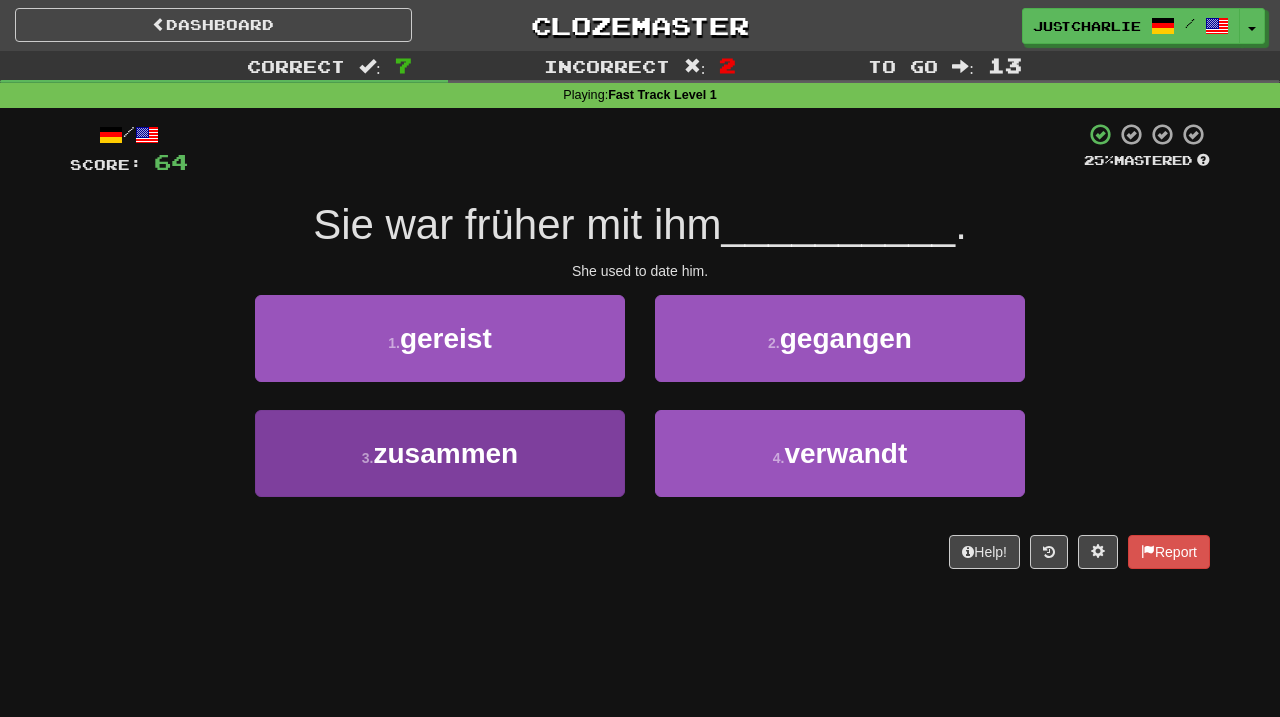 click on "3 .  zusammen" at bounding box center [440, 453] 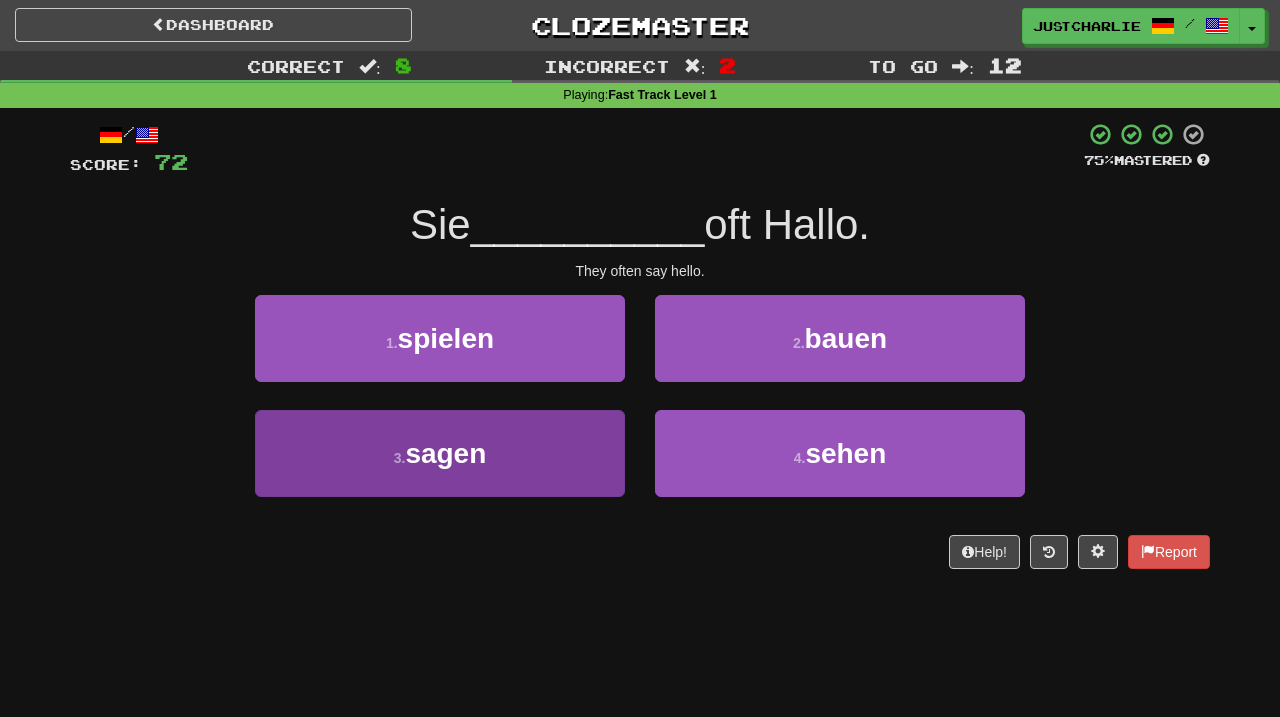 click on "3 .  sagen" at bounding box center (440, 453) 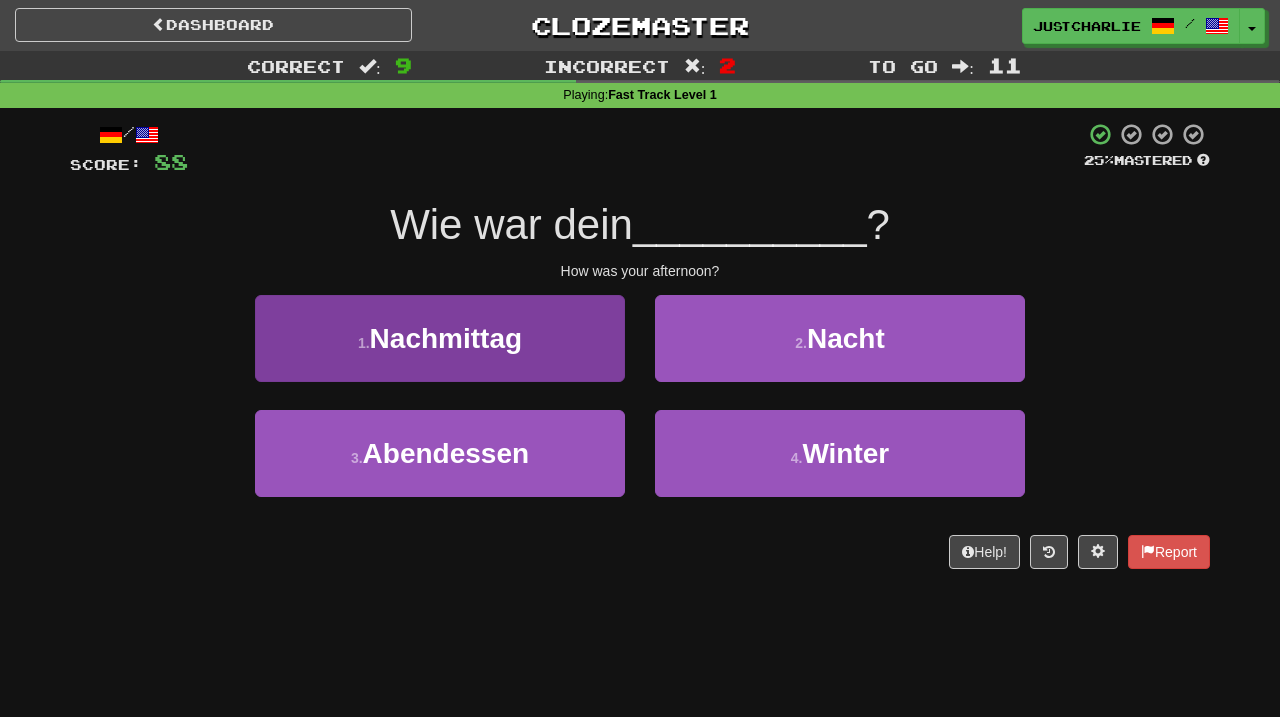 click on "1 .  Nachmittag" at bounding box center [440, 338] 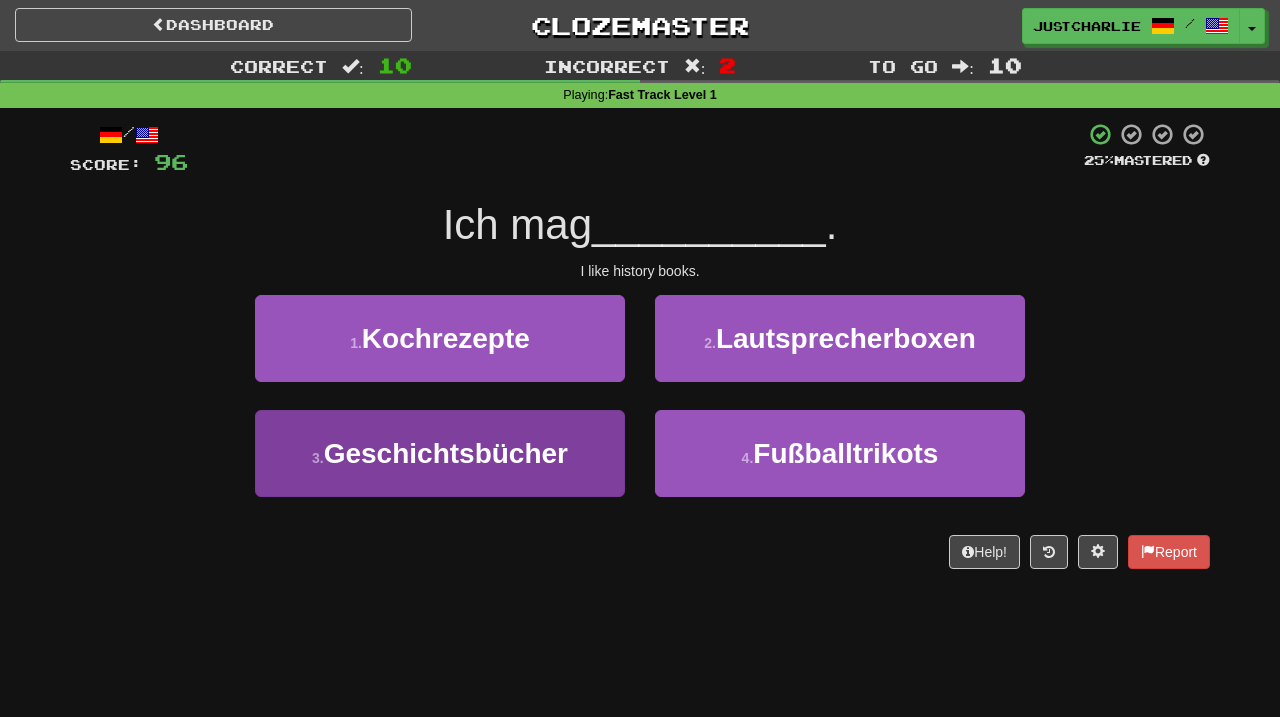 click on "3 .  Geschichtsbücher" at bounding box center [440, 453] 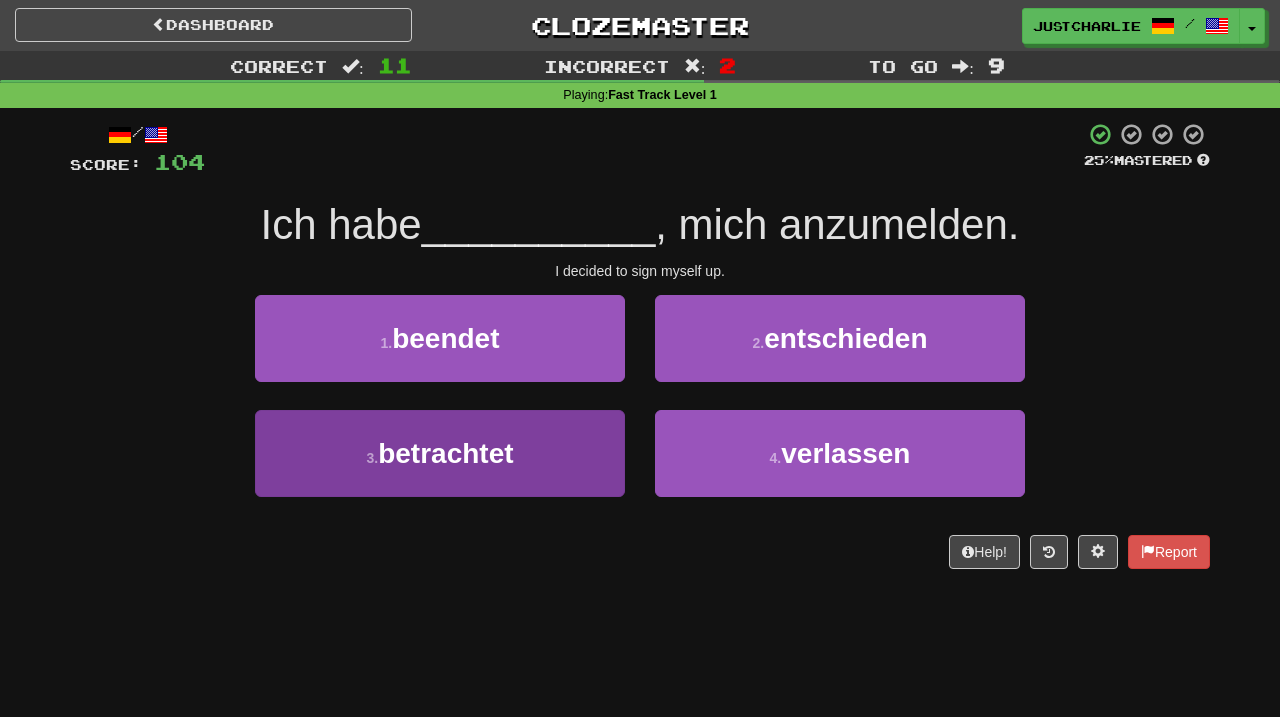 click on "3 .  betrachtet" at bounding box center [440, 453] 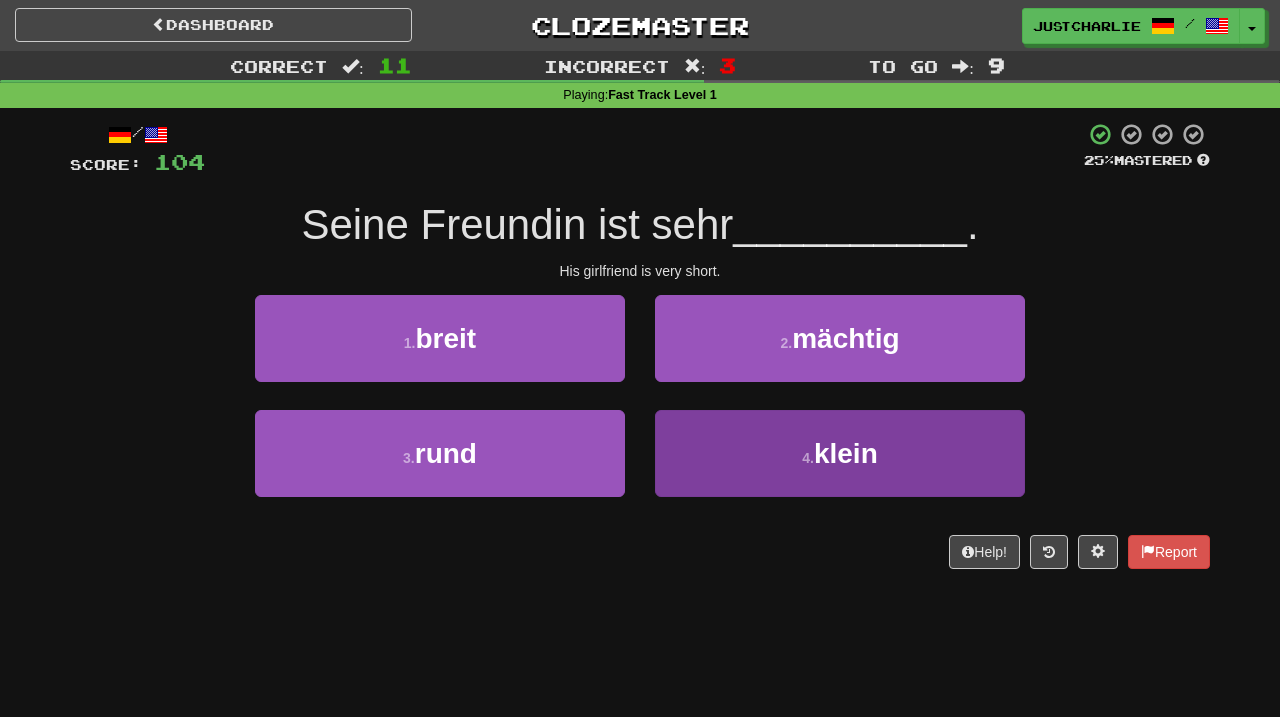 click on "4 .  klein" at bounding box center (840, 453) 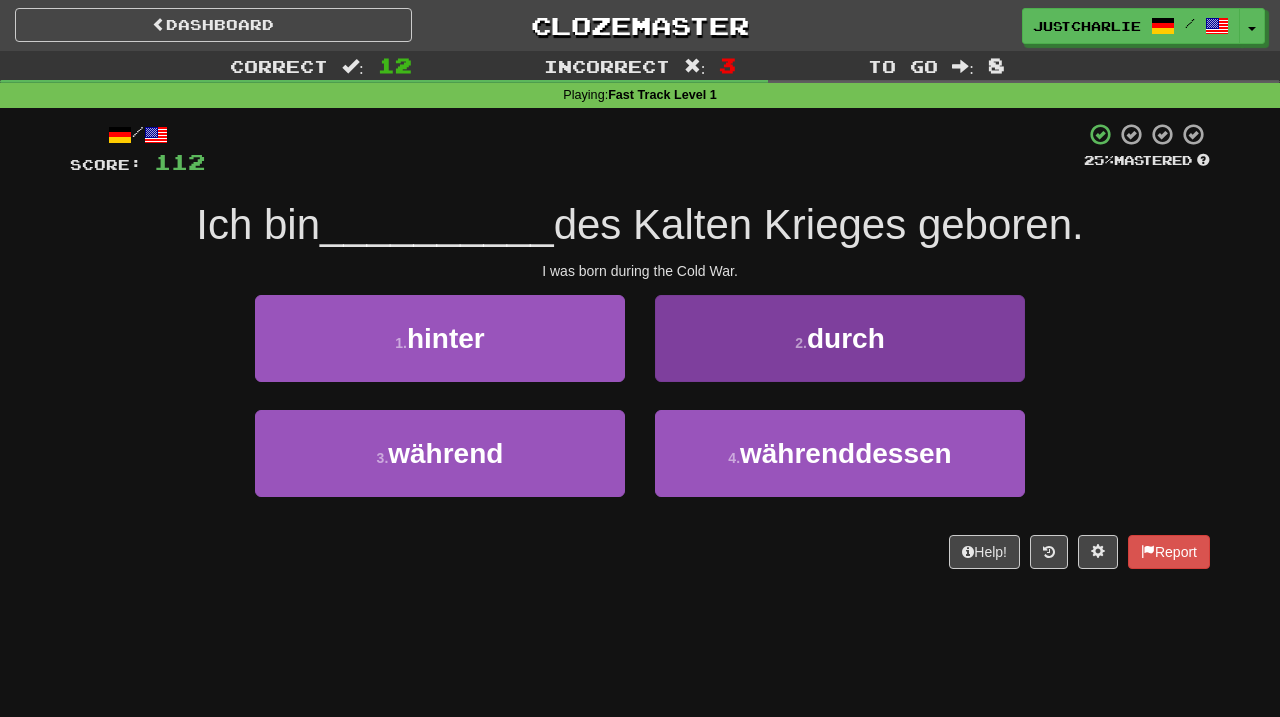 click on "2 .  durch" at bounding box center [840, 338] 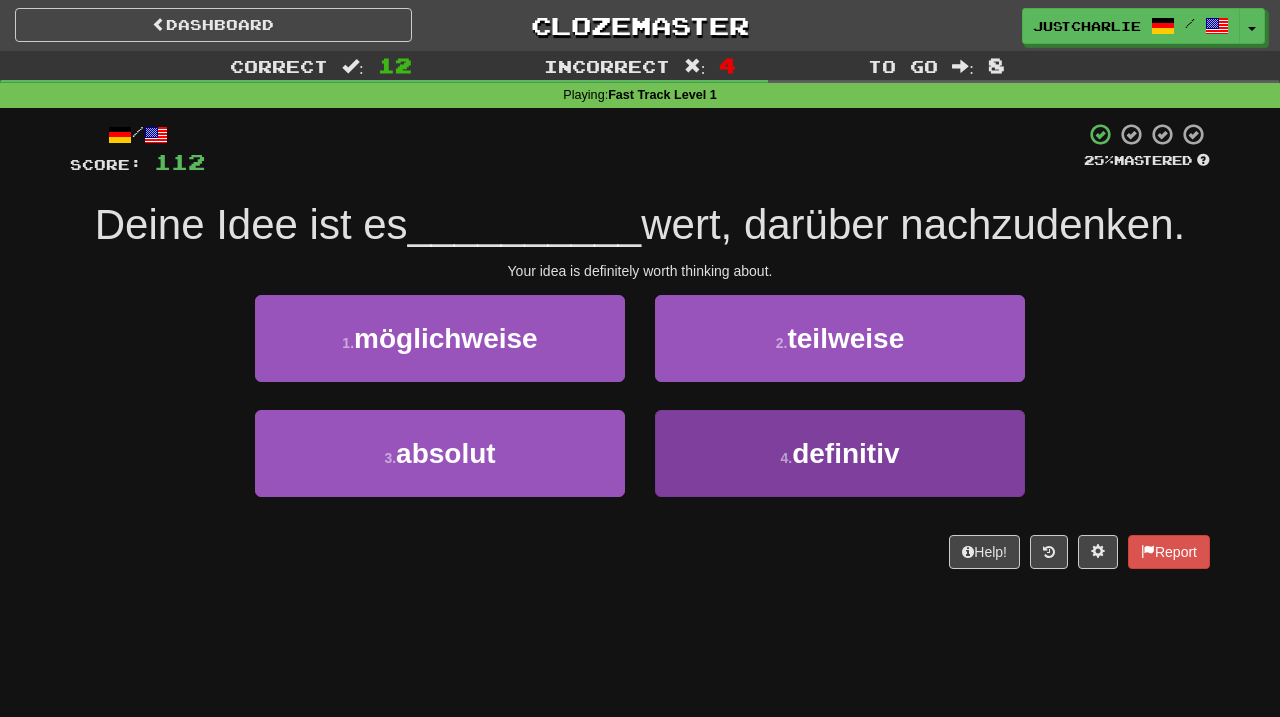 click on "4 .  definitiv" at bounding box center (840, 453) 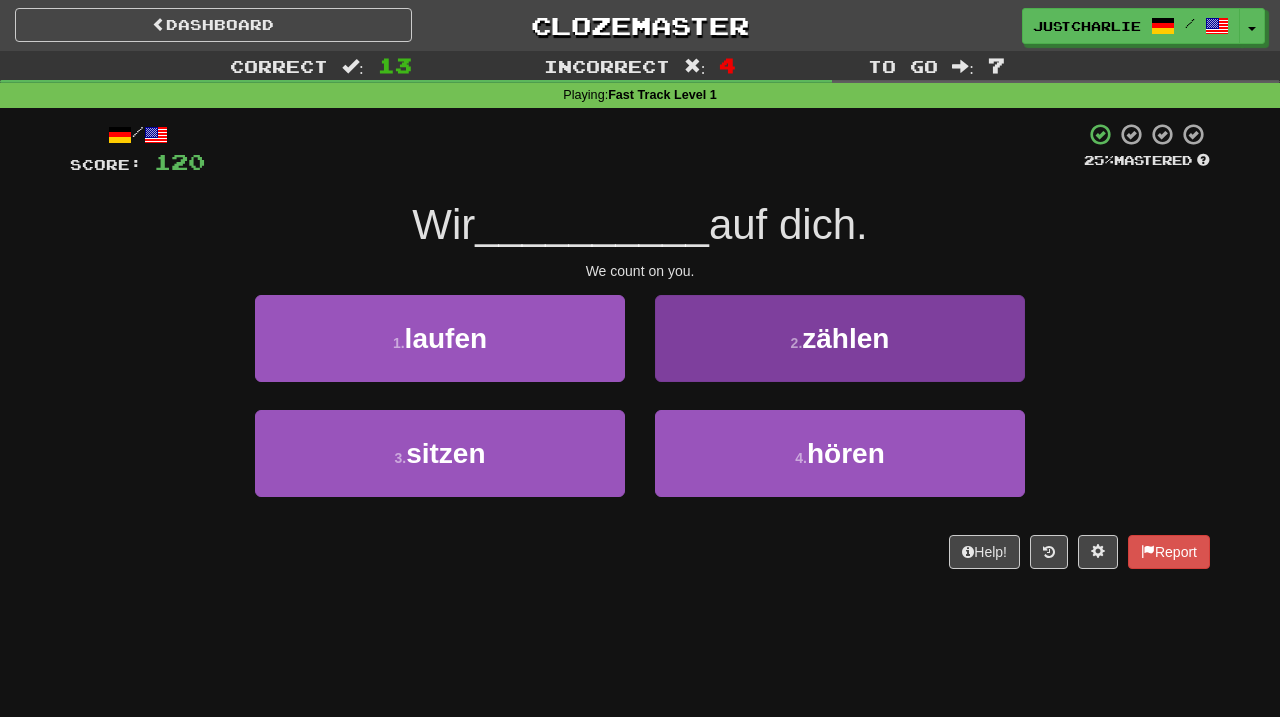 click on "2 .  zählen" at bounding box center (840, 338) 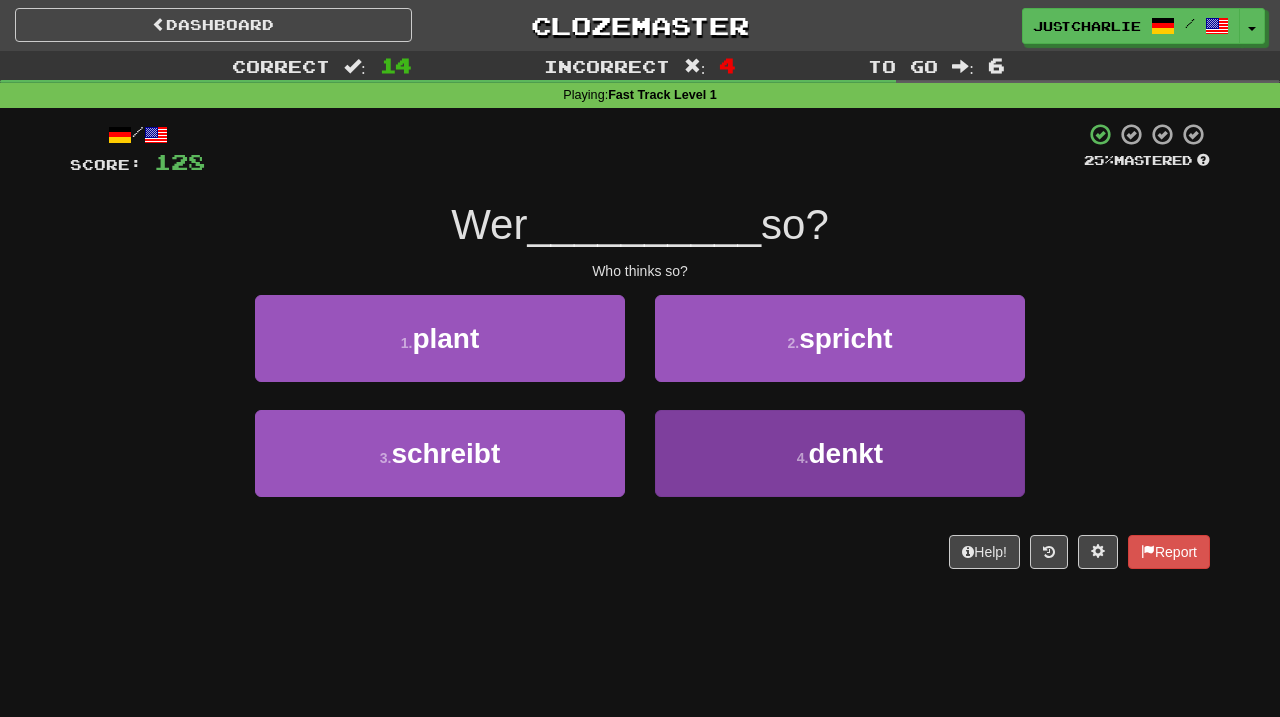 click on "4 .  denkt" at bounding box center (840, 453) 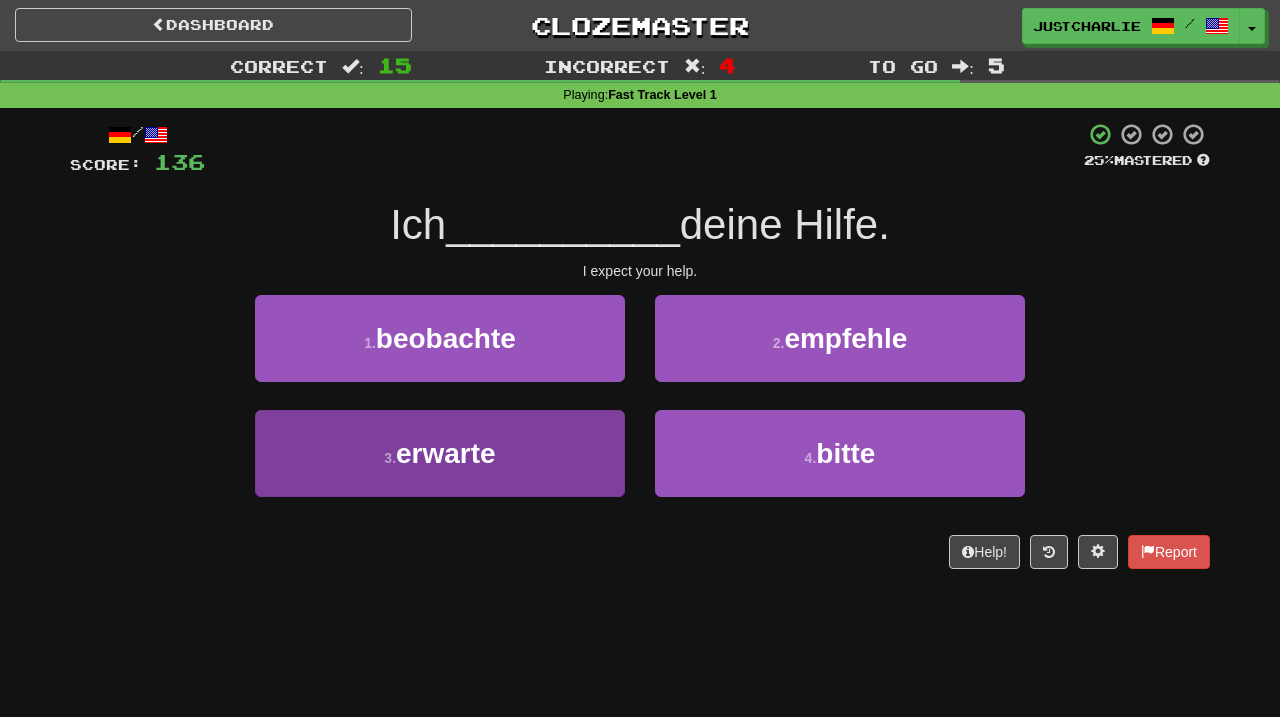 click on "3 .  erwarte" at bounding box center (440, 453) 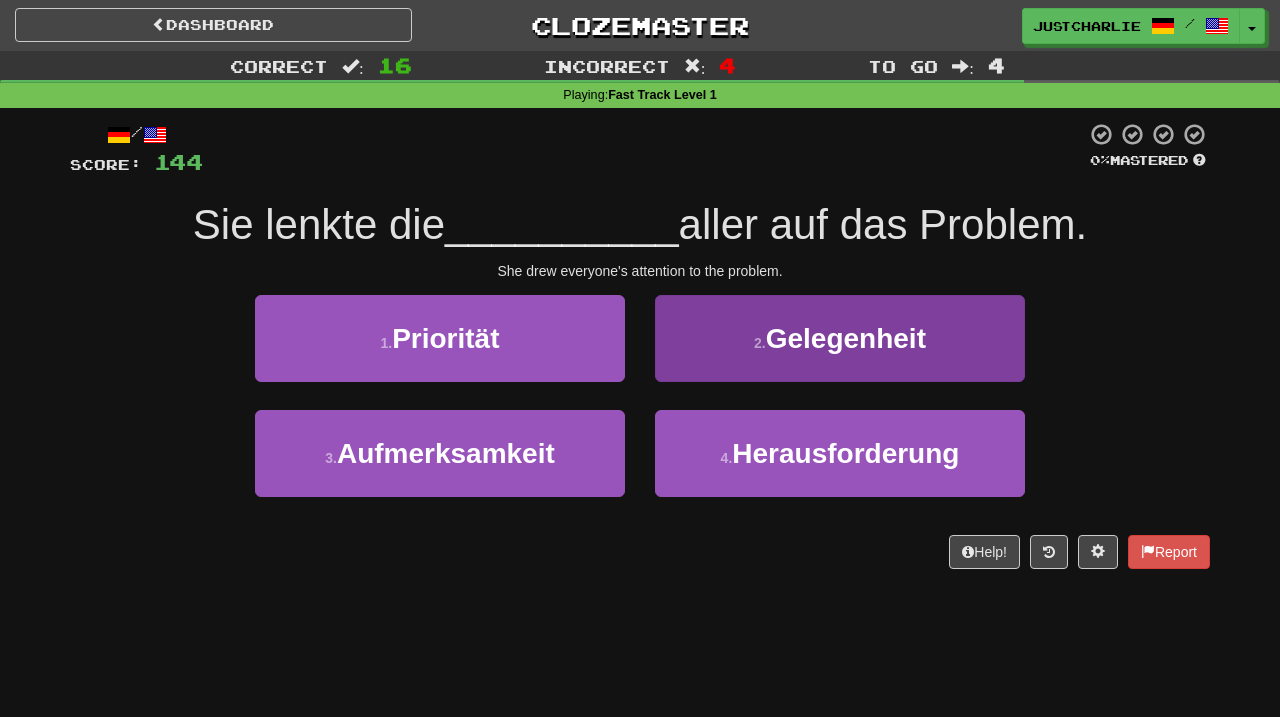 click on "2 .  Gelegenheit" at bounding box center (840, 338) 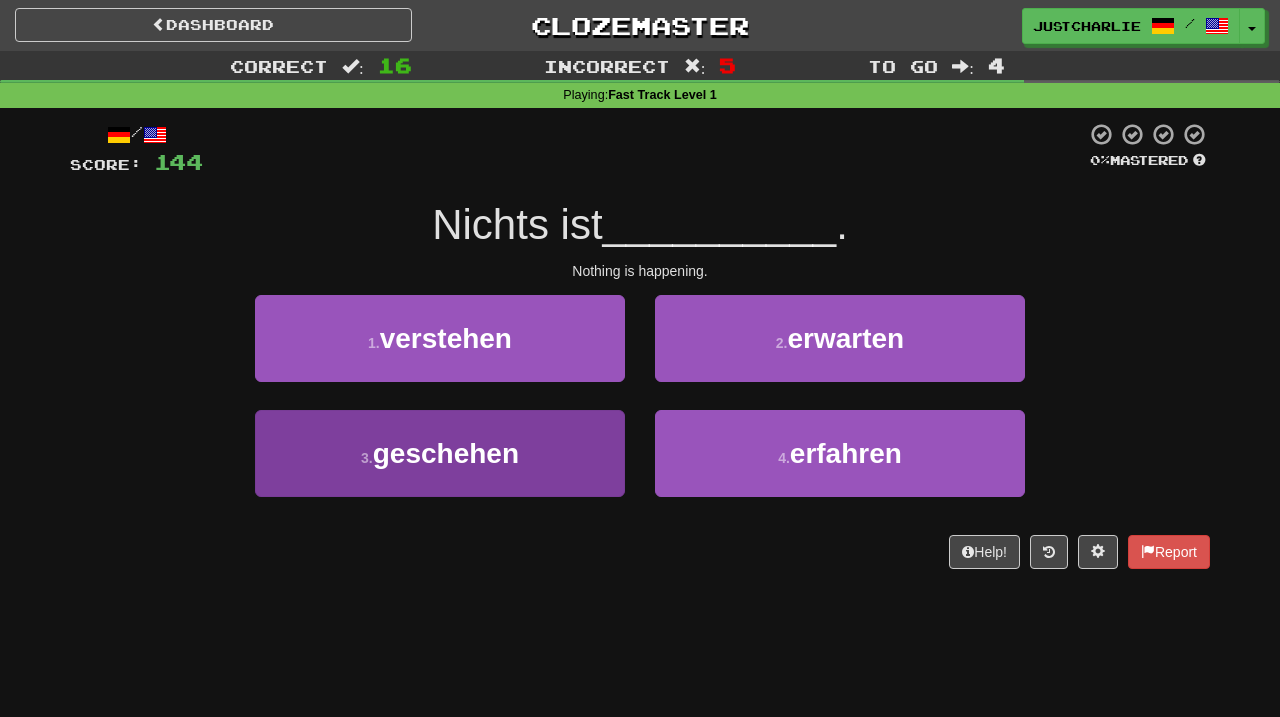 click on "3 .  geschehen" at bounding box center (440, 453) 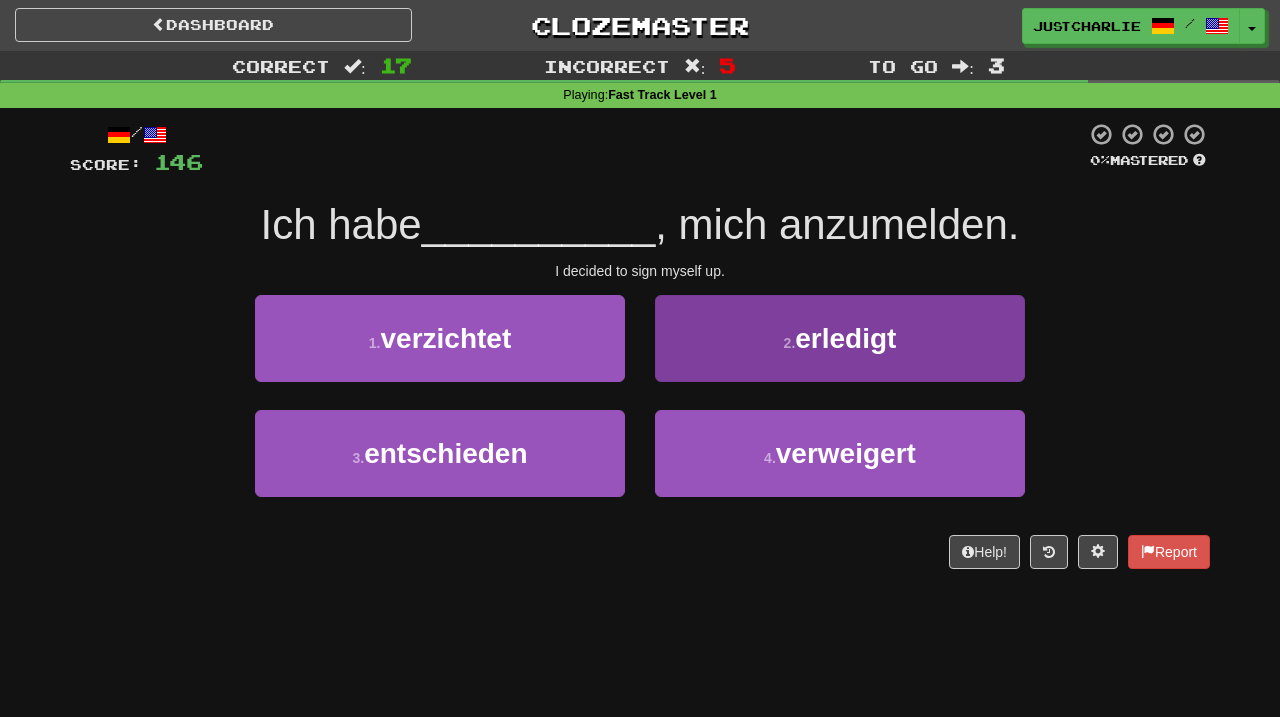 click on "2 .  erledigt" at bounding box center [840, 338] 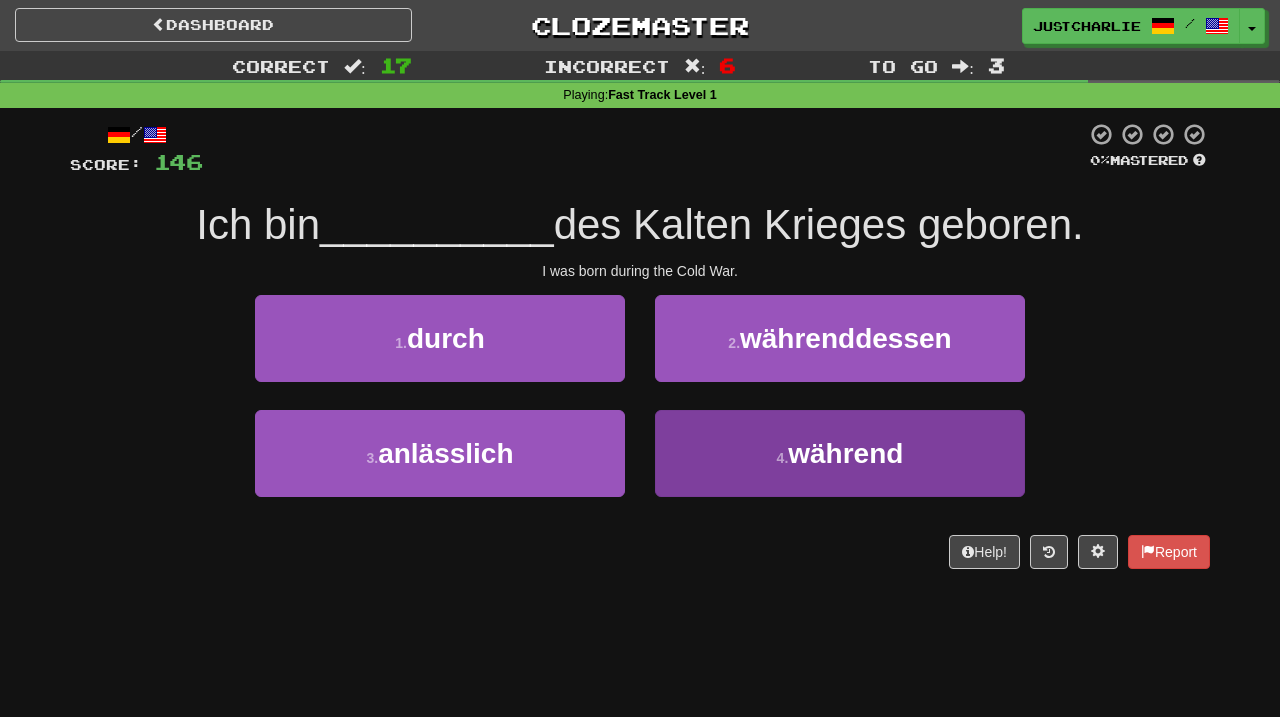 click on "4 .  während" at bounding box center [840, 453] 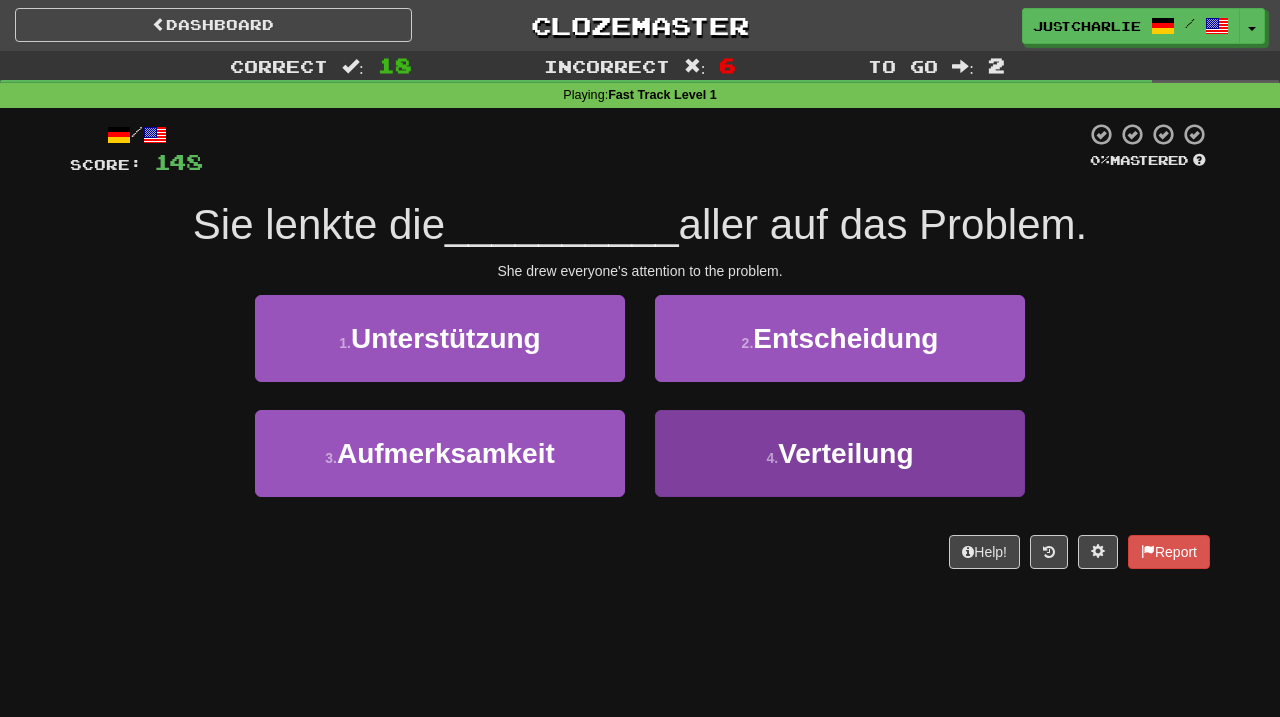click on "4 .  Verteilung" at bounding box center (840, 453) 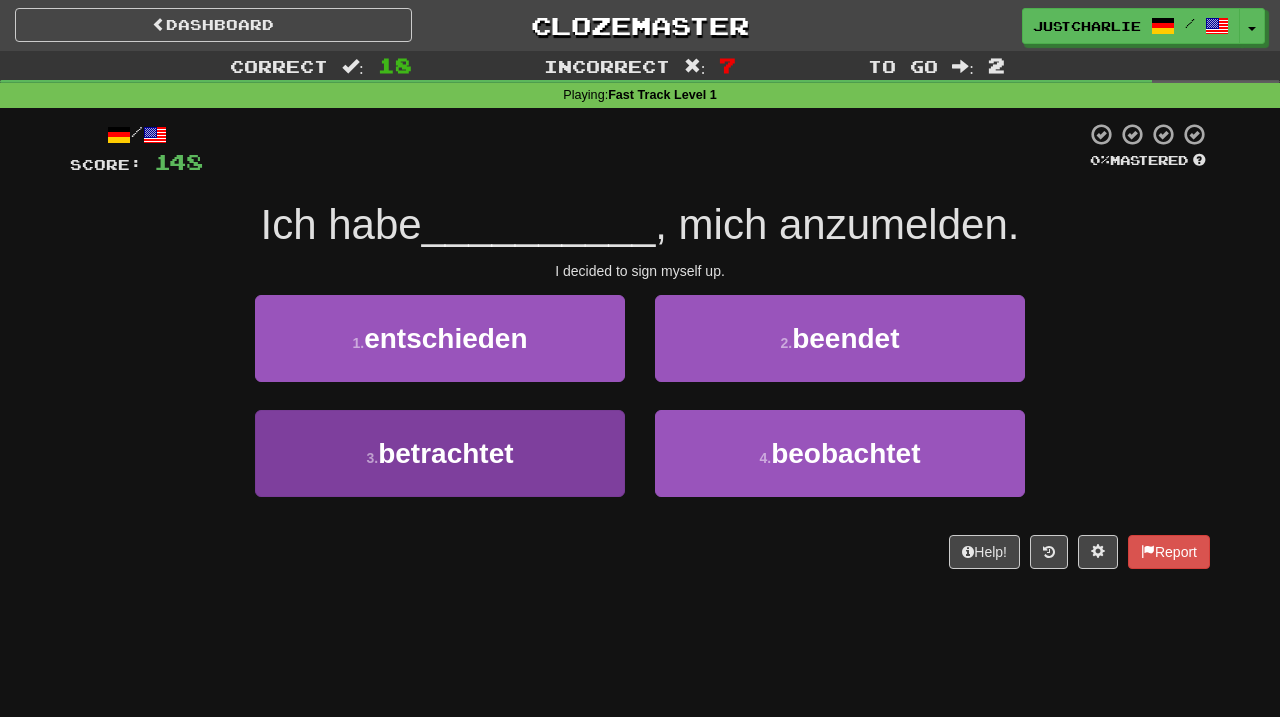 click on "3 .  betrachtet" at bounding box center [440, 453] 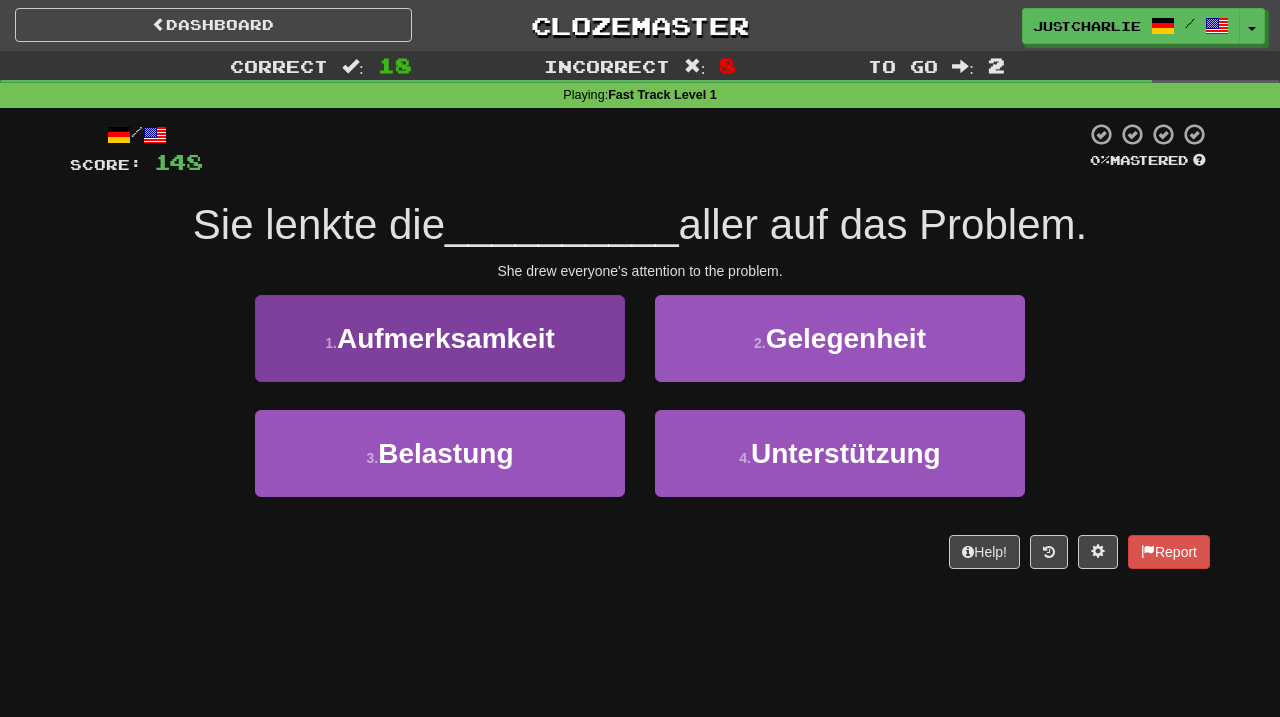 click on "1 .  Aufmerksamkeit" at bounding box center (440, 338) 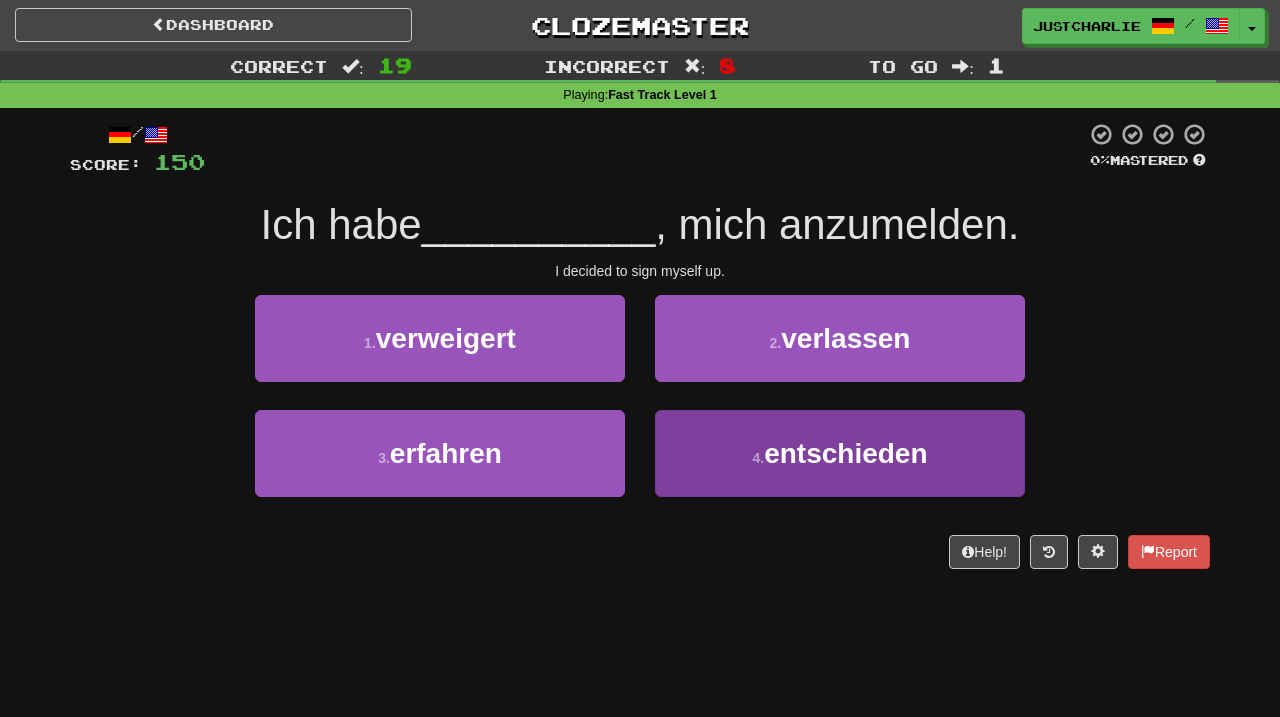click on "4 .  entschieden" at bounding box center (840, 453) 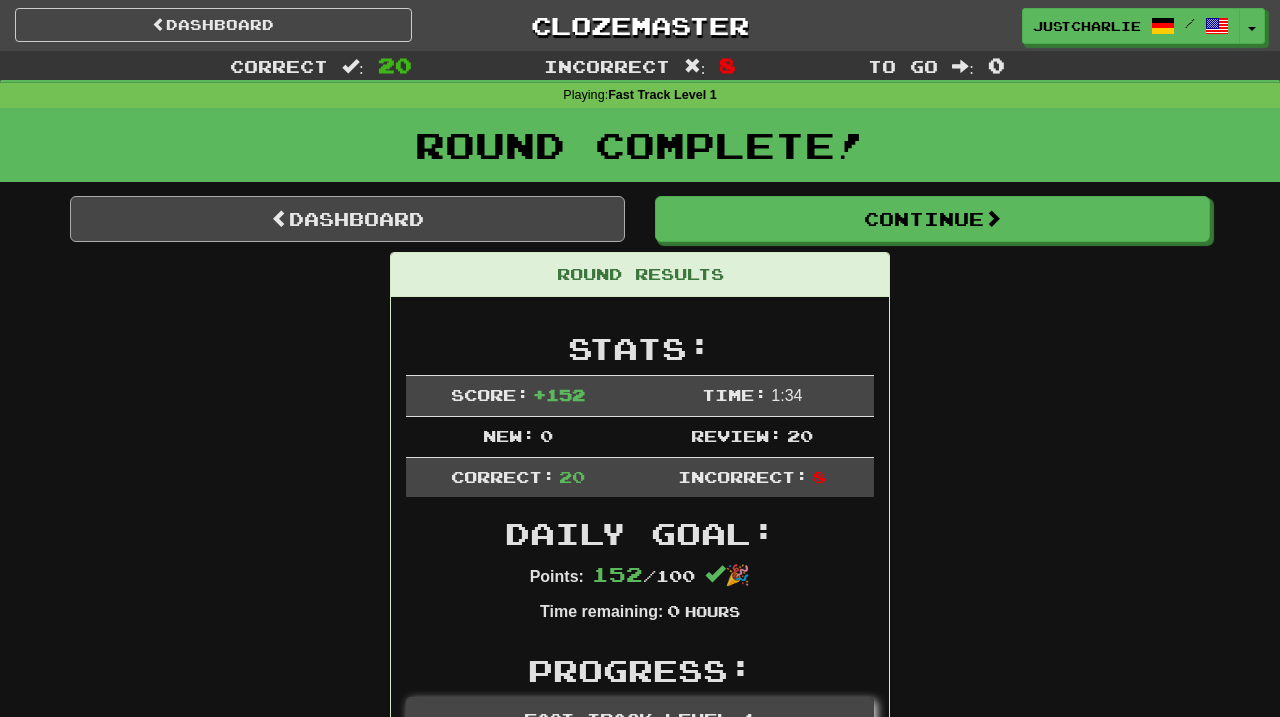 click on "Dashboard" at bounding box center (347, 219) 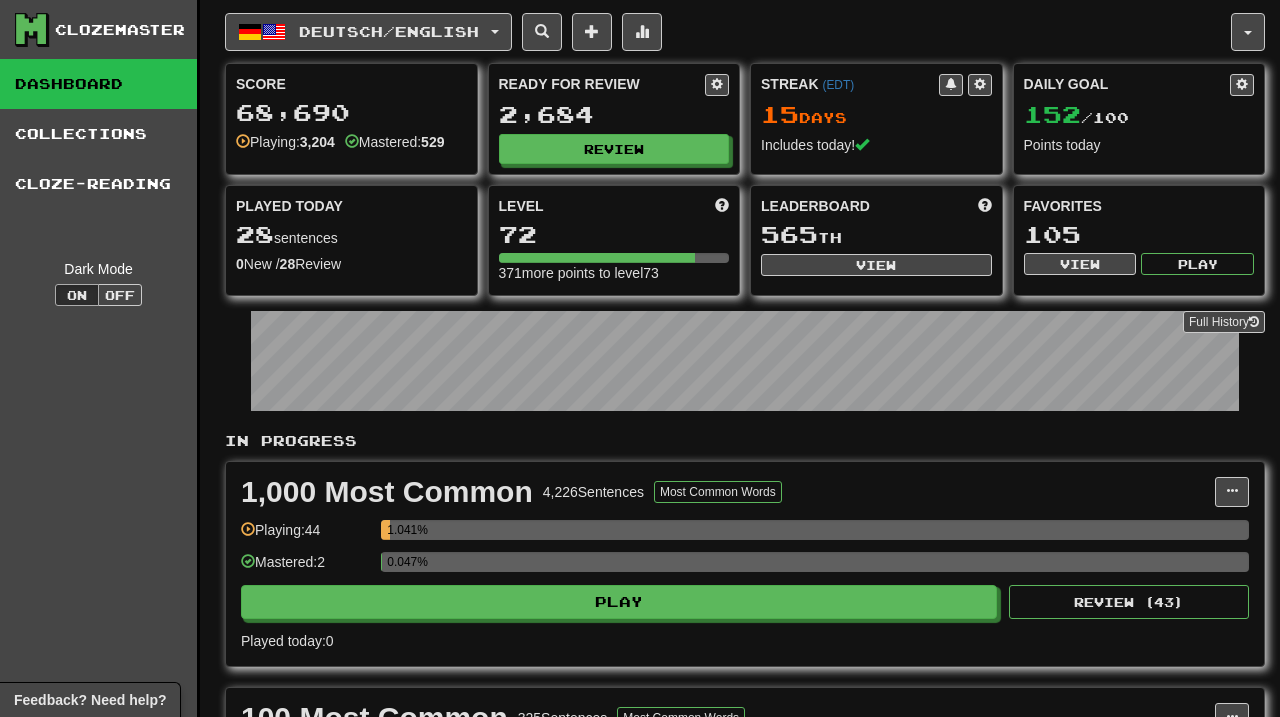 scroll, scrollTop: 0, scrollLeft: 0, axis: both 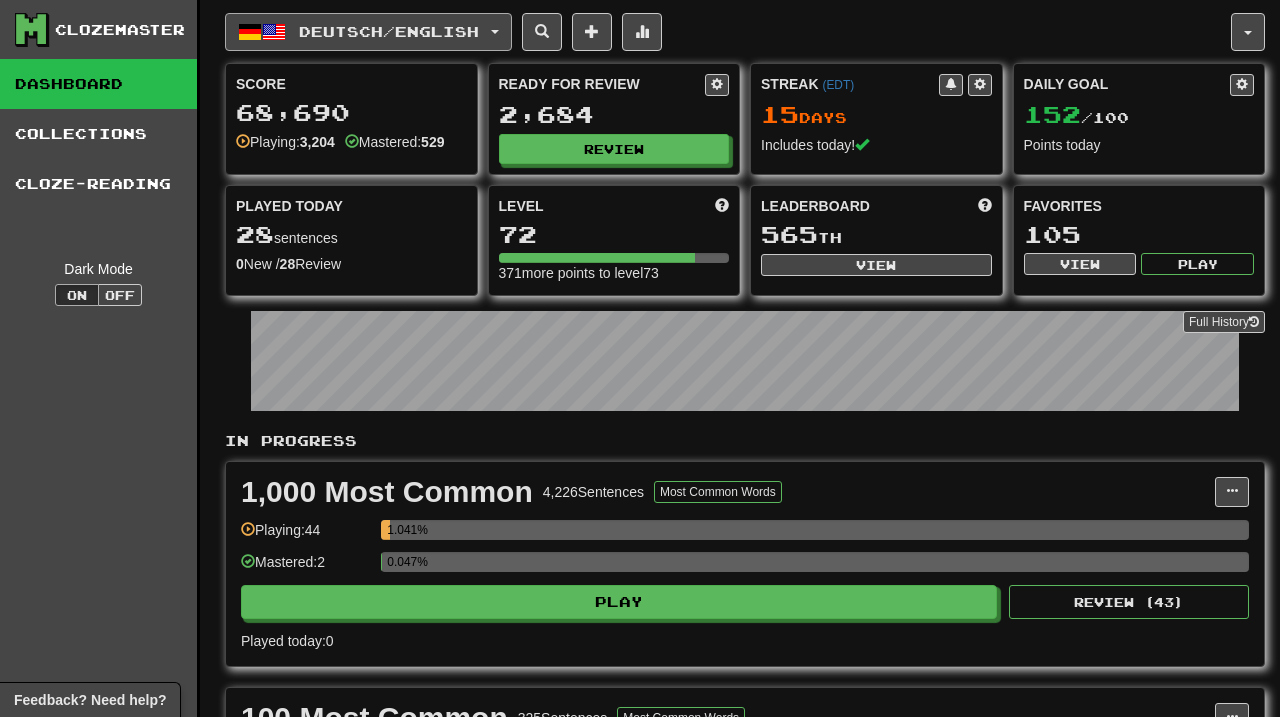 click on "Deutsch  /  English" at bounding box center (368, 32) 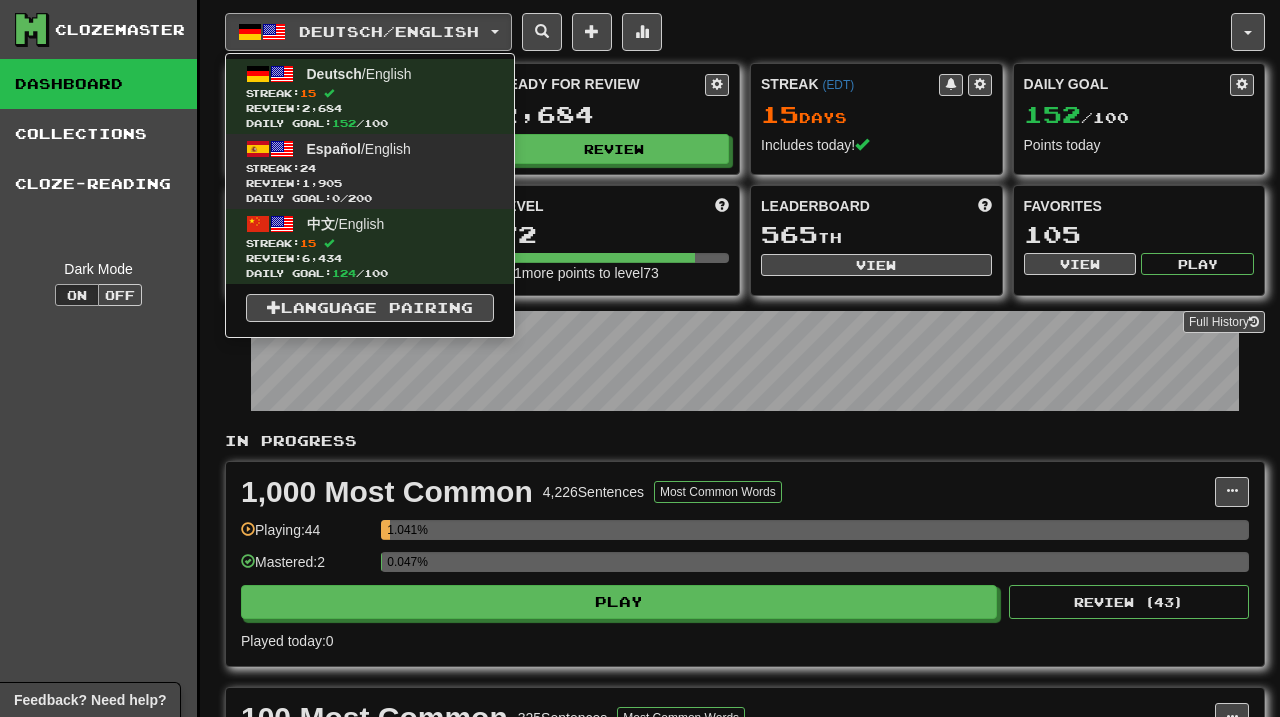 click on "Streak:  24" at bounding box center (370, 168) 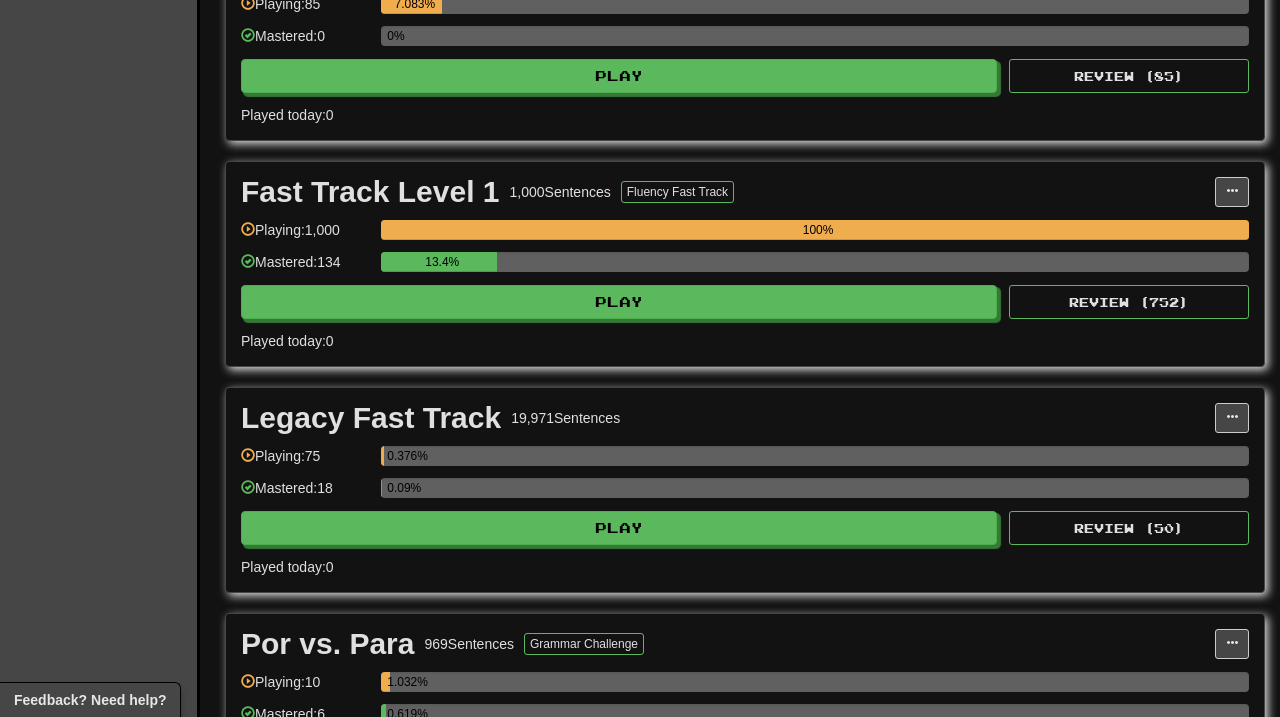 scroll, scrollTop: 1227, scrollLeft: 0, axis: vertical 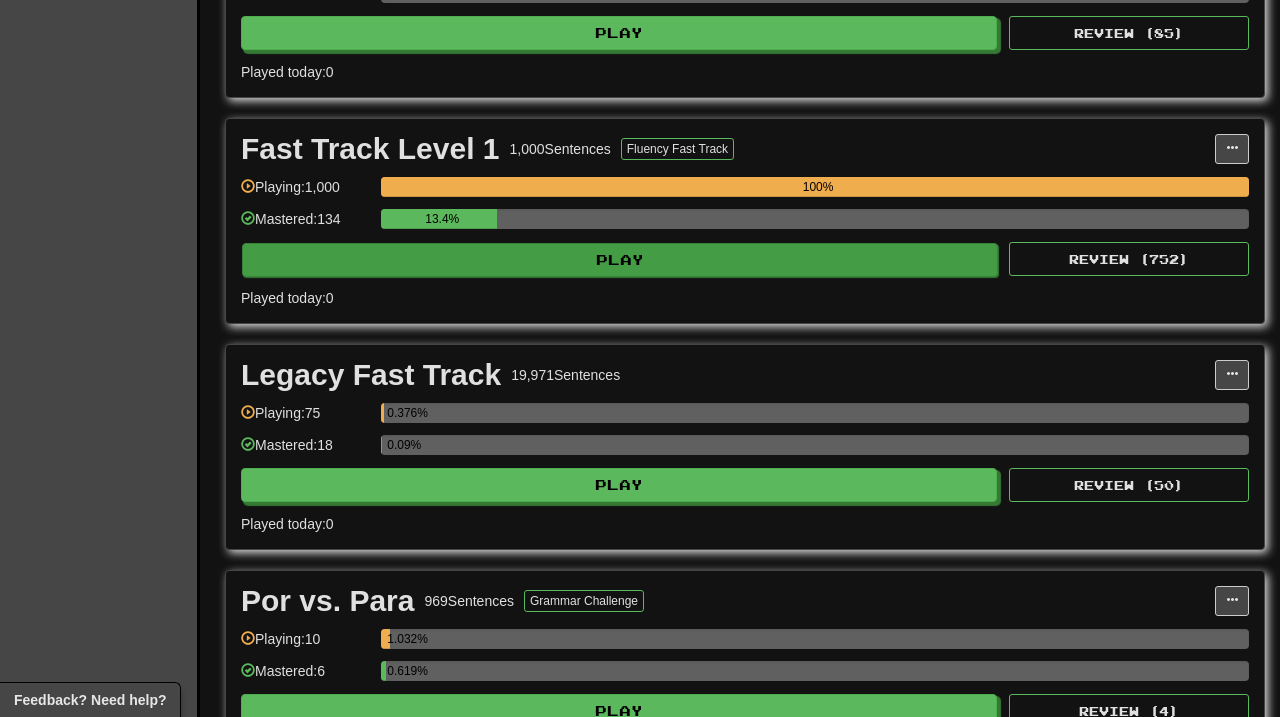 click on "Play" at bounding box center [620, 260] 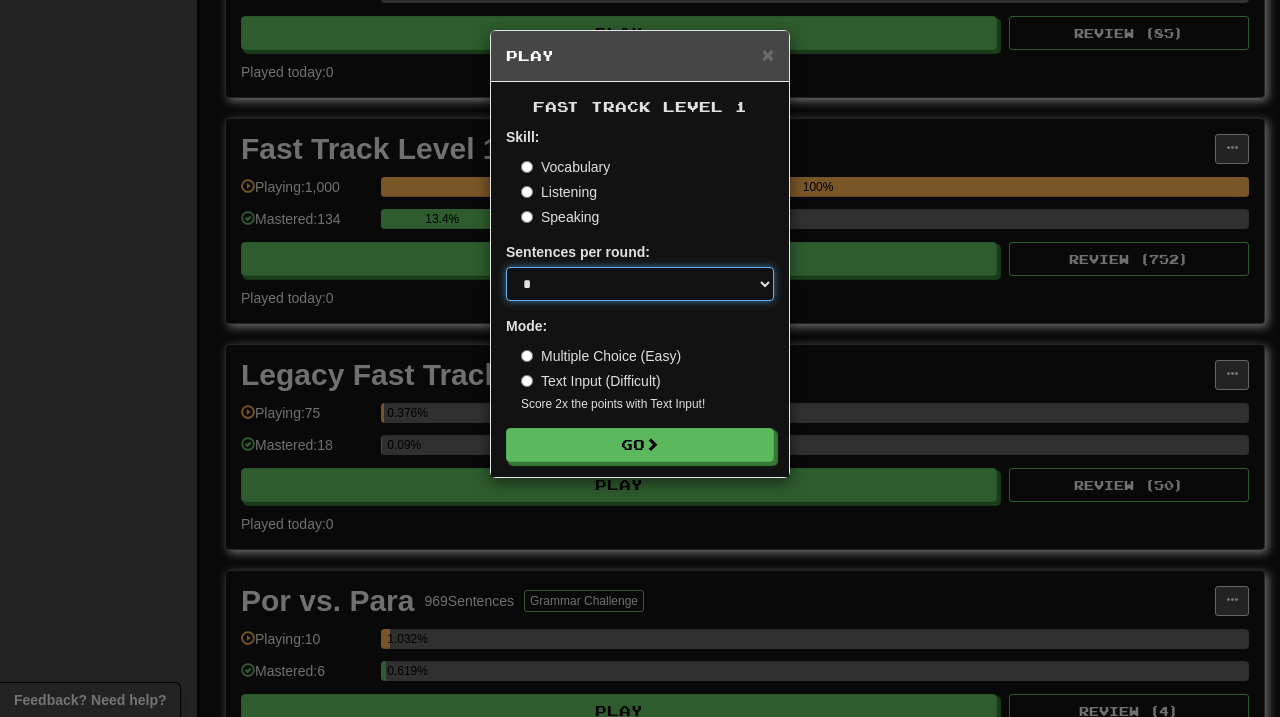 select on "**" 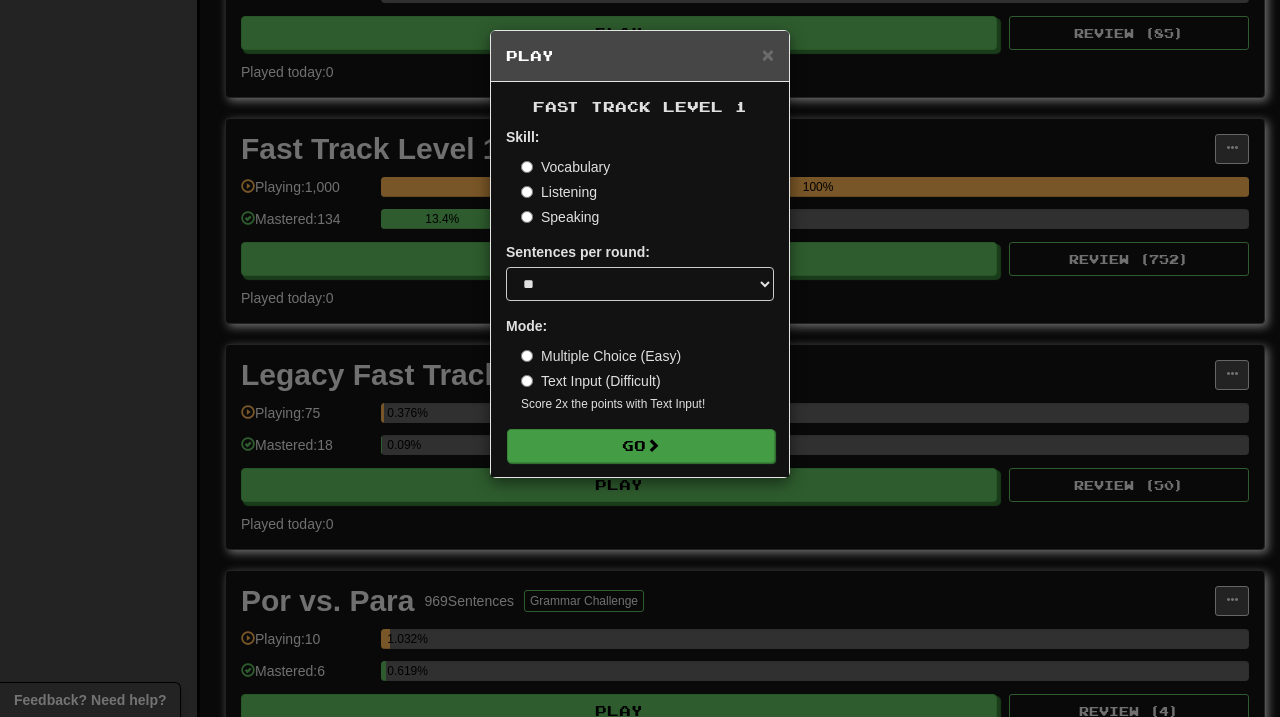 click on "Go" at bounding box center (641, 446) 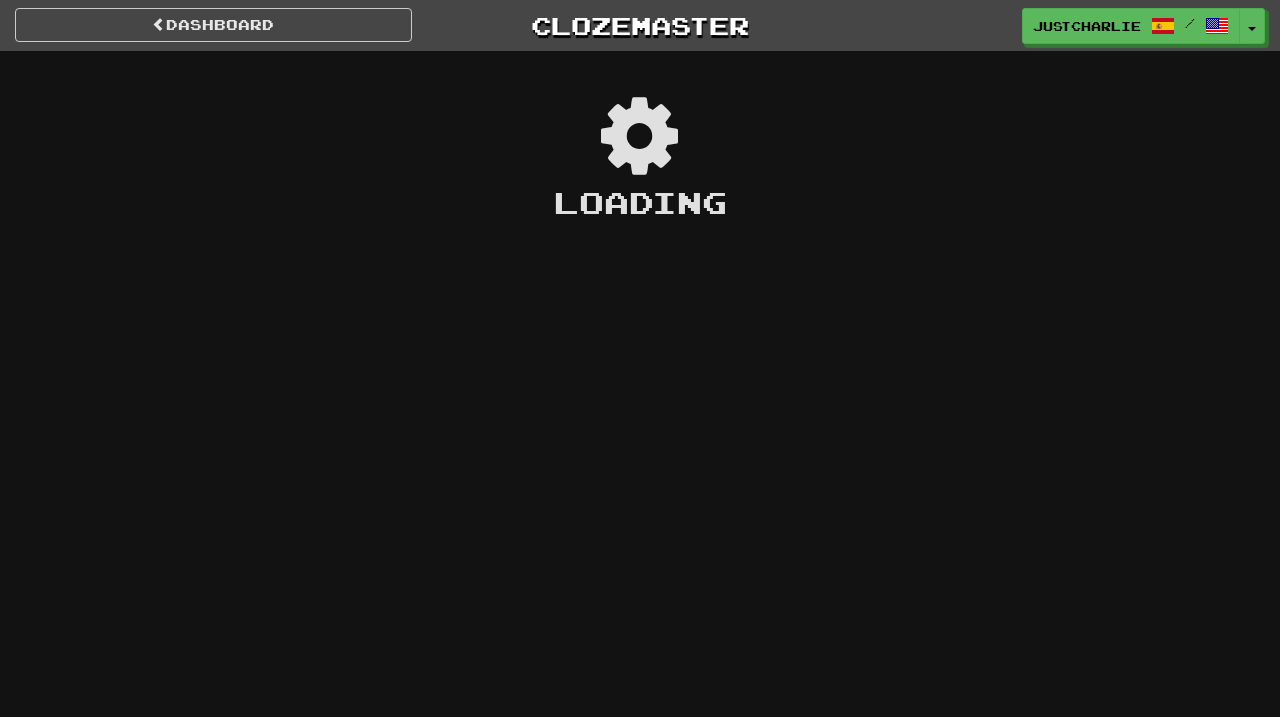 scroll, scrollTop: 0, scrollLeft: 0, axis: both 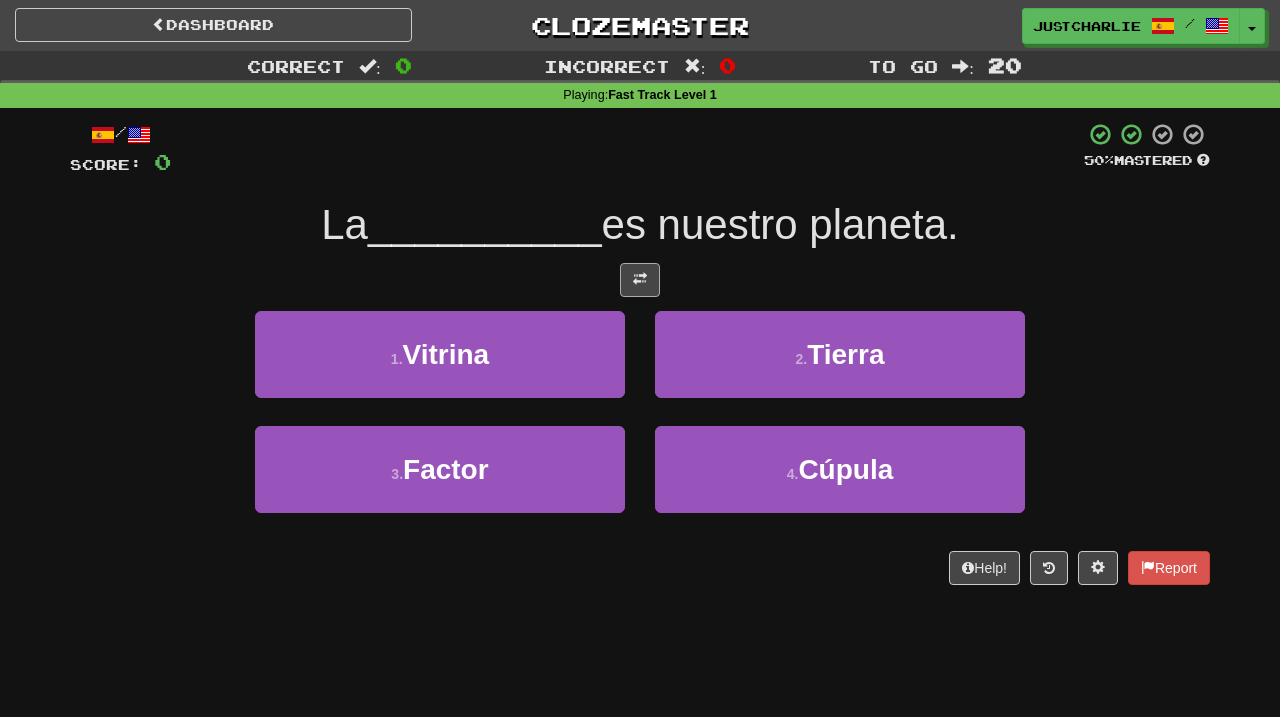 click at bounding box center [640, 280] 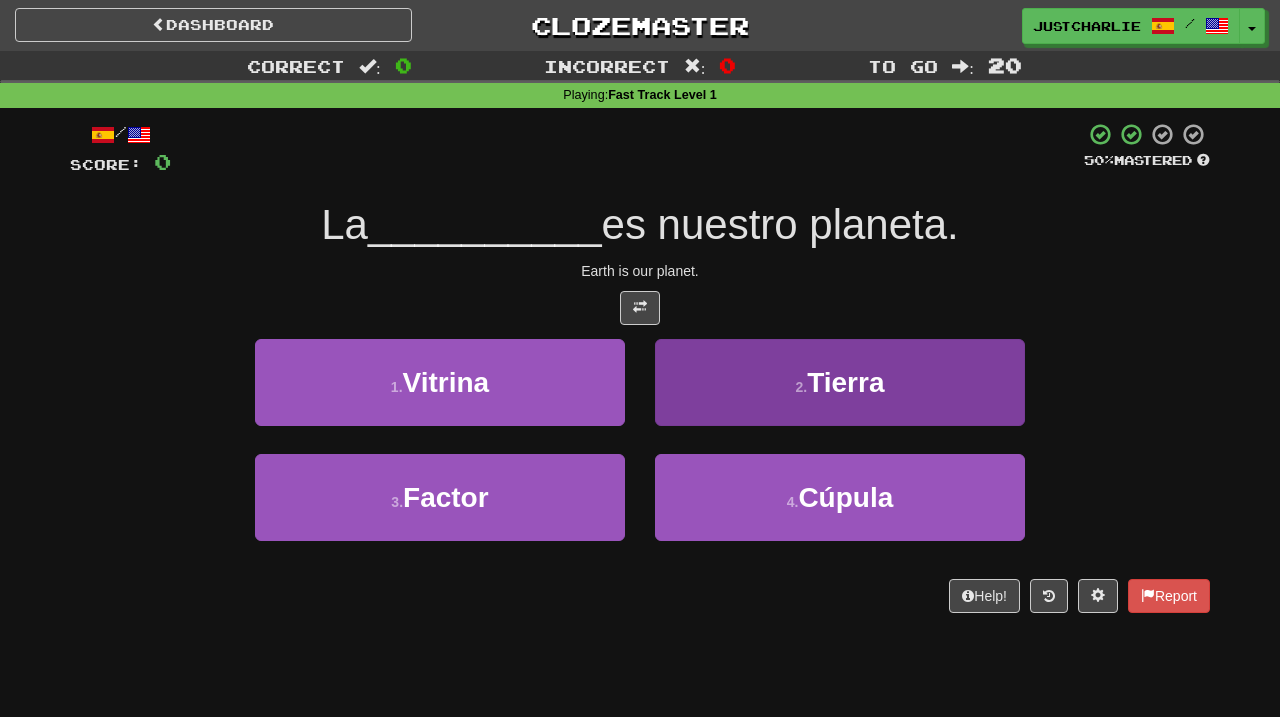 click on "2 .  Tierra" at bounding box center (840, 382) 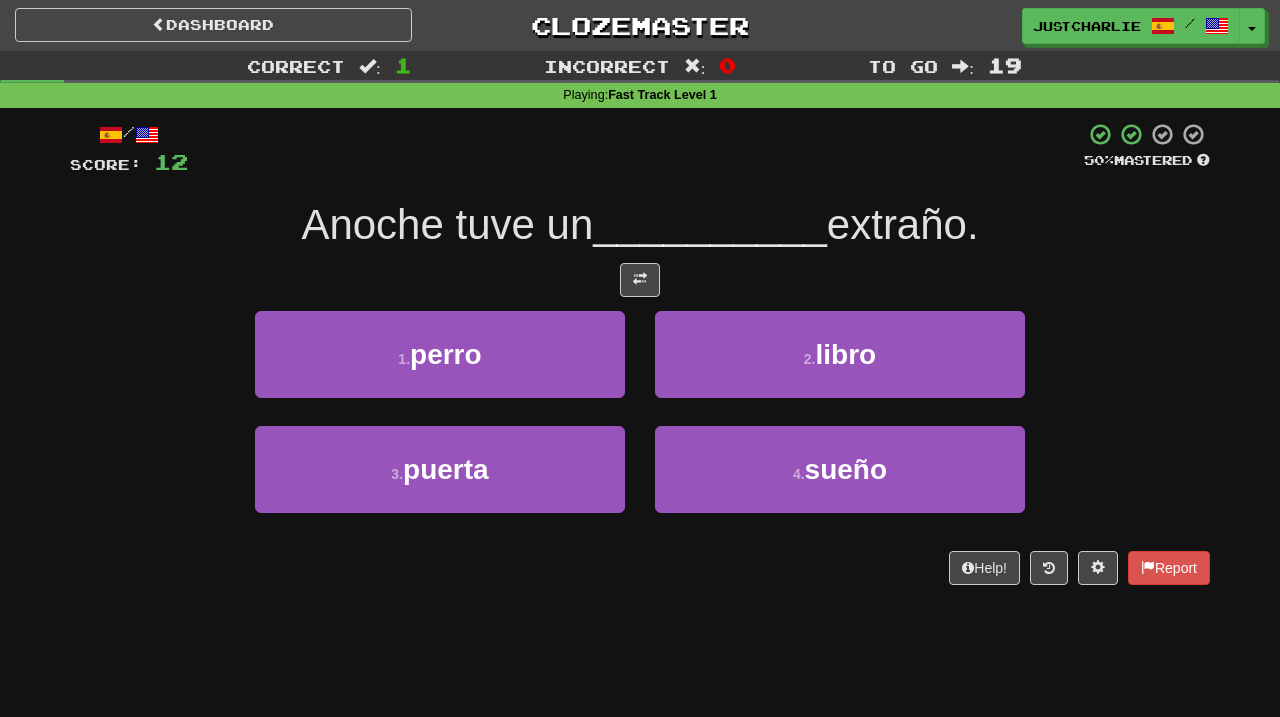click on "/  Score:   12 50 %  Mastered Anoche tuve un  __________  extraño. 1 .  perro 2 .  libro 3 .  puerta 4 .  sueño  Help!  Report" at bounding box center [640, 353] 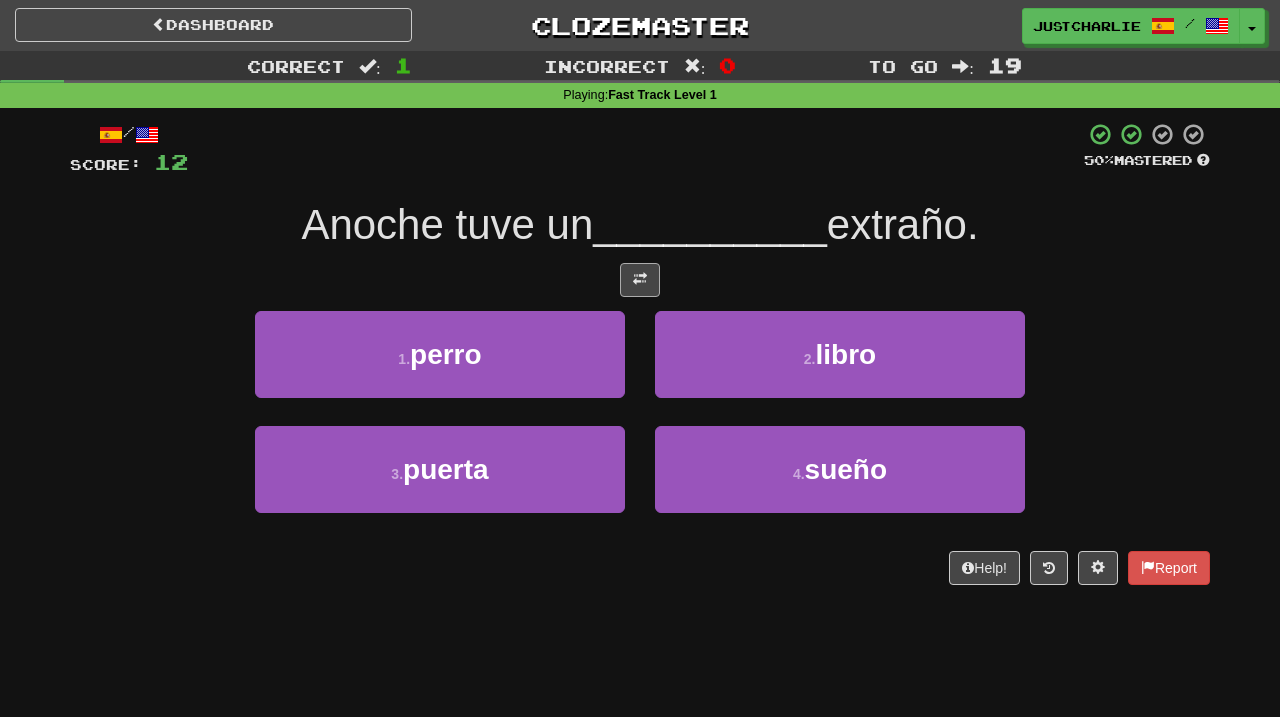 click at bounding box center (640, 279) 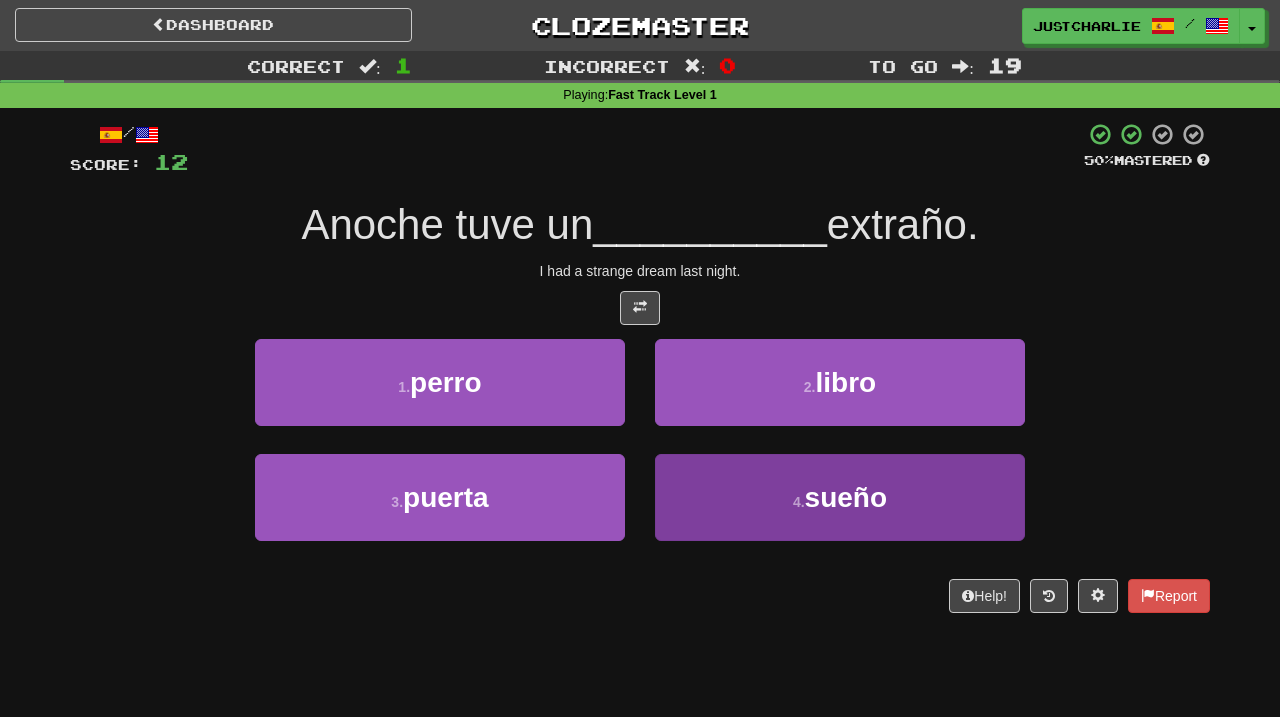 click on "4 .  sueño" at bounding box center [840, 497] 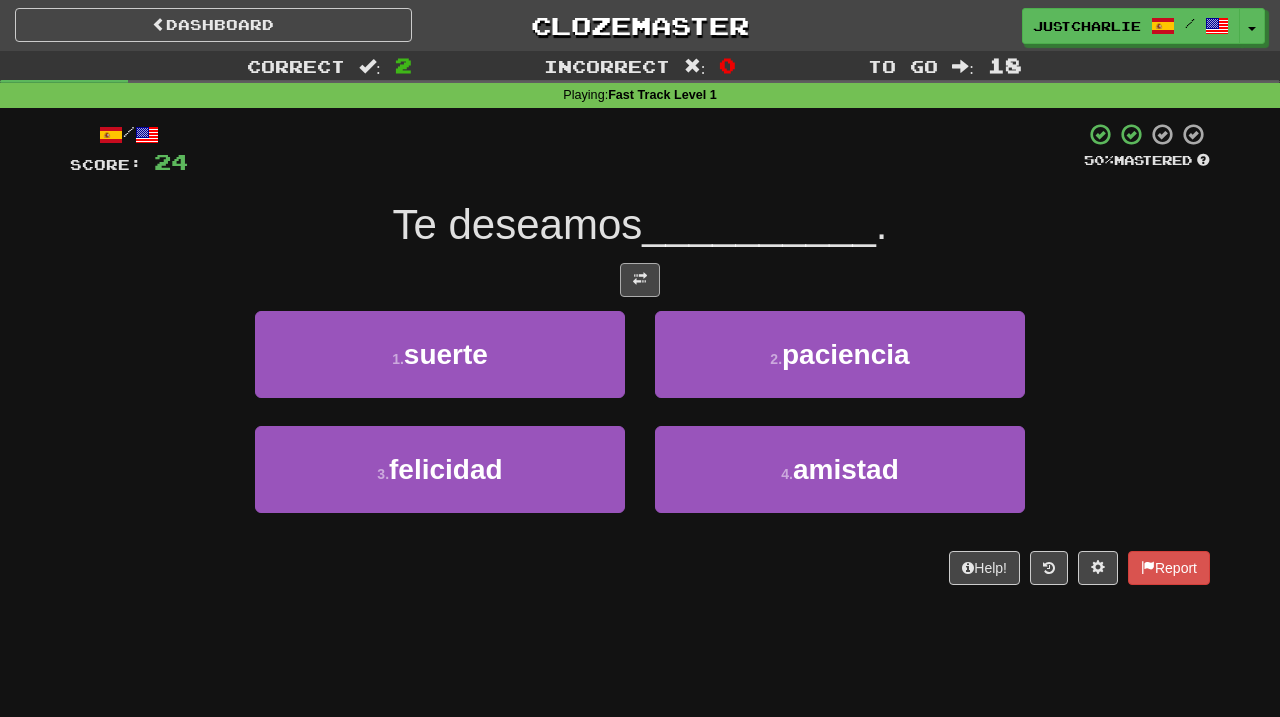 click at bounding box center [640, 280] 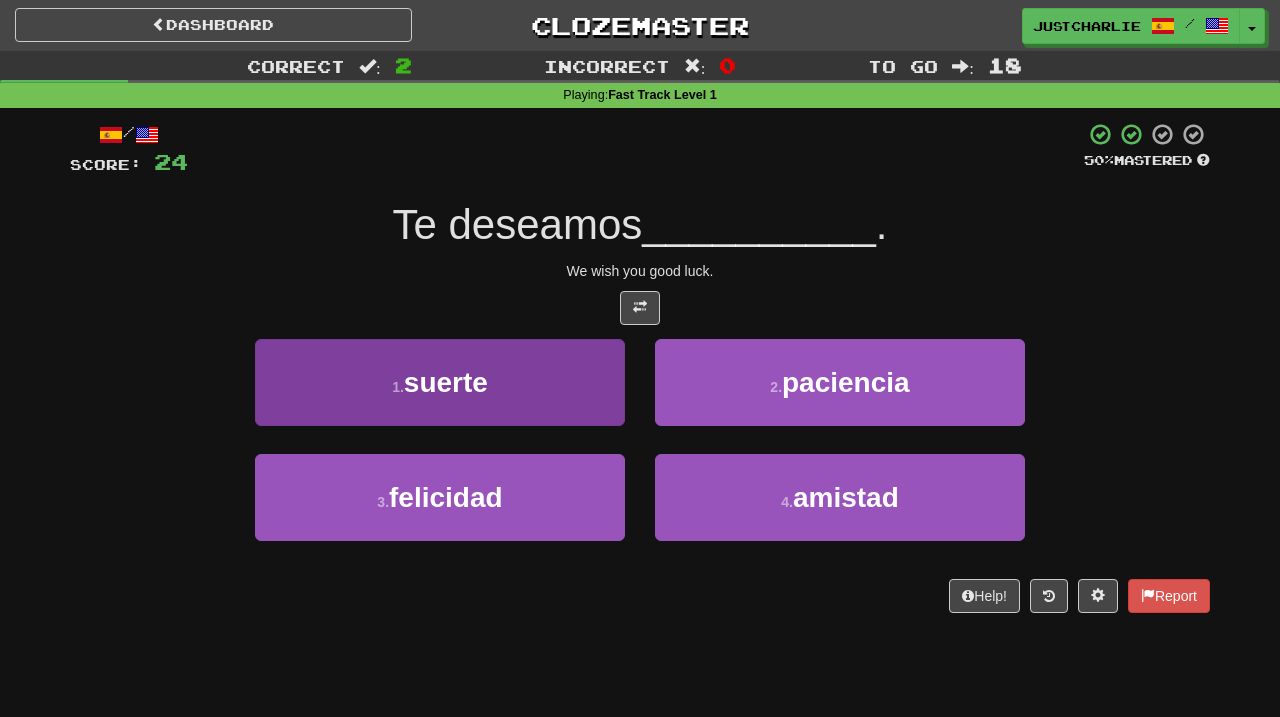 click on "1 .  suerte" at bounding box center [440, 382] 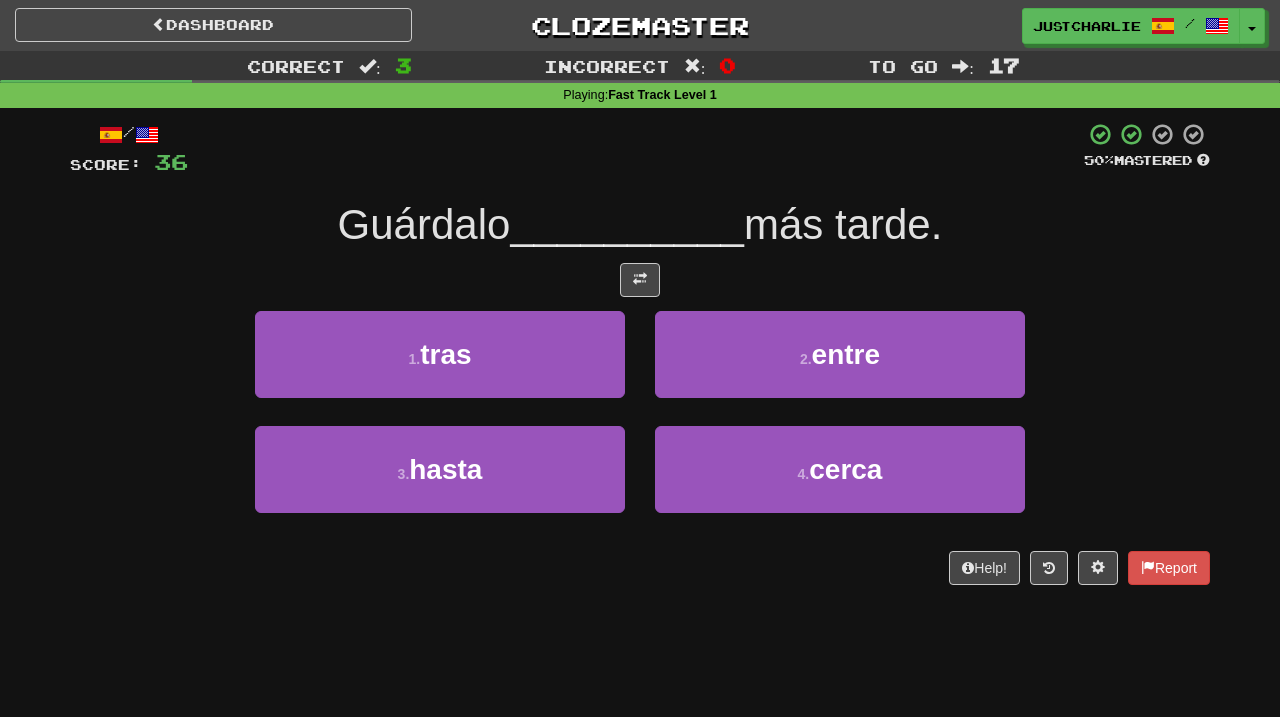 click at bounding box center [640, 280] 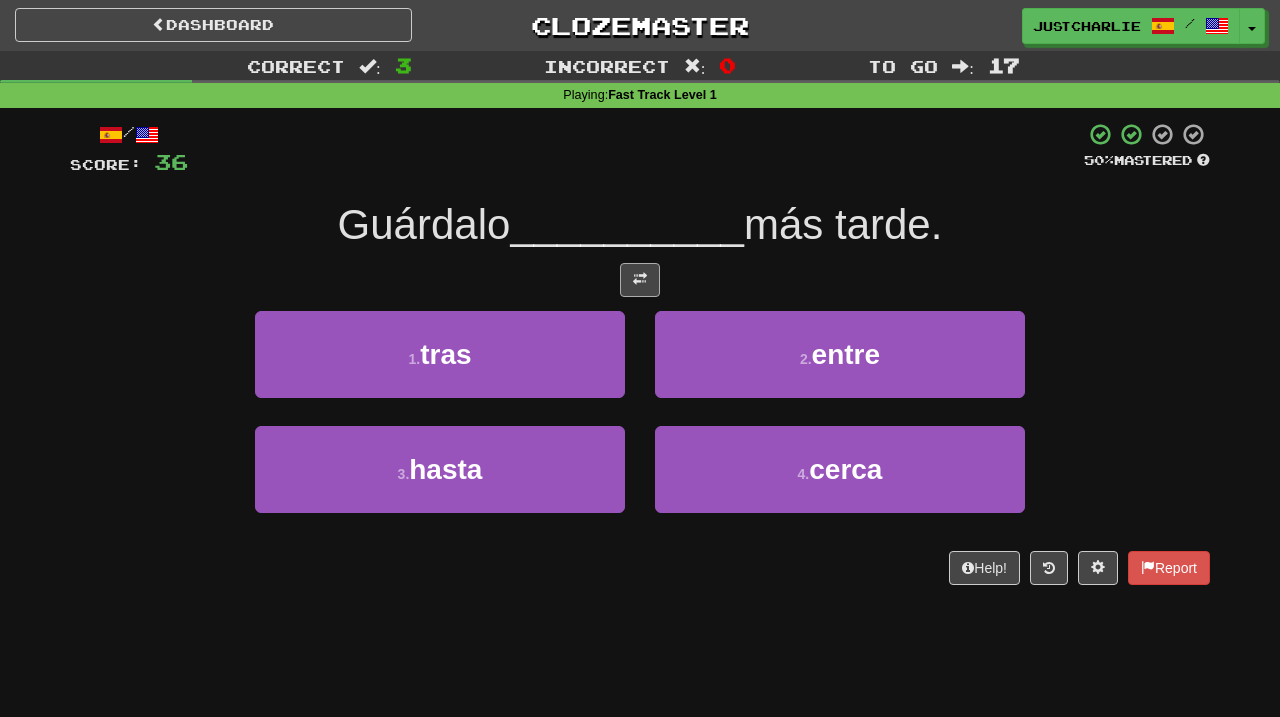 click at bounding box center [640, 280] 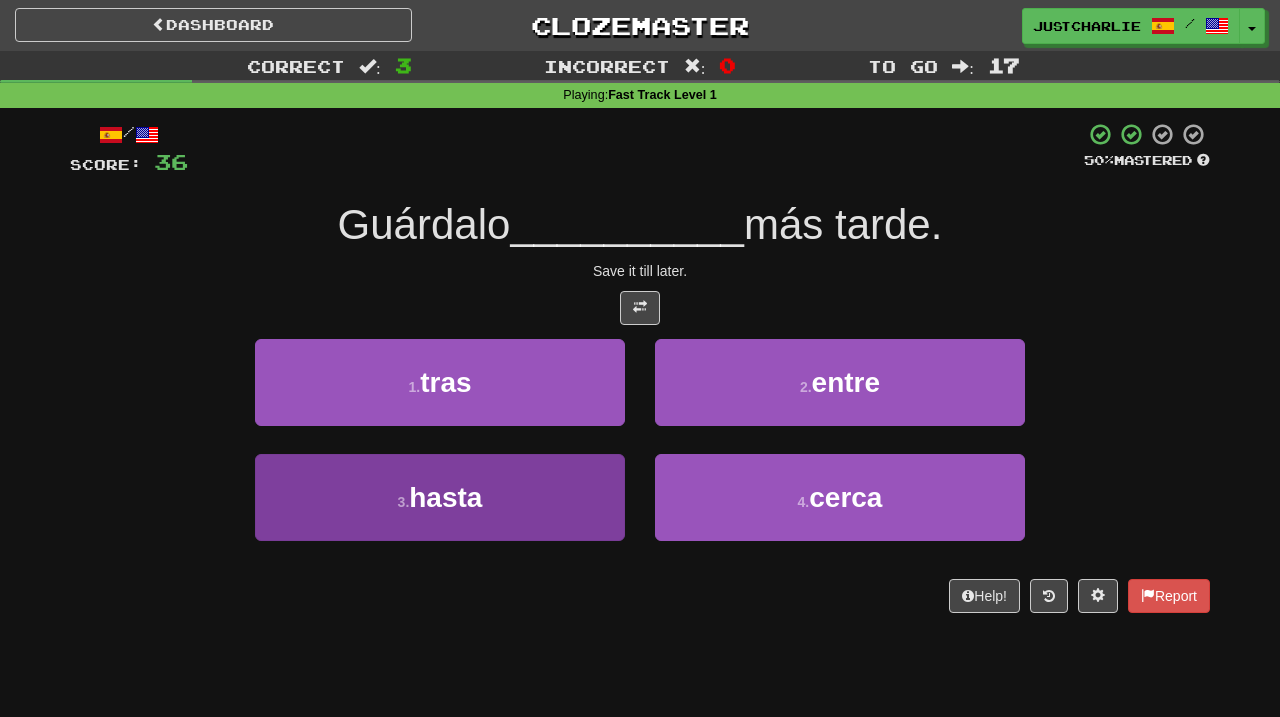 click on "3 .  hasta" at bounding box center (440, 497) 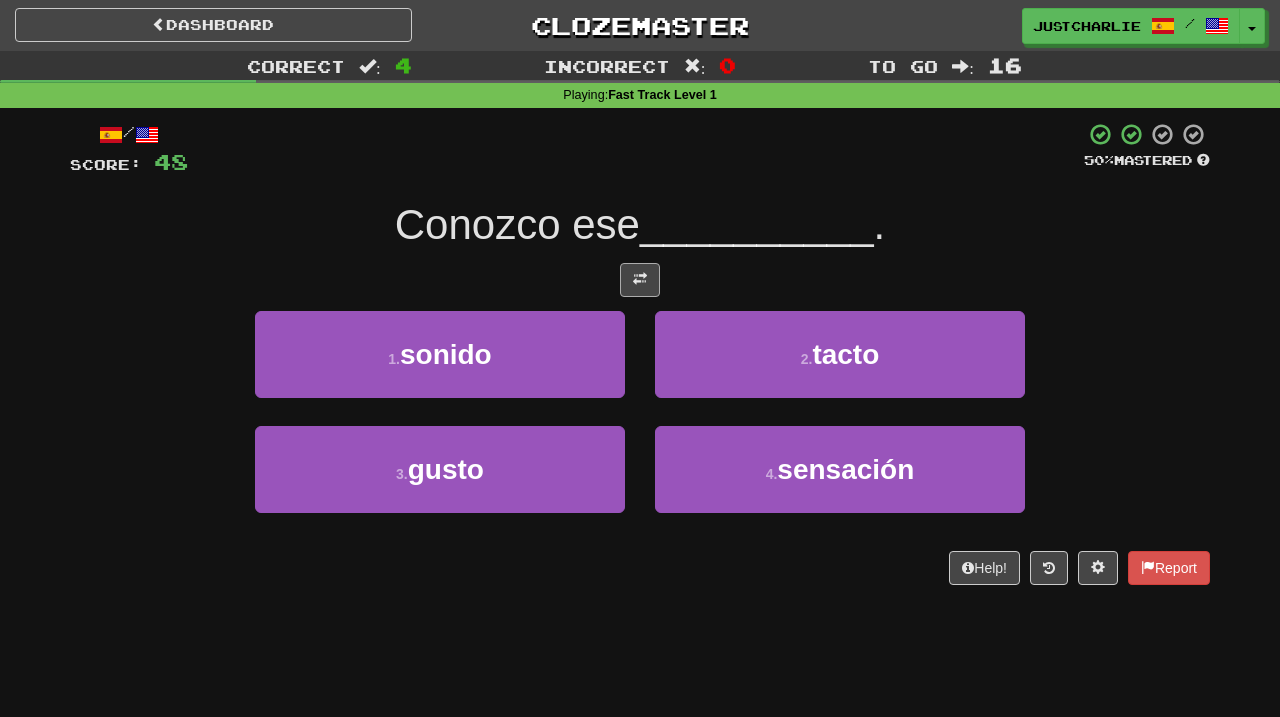 click at bounding box center (640, 279) 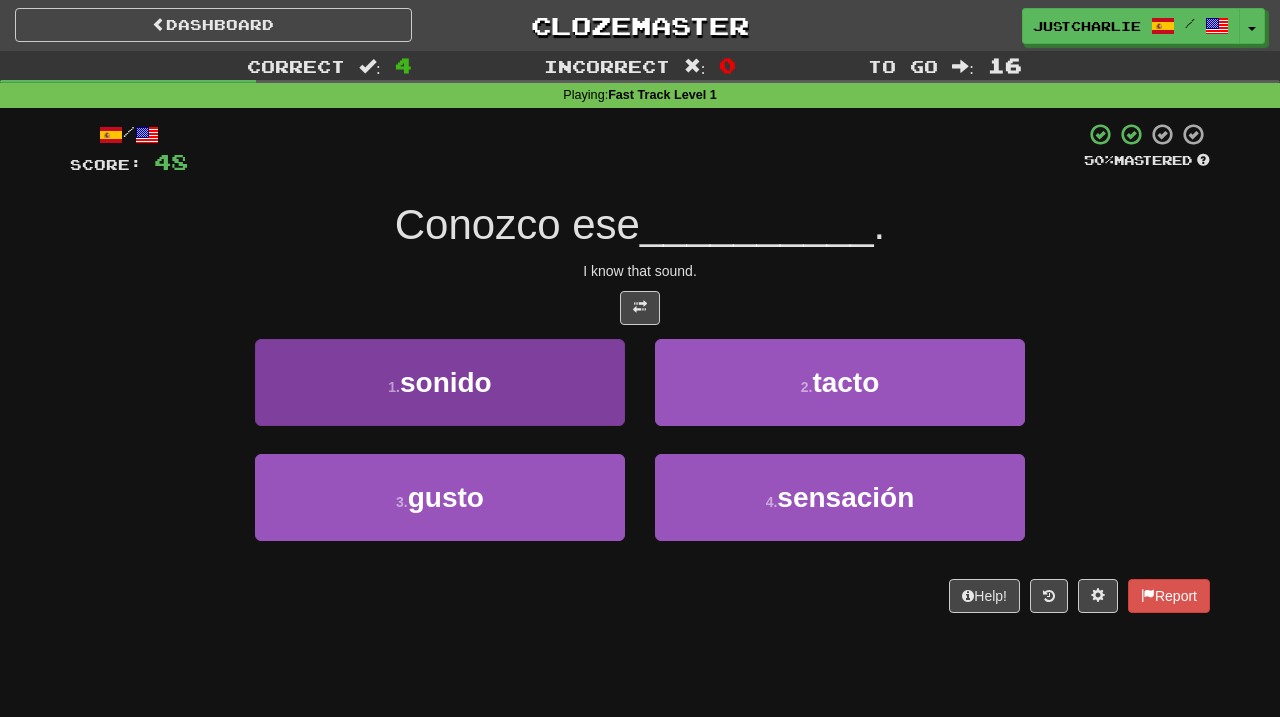 click on "1 .  sonido" at bounding box center (440, 382) 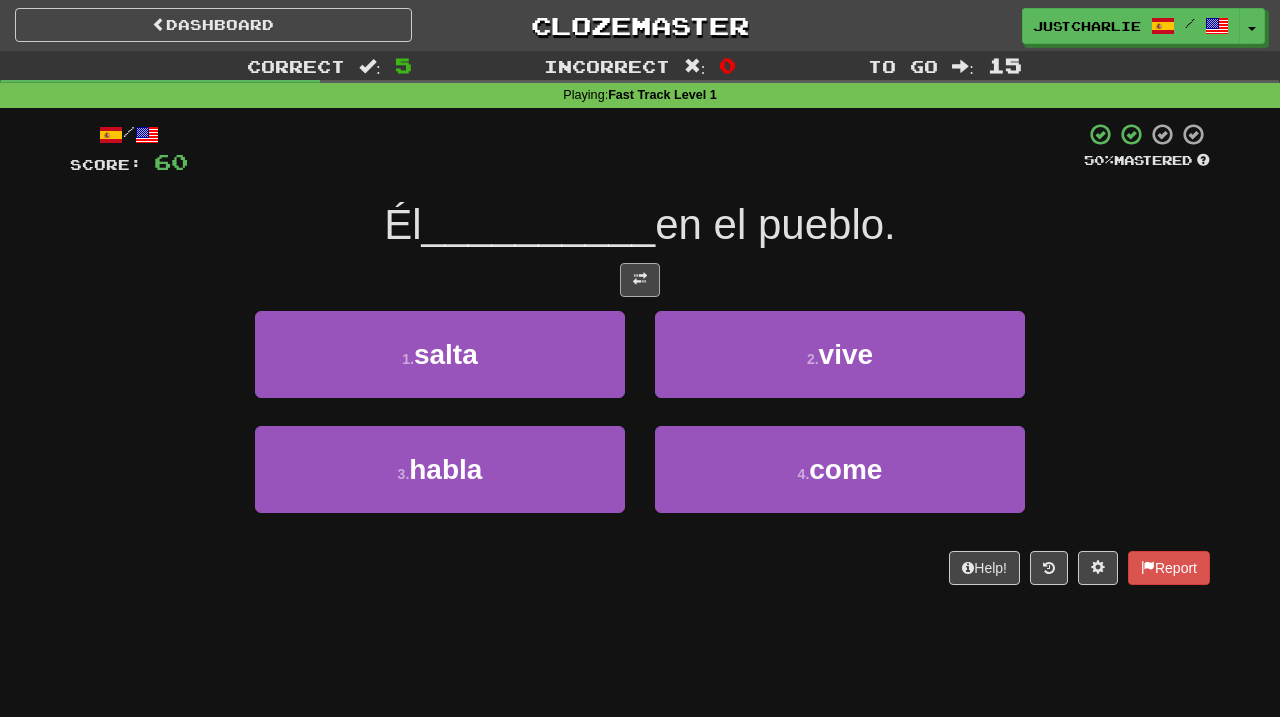 click at bounding box center (640, 279) 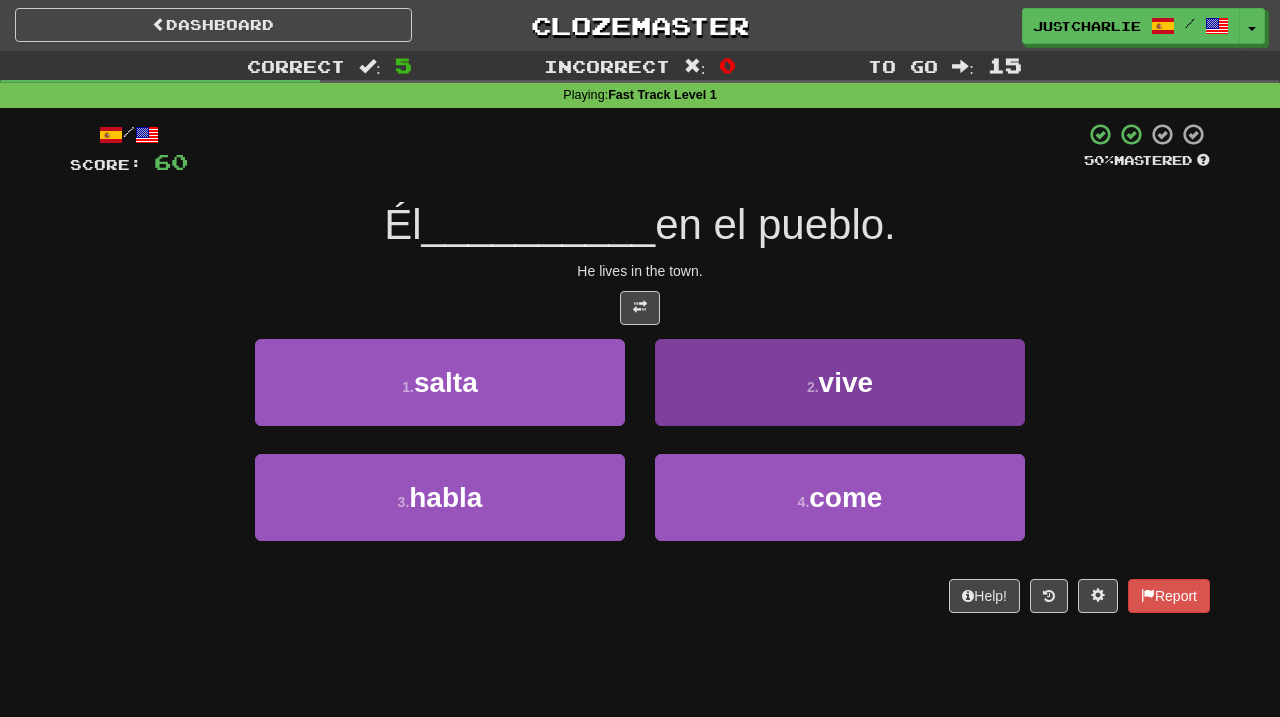 click on "2 .  vive" at bounding box center (840, 382) 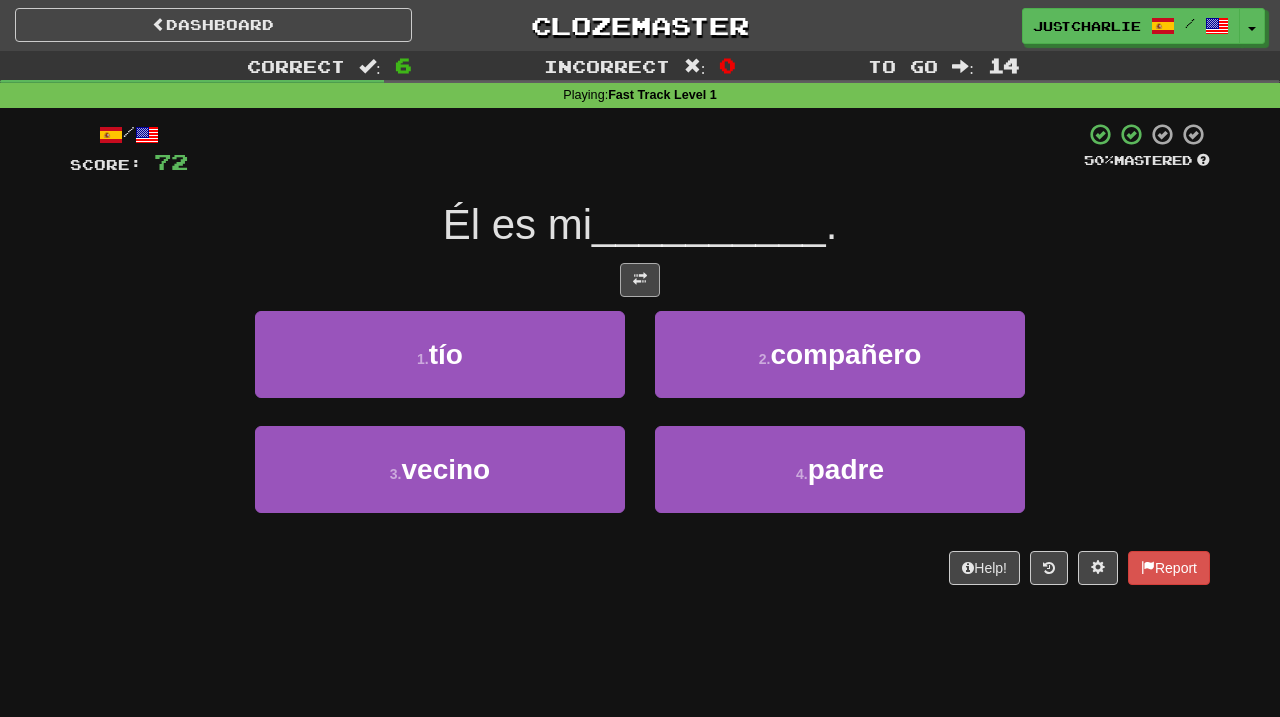 click at bounding box center [640, 280] 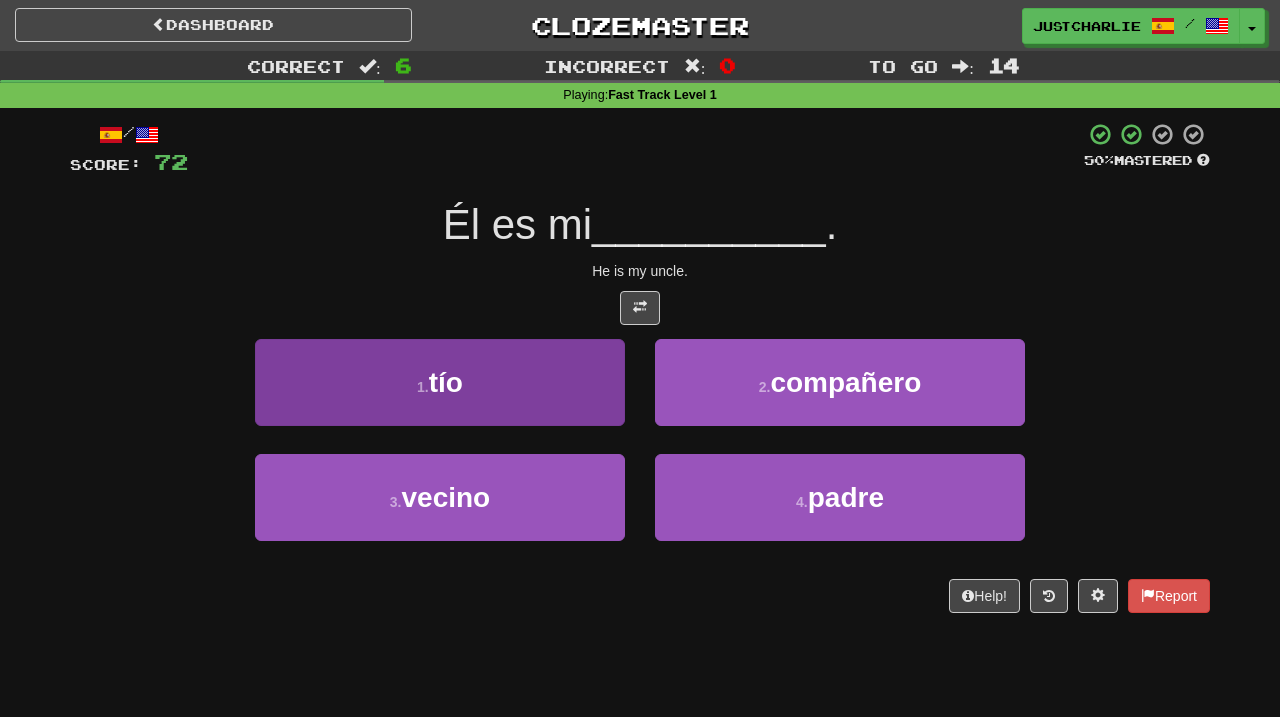 click on "1 .  tío" at bounding box center (440, 382) 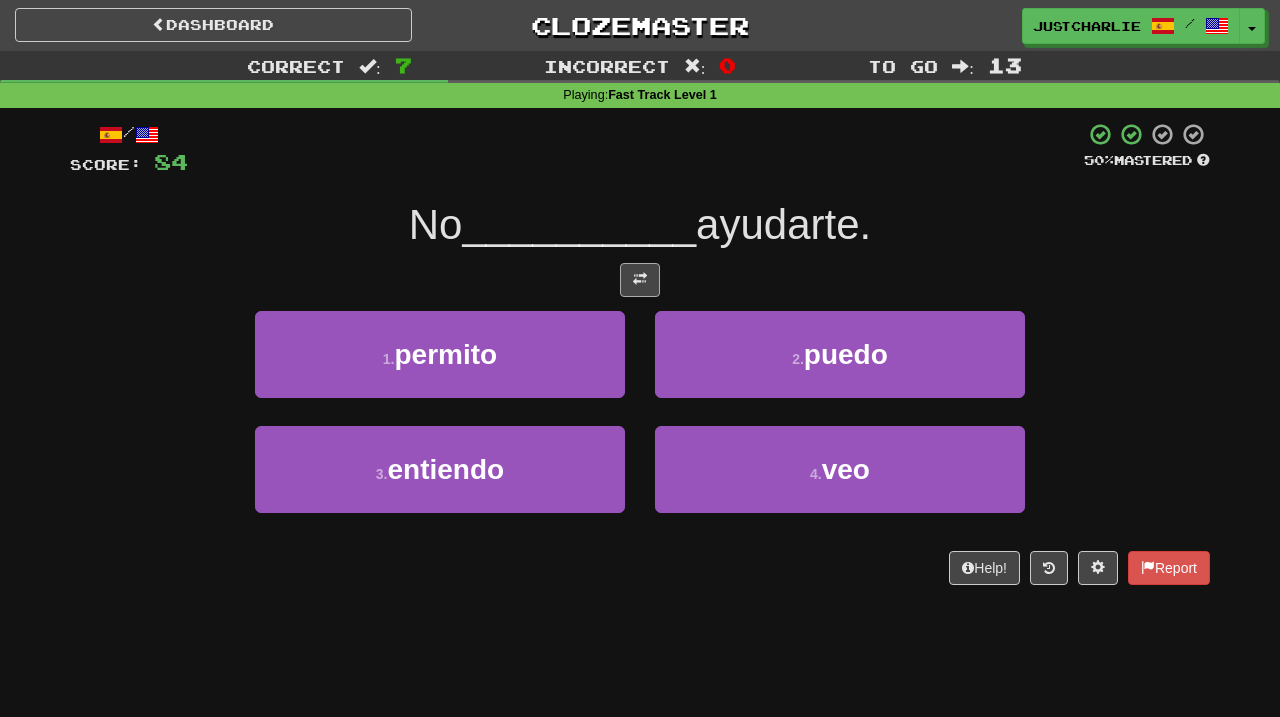 click at bounding box center (640, 280) 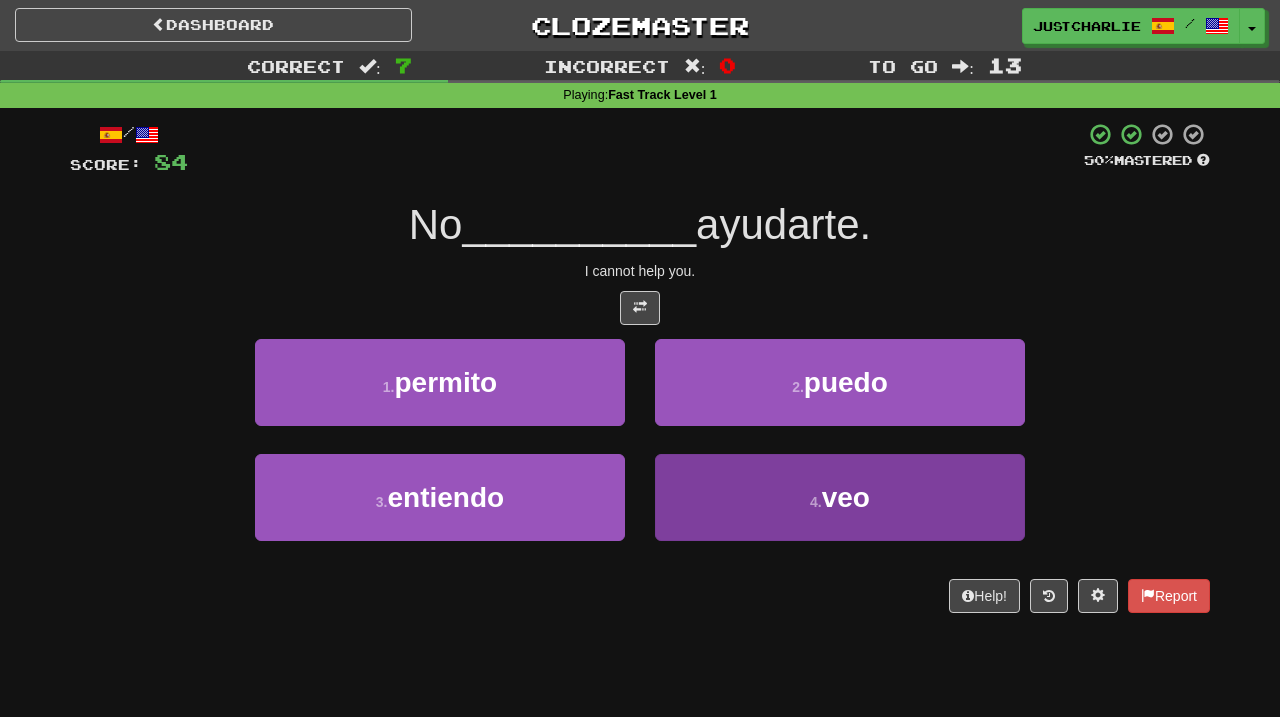 click on "4 .  veo" at bounding box center [840, 497] 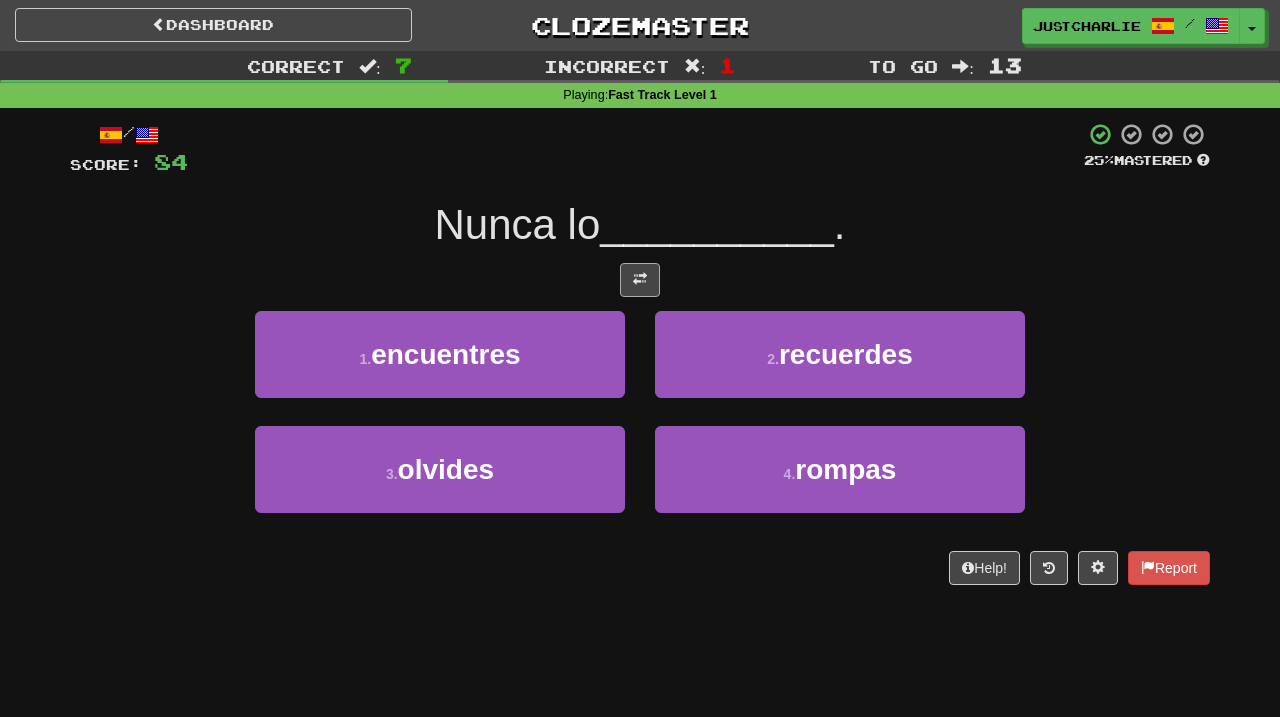 click at bounding box center (640, 279) 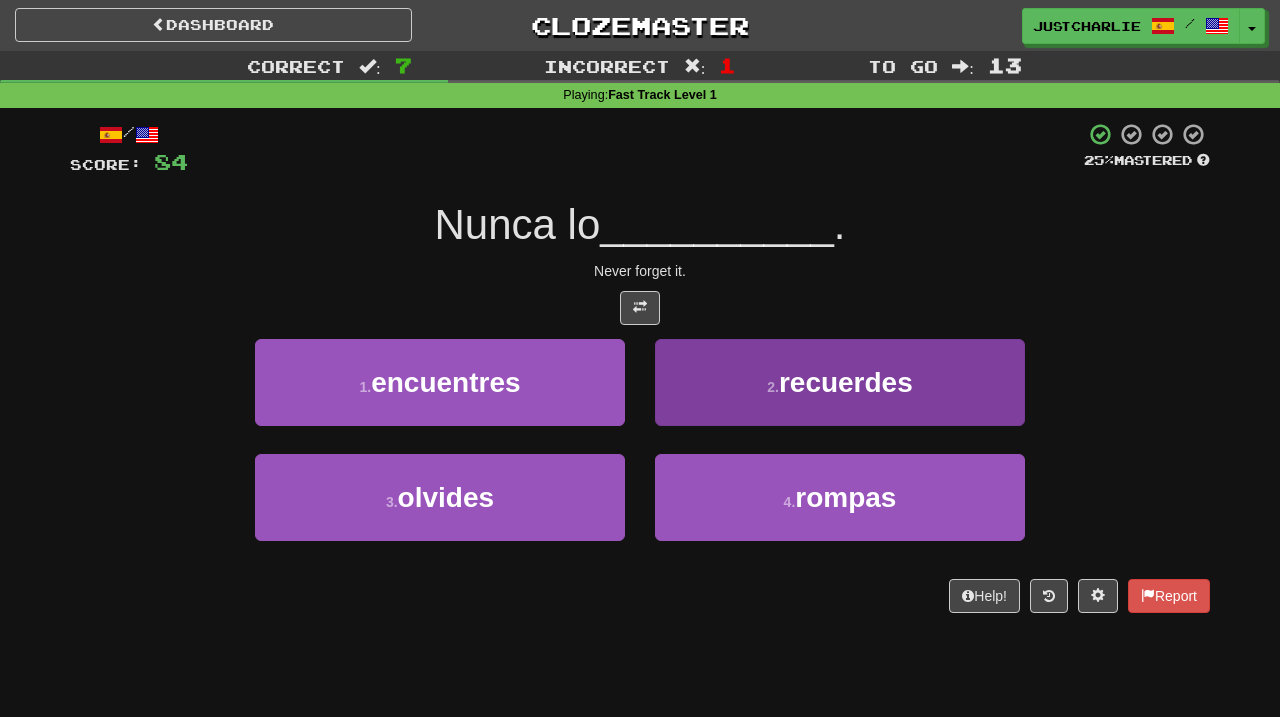 click on "2 .  recuerdes" at bounding box center [840, 382] 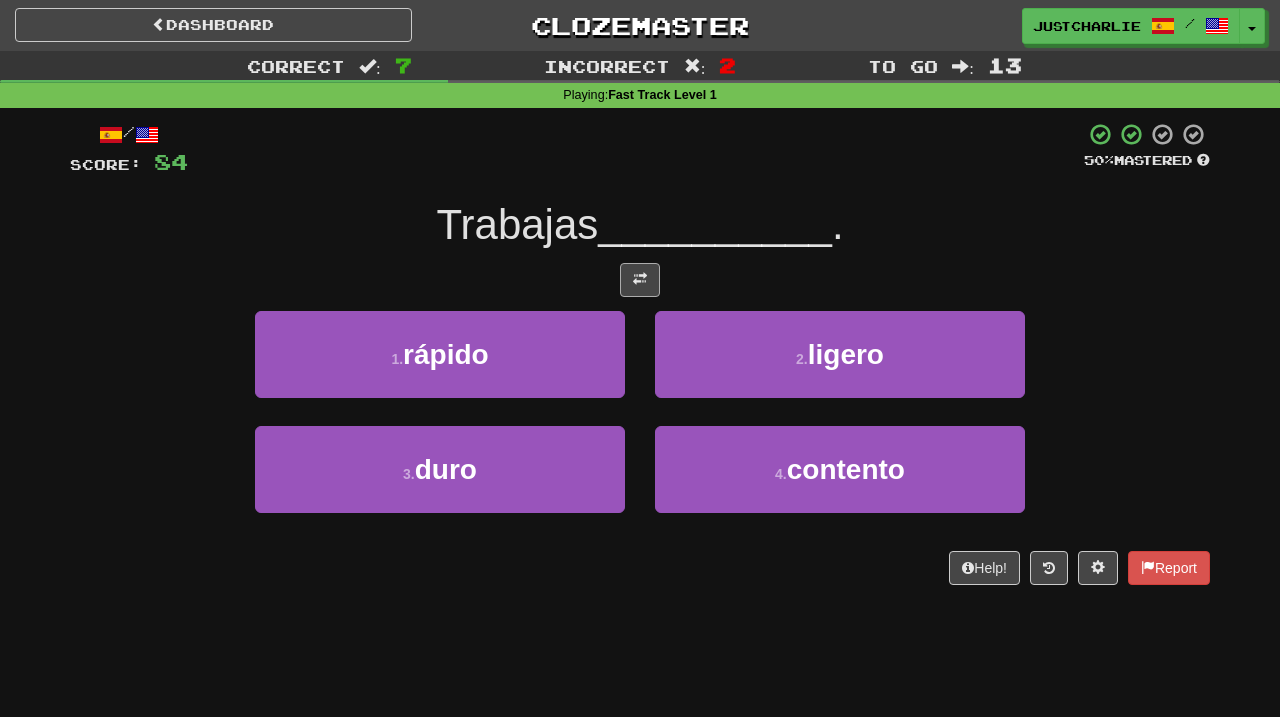 click at bounding box center (640, 280) 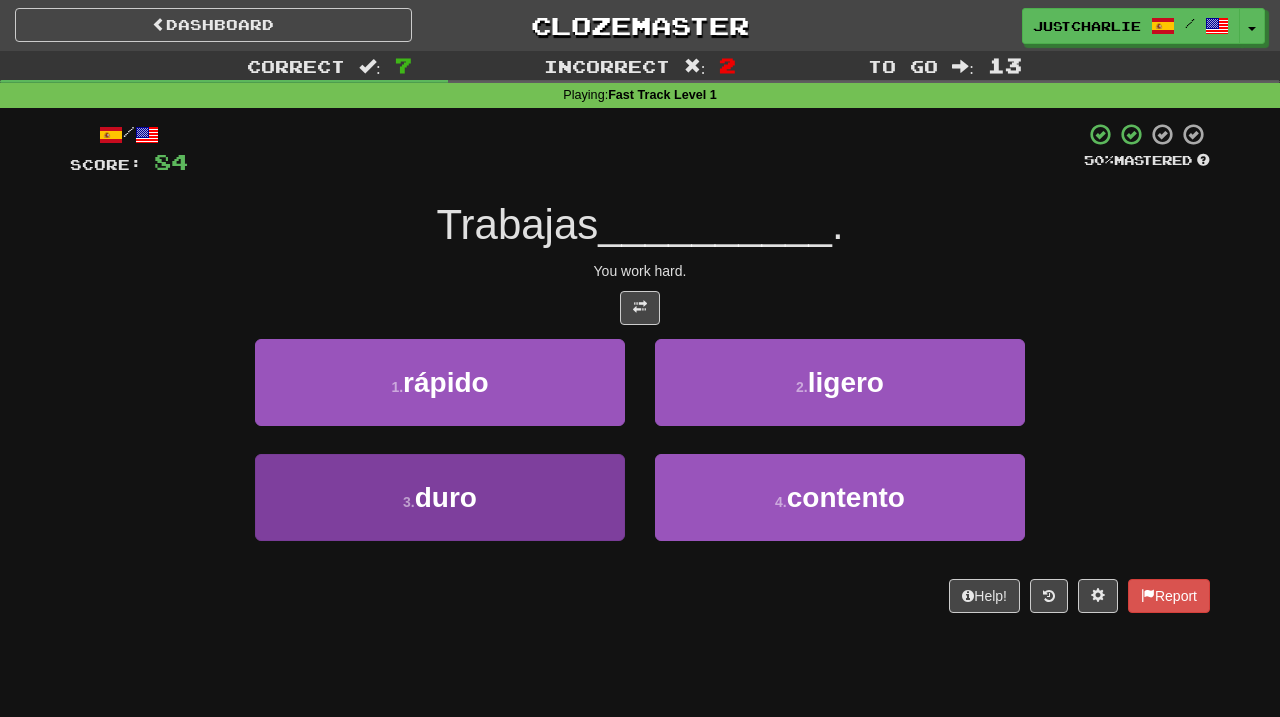 click on "3 .  duro" at bounding box center (440, 497) 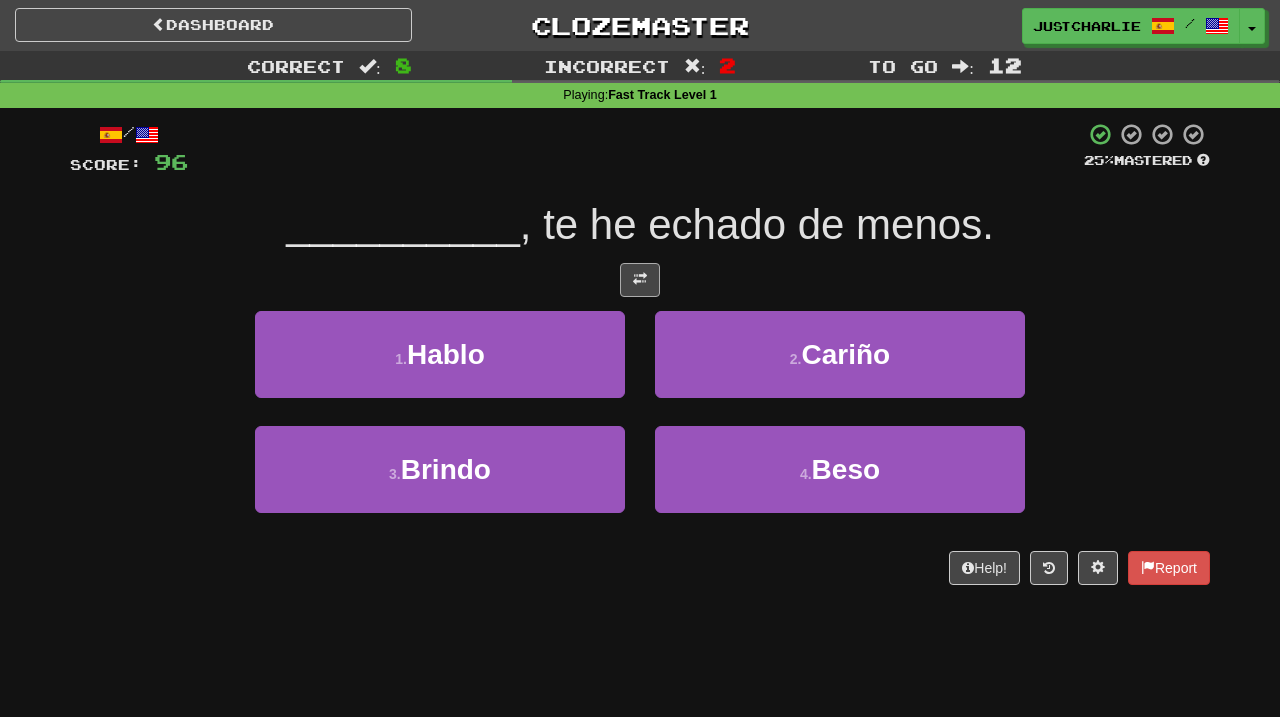 click at bounding box center (640, 279) 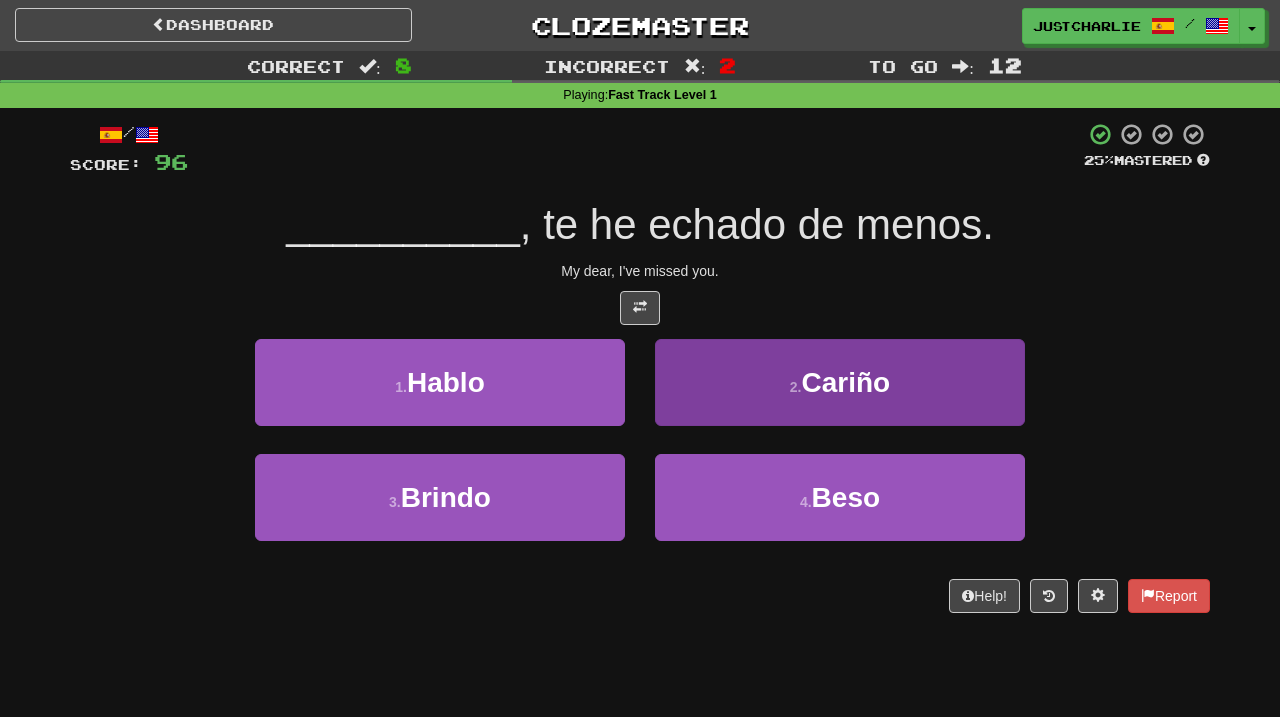 click on "2 .  Cariño" at bounding box center [840, 382] 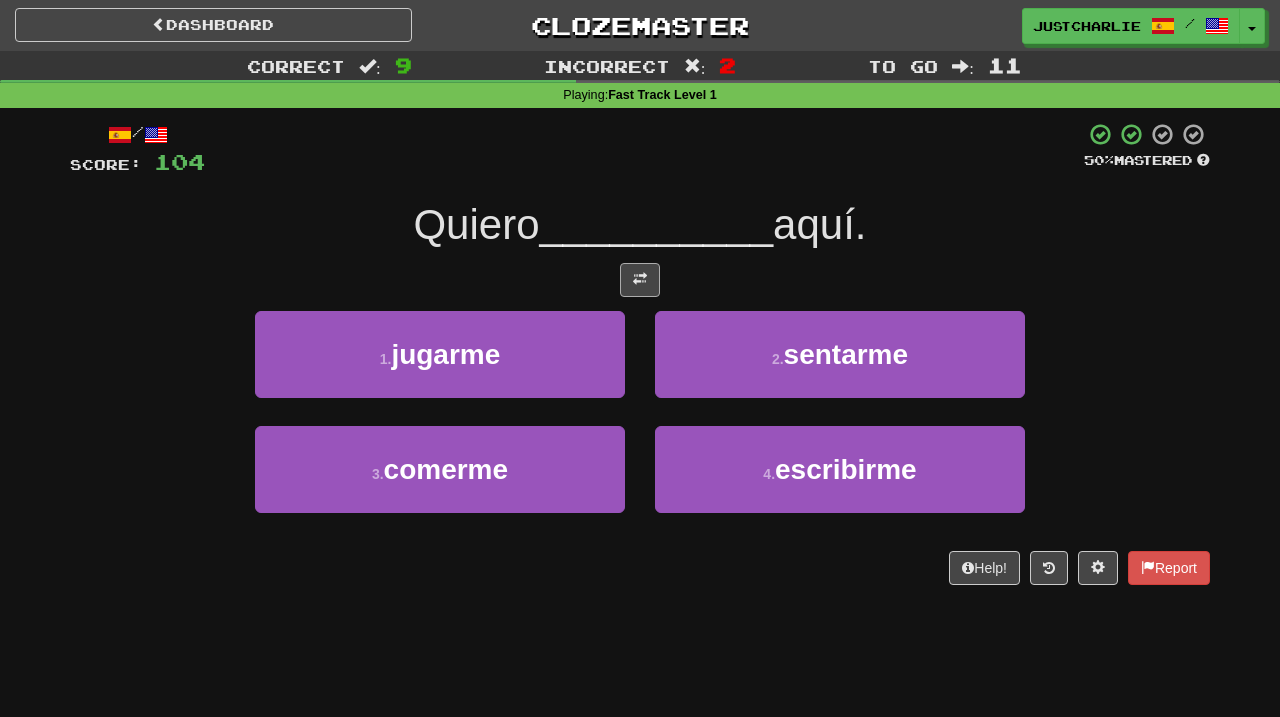 click at bounding box center [640, 280] 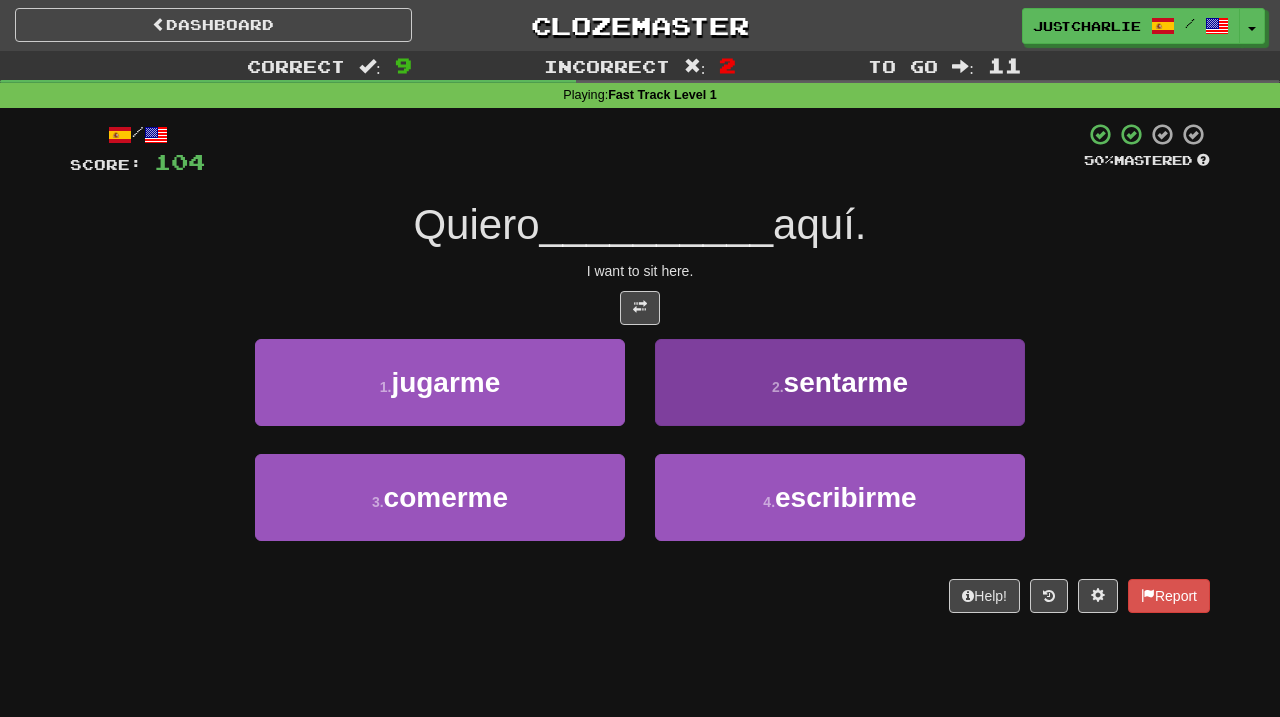 click on "2 .  sentarme" at bounding box center (840, 382) 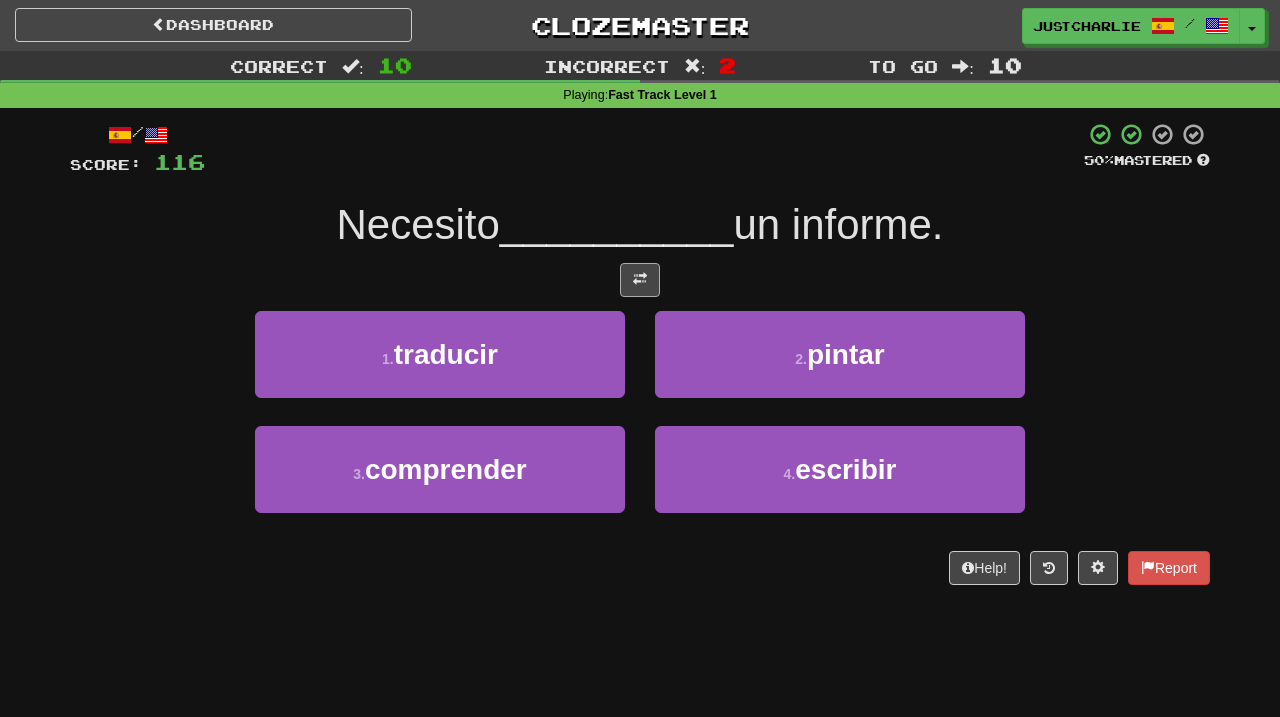 click at bounding box center (640, 279) 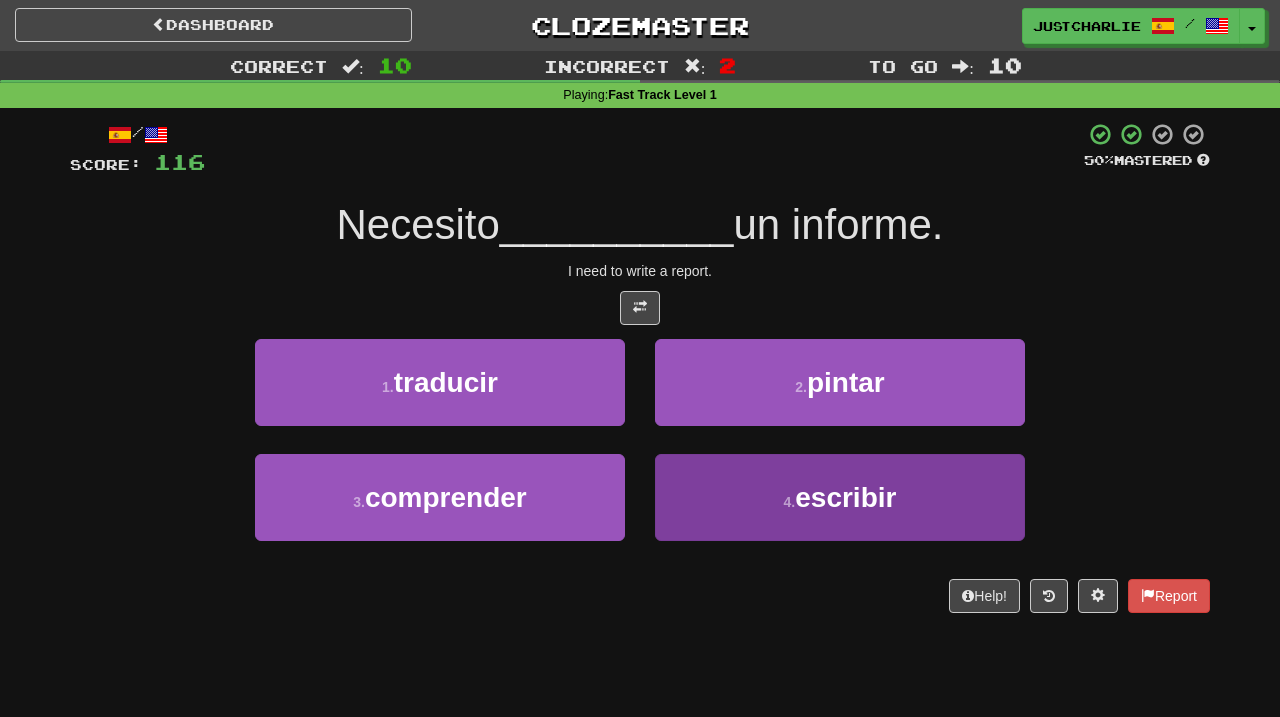 click on "4 .  escribir" at bounding box center [840, 497] 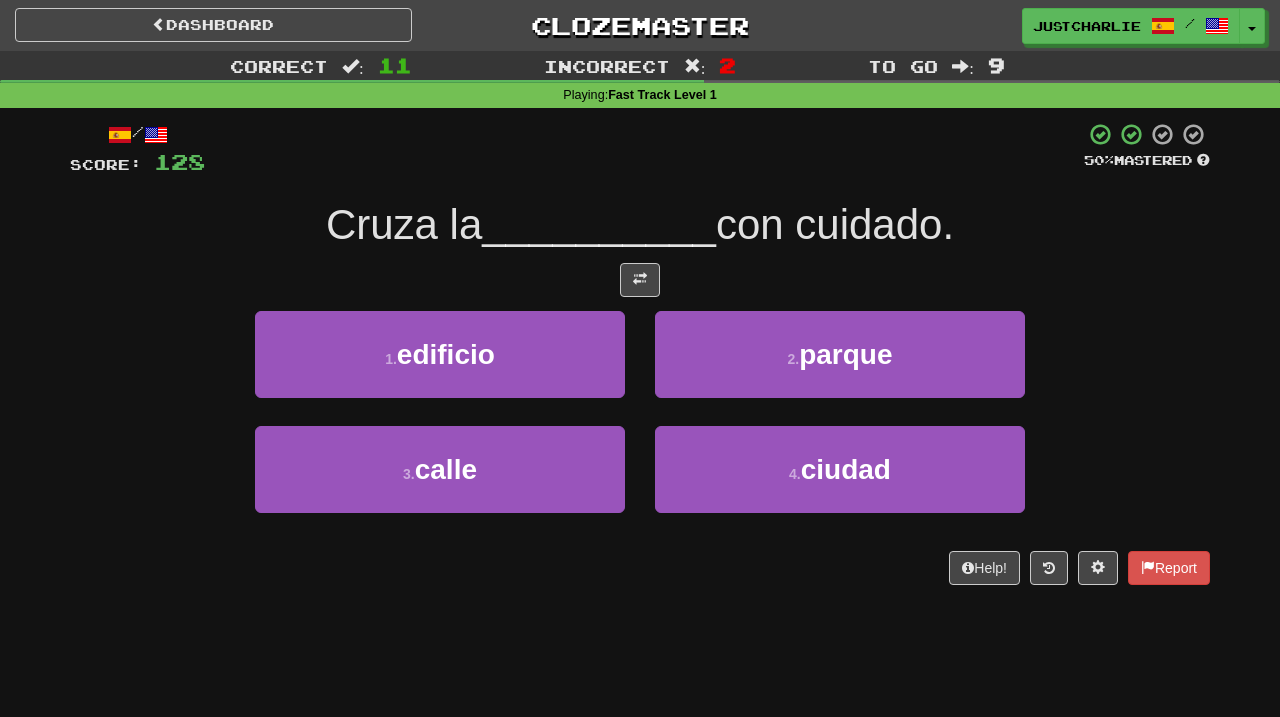click at bounding box center (640, 280) 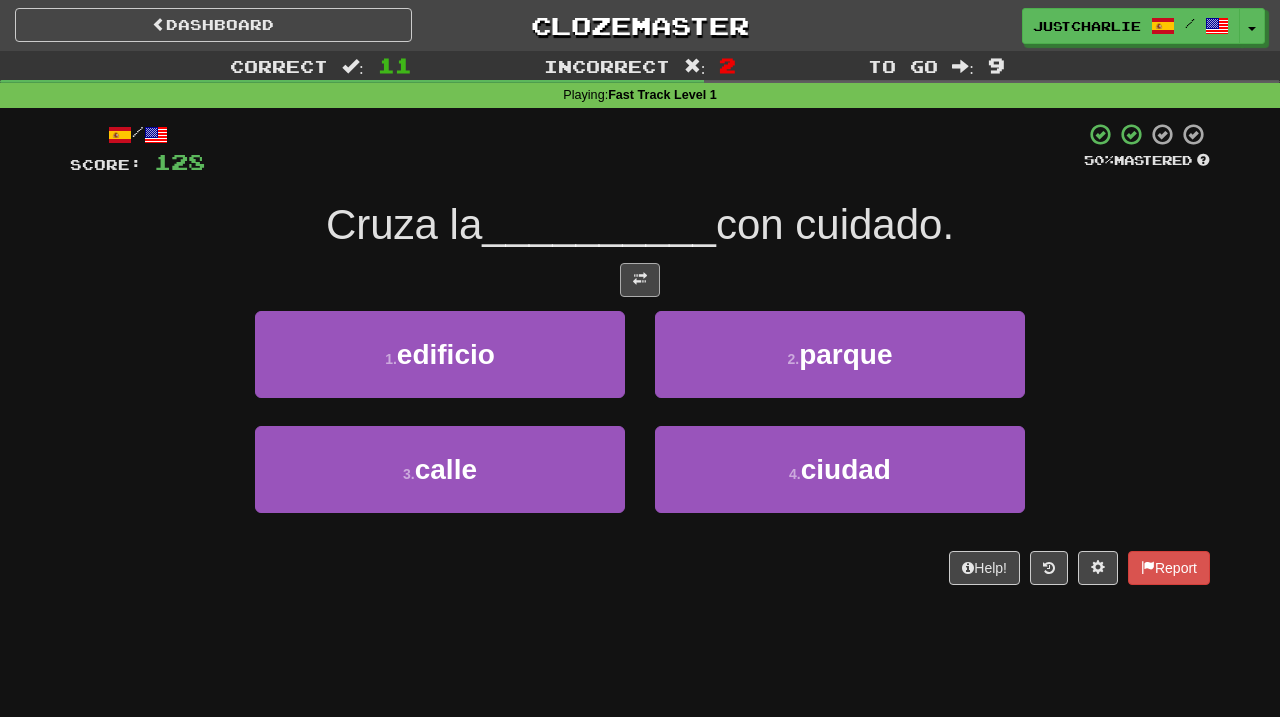 click at bounding box center [640, 279] 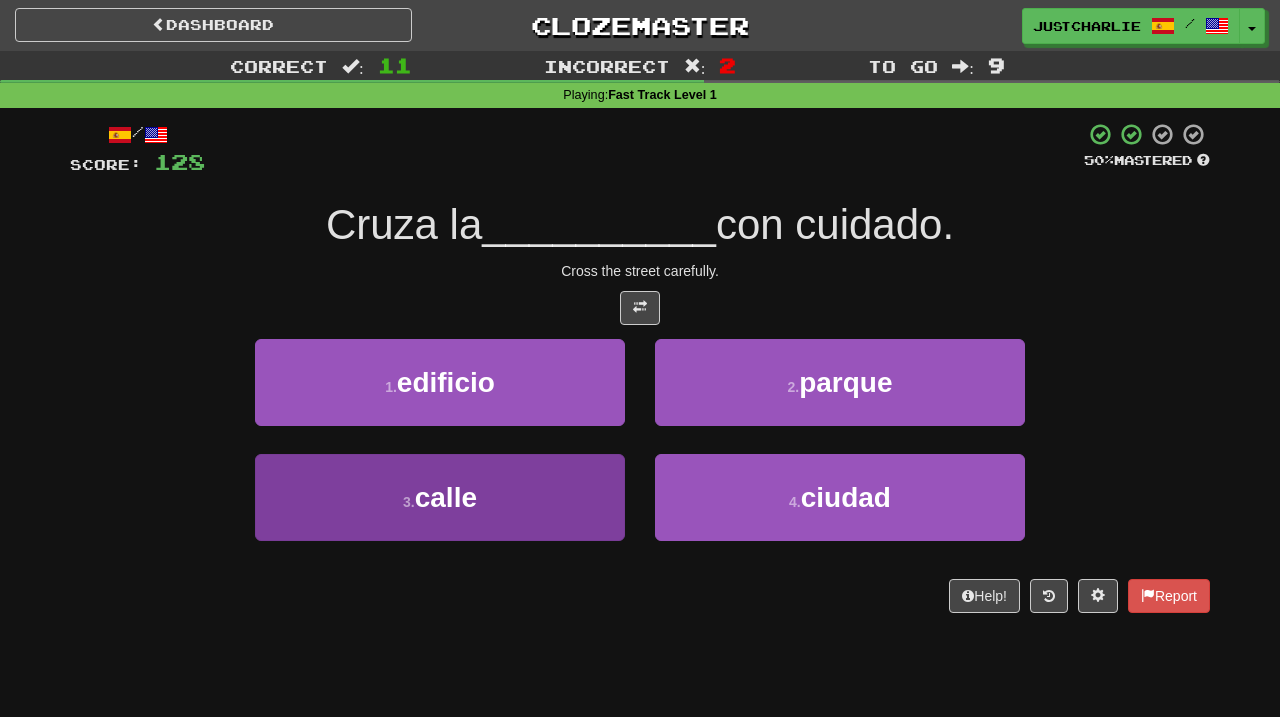 click on "3 .  calle" at bounding box center (440, 497) 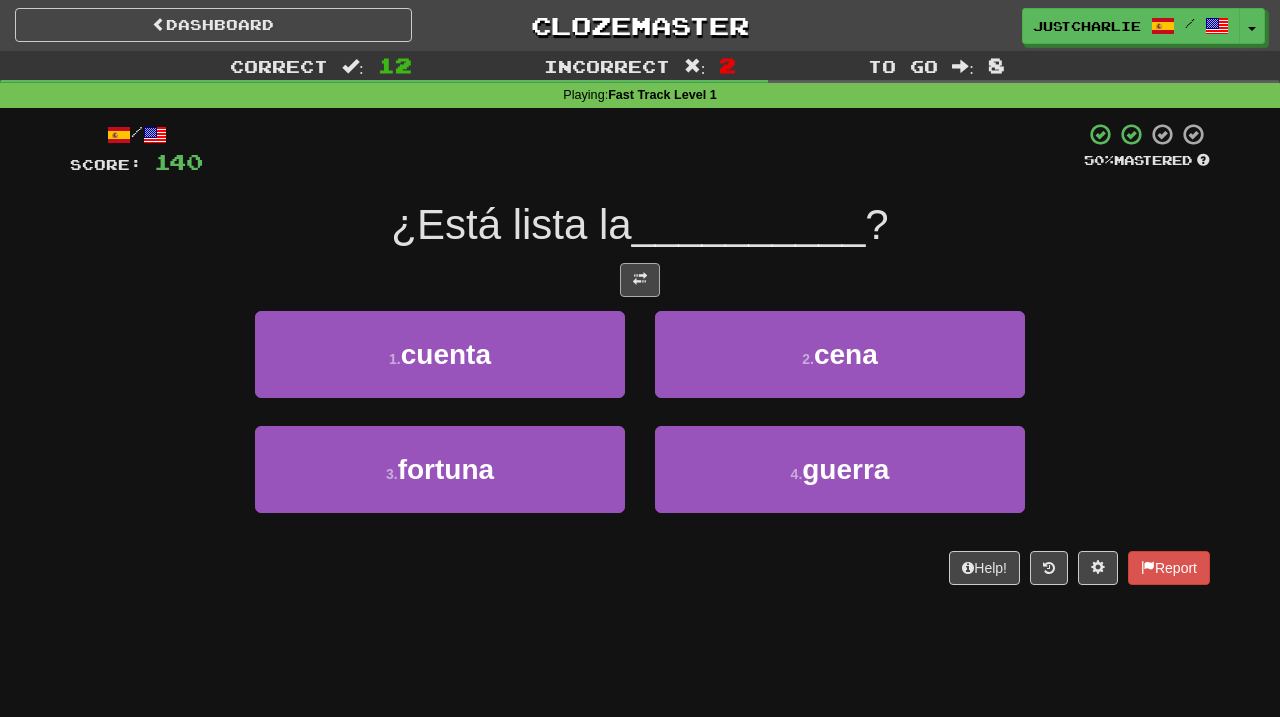 click at bounding box center [640, 279] 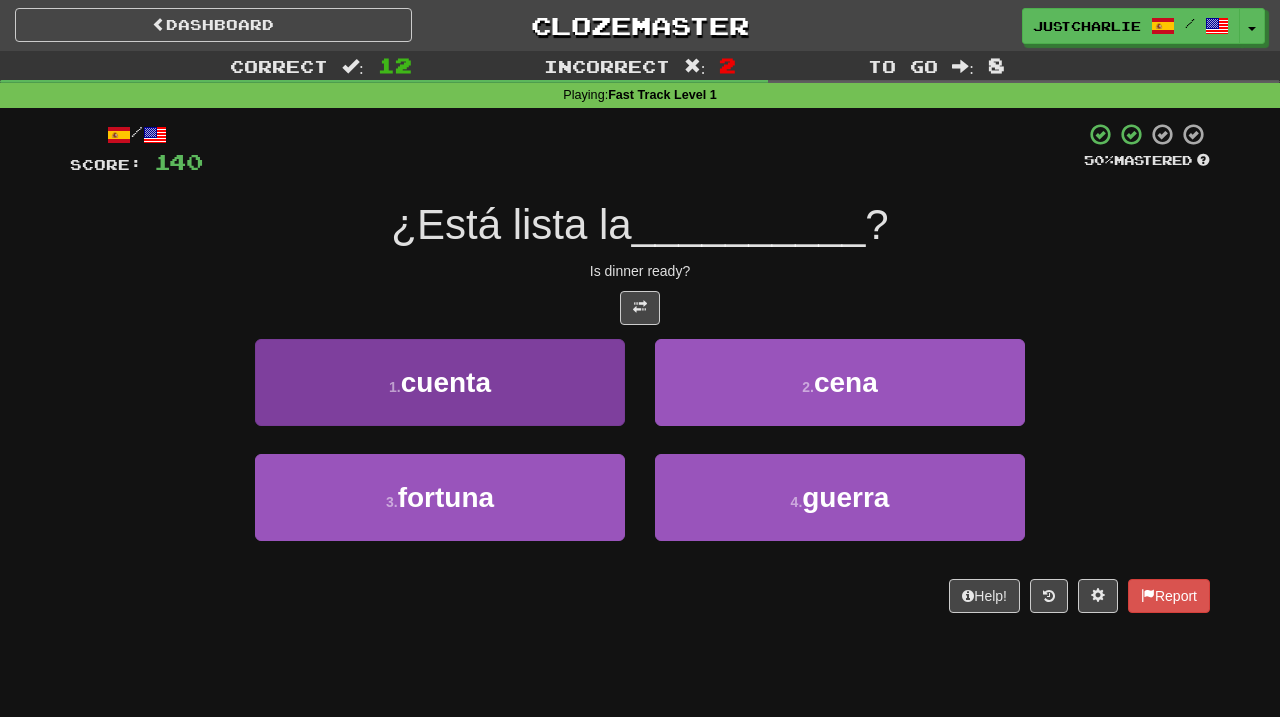 click on "1 .  cuenta" at bounding box center [440, 382] 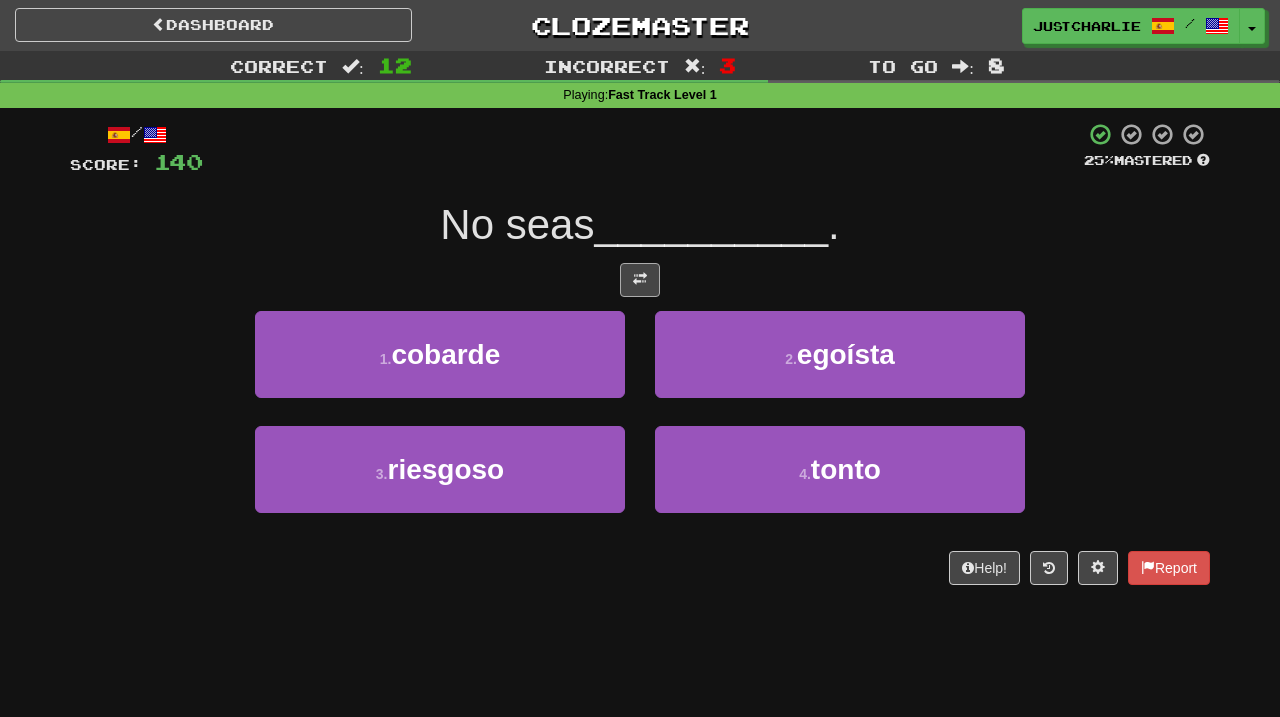 click at bounding box center [640, 280] 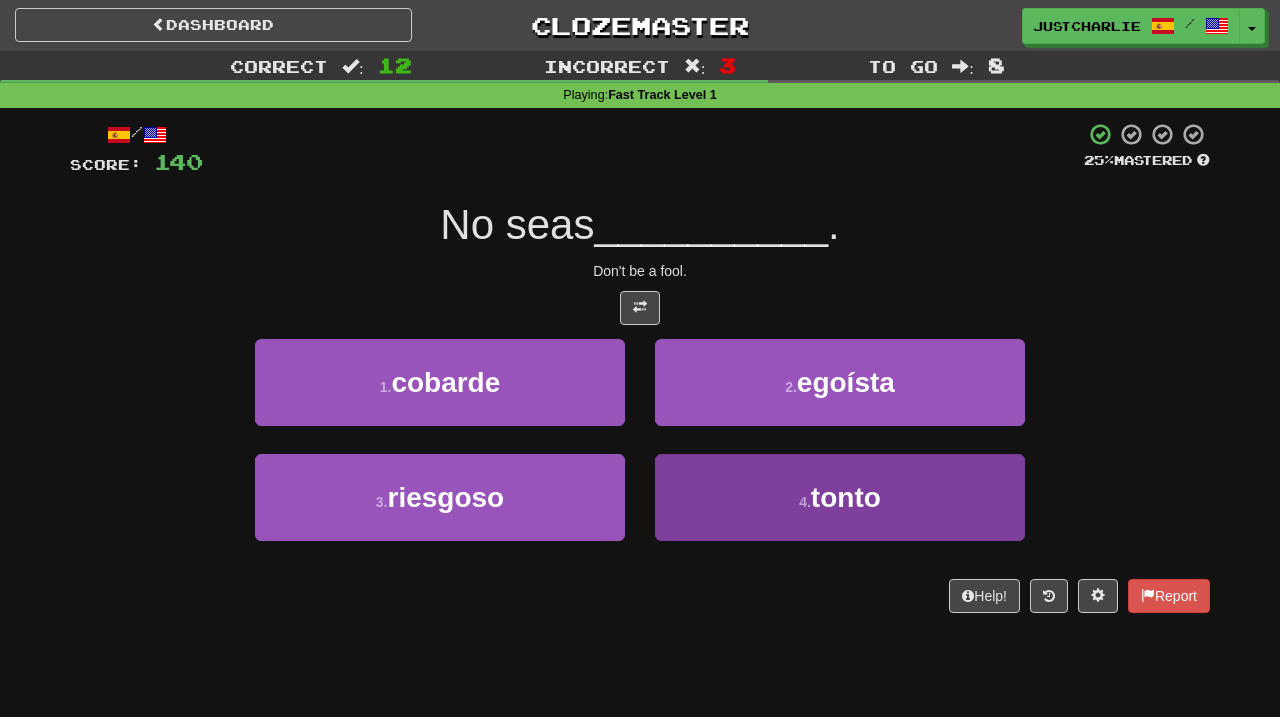 click on "4 .  tonto" at bounding box center (840, 497) 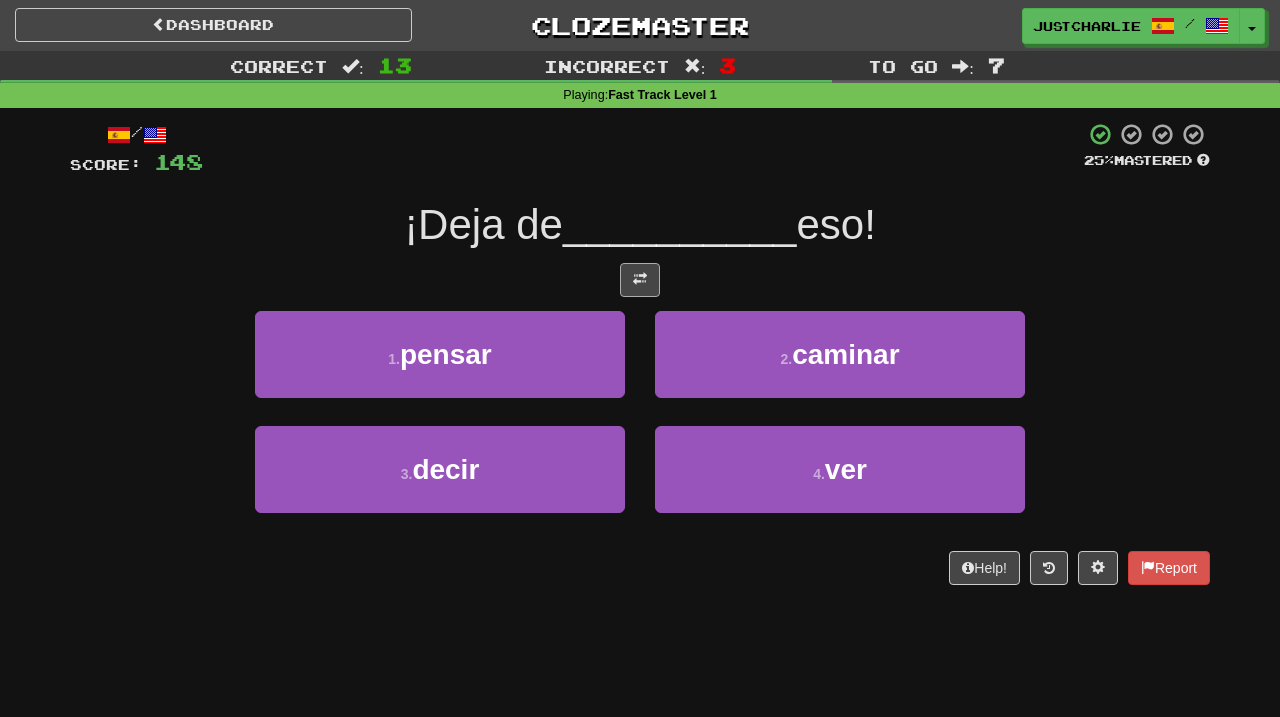 click at bounding box center (640, 280) 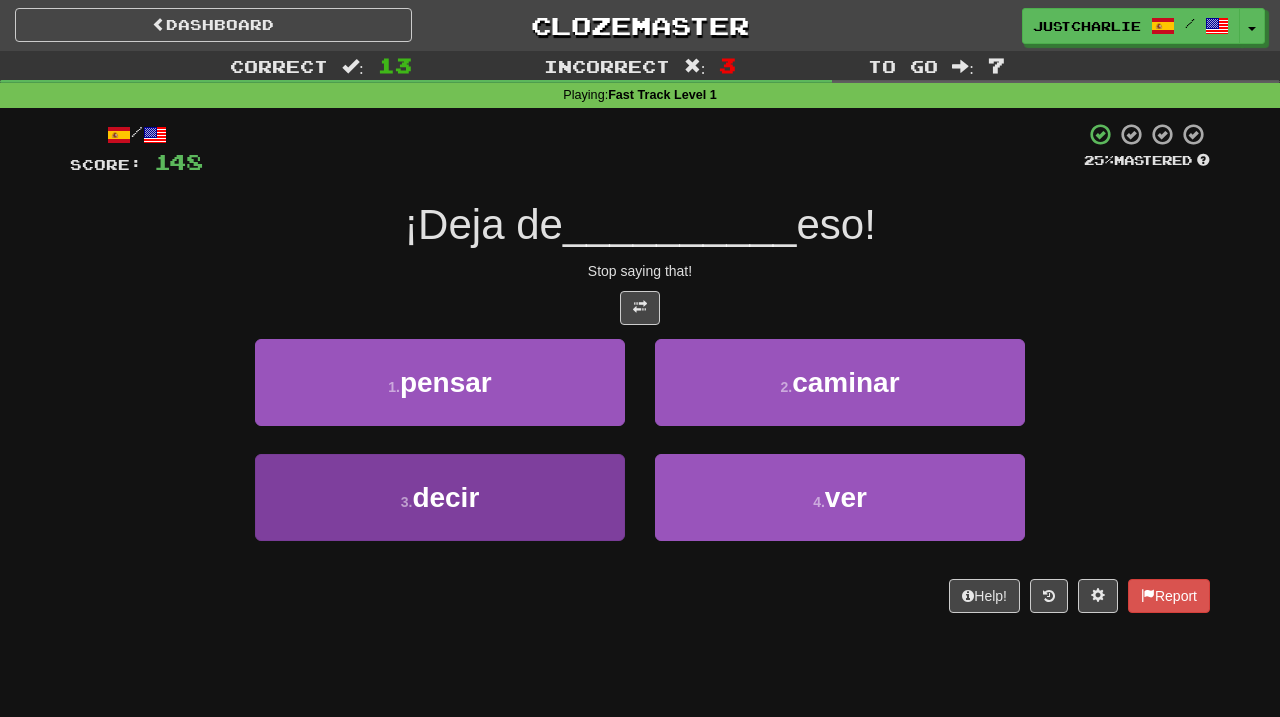 click on "3 .  decir" at bounding box center [440, 497] 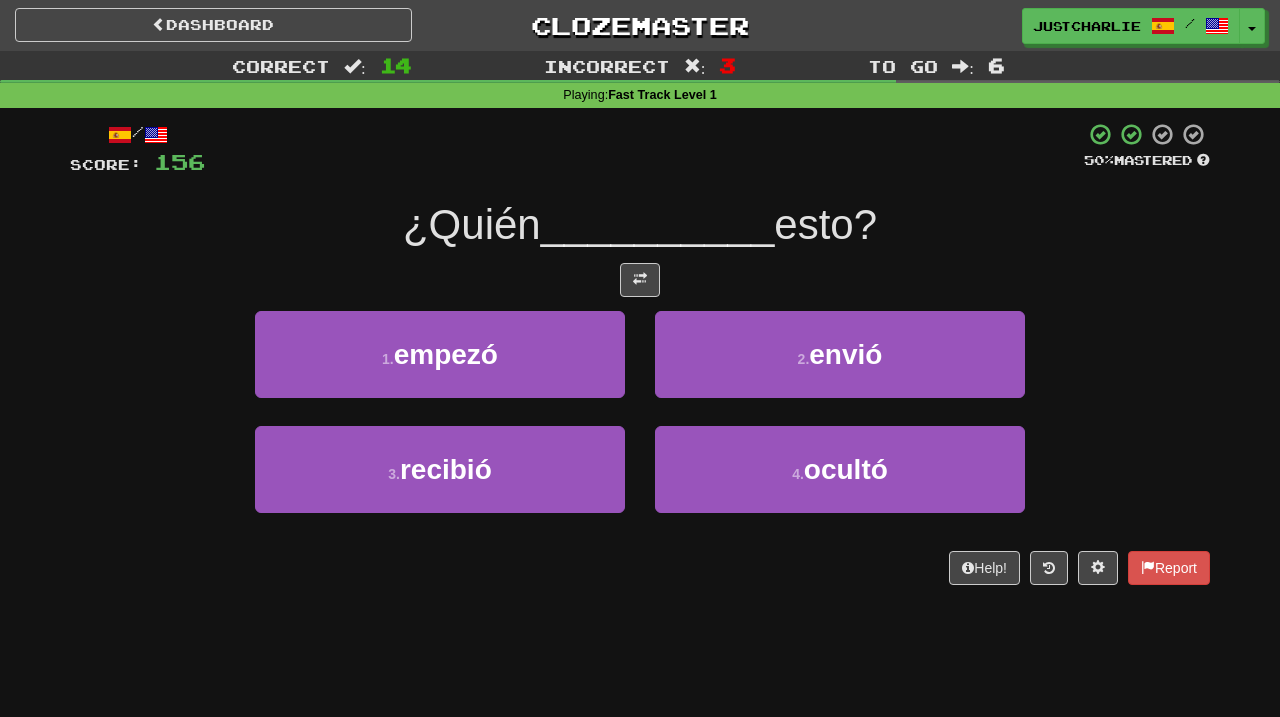 click on "/  Score:   156 50 %  Mastered ¿Quién  __________  esto? 1 .  empezó 2 .  envió 3 .  recibió 4 .  ocultó  Help!  Report" at bounding box center (640, 353) 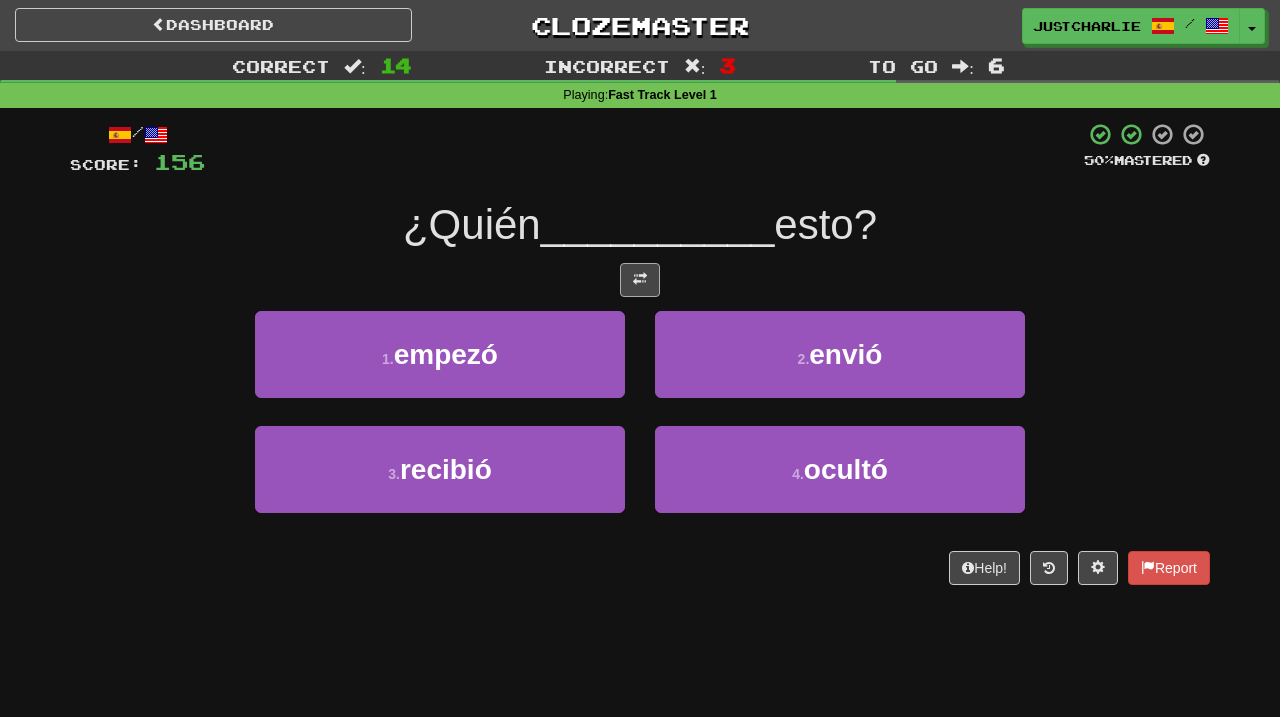 click at bounding box center [640, 280] 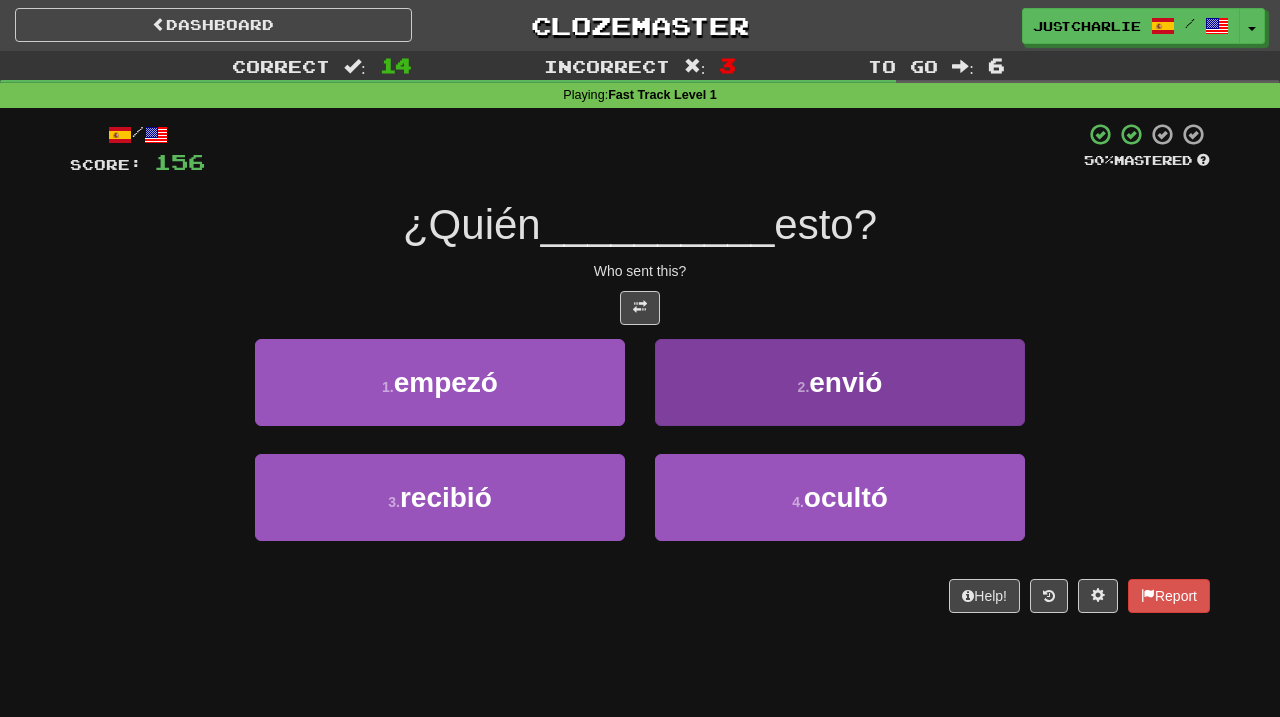 click on "2 .  envió" at bounding box center (840, 382) 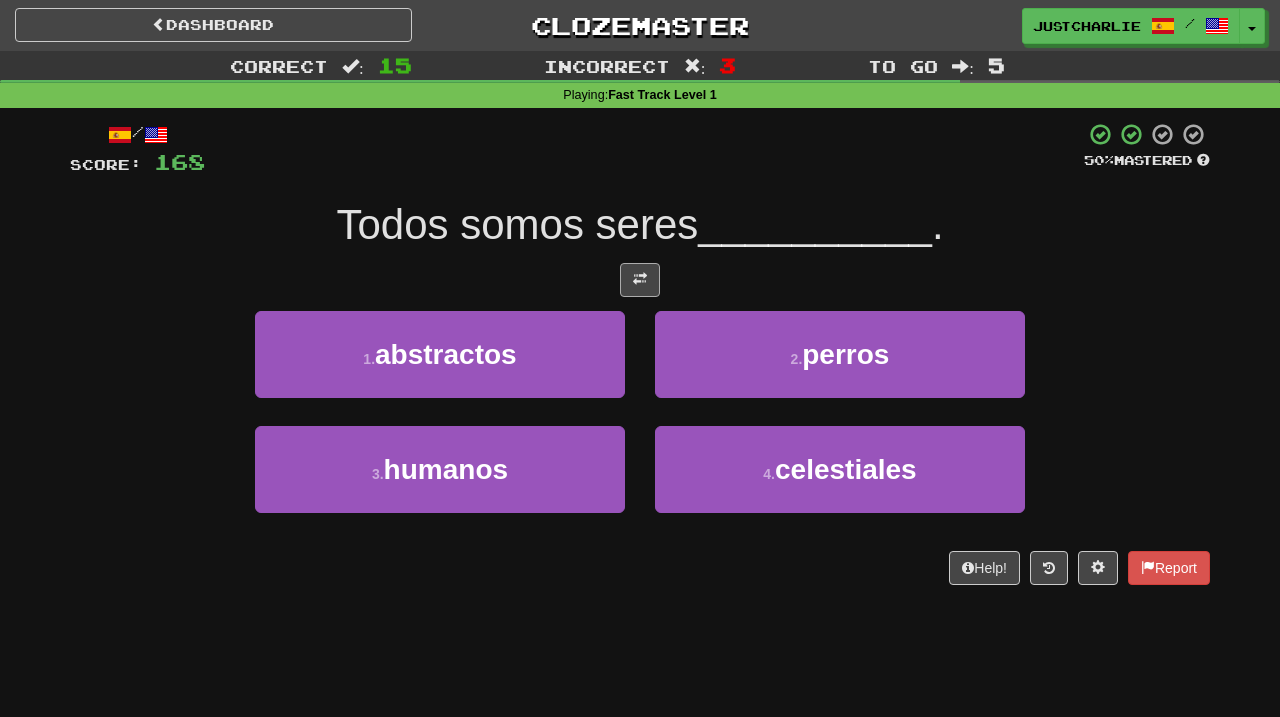 click at bounding box center [640, 279] 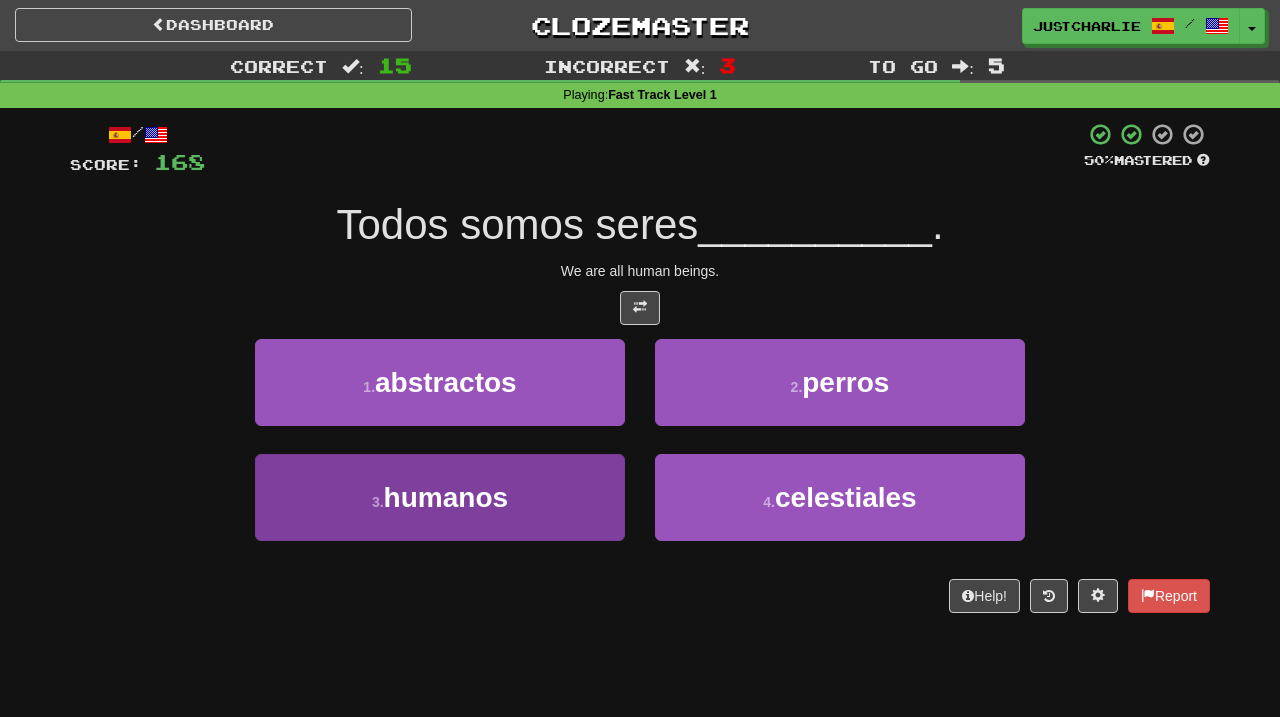click on "3 .  humanos" at bounding box center [440, 497] 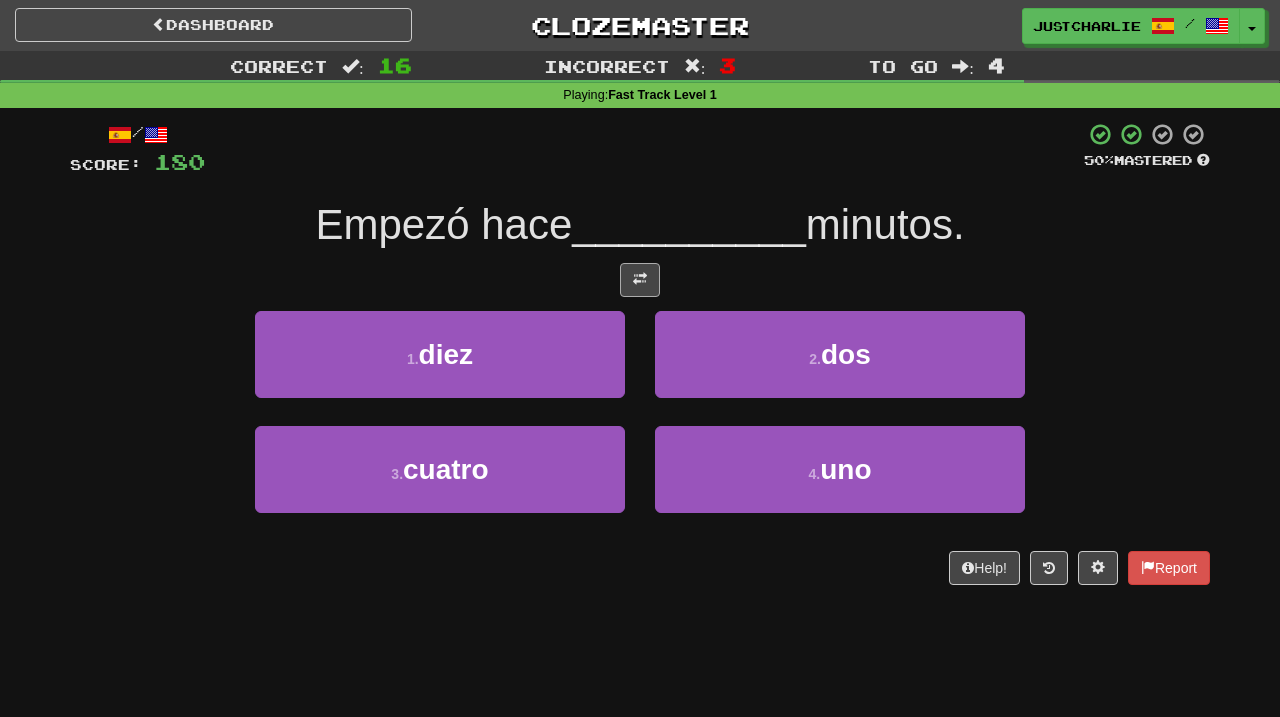 click at bounding box center [640, 280] 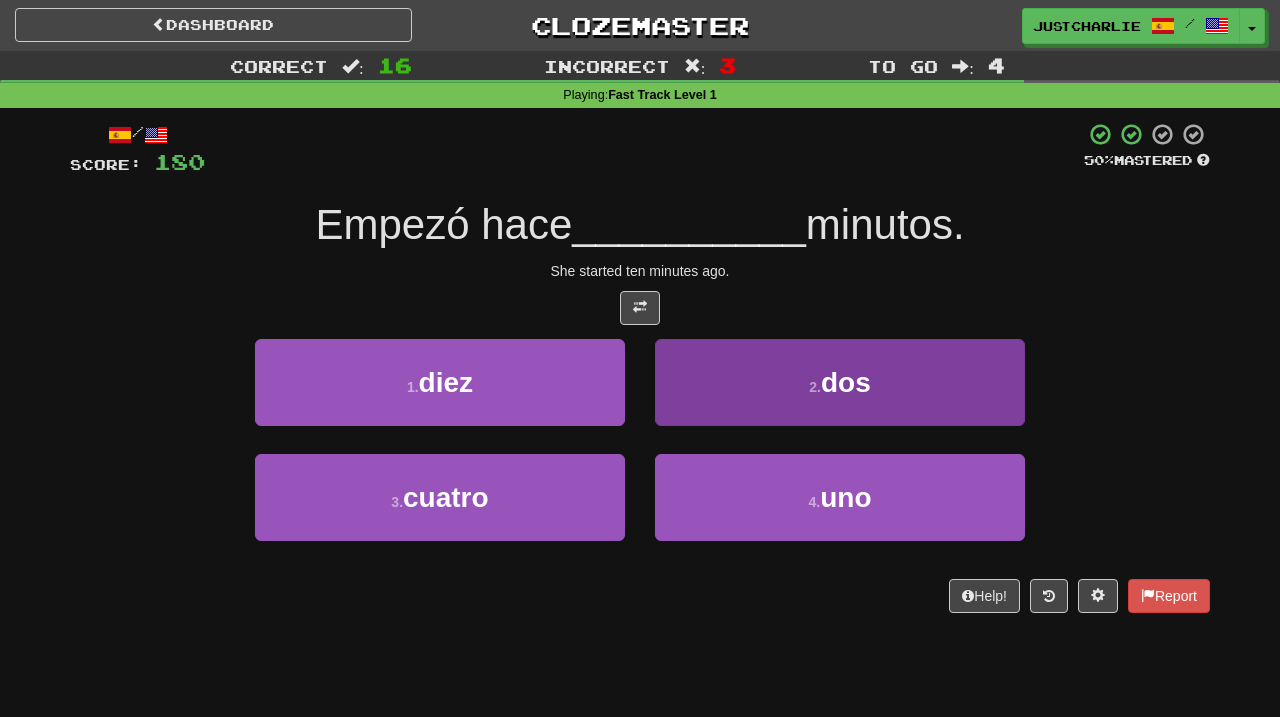 click on "2 .  dos" at bounding box center [840, 382] 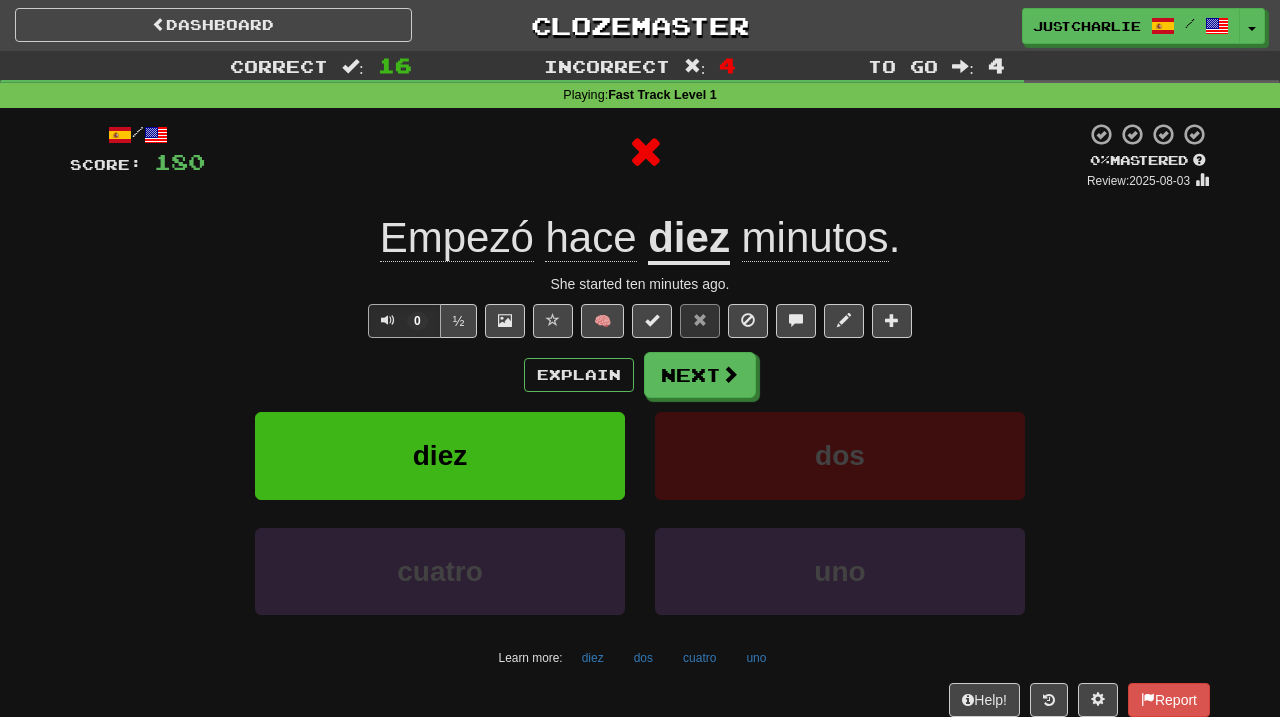 click at bounding box center [730, 374] 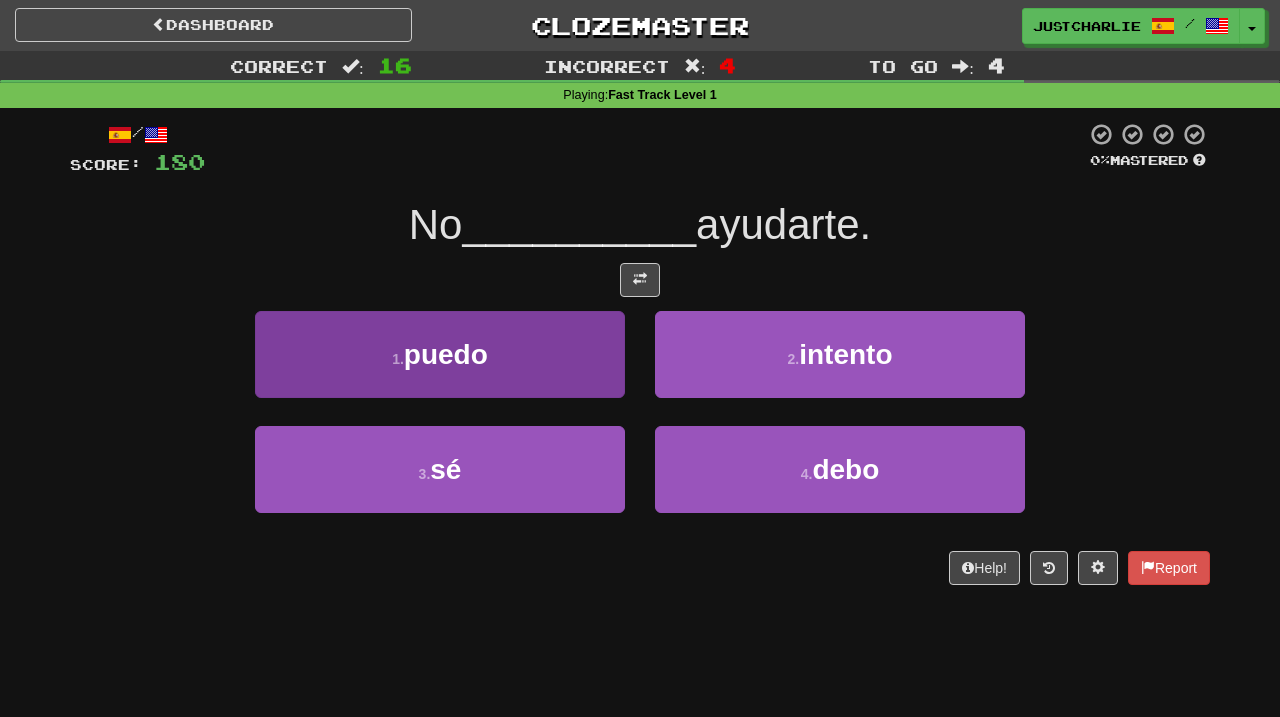 click on "1 .  puedo" at bounding box center (440, 354) 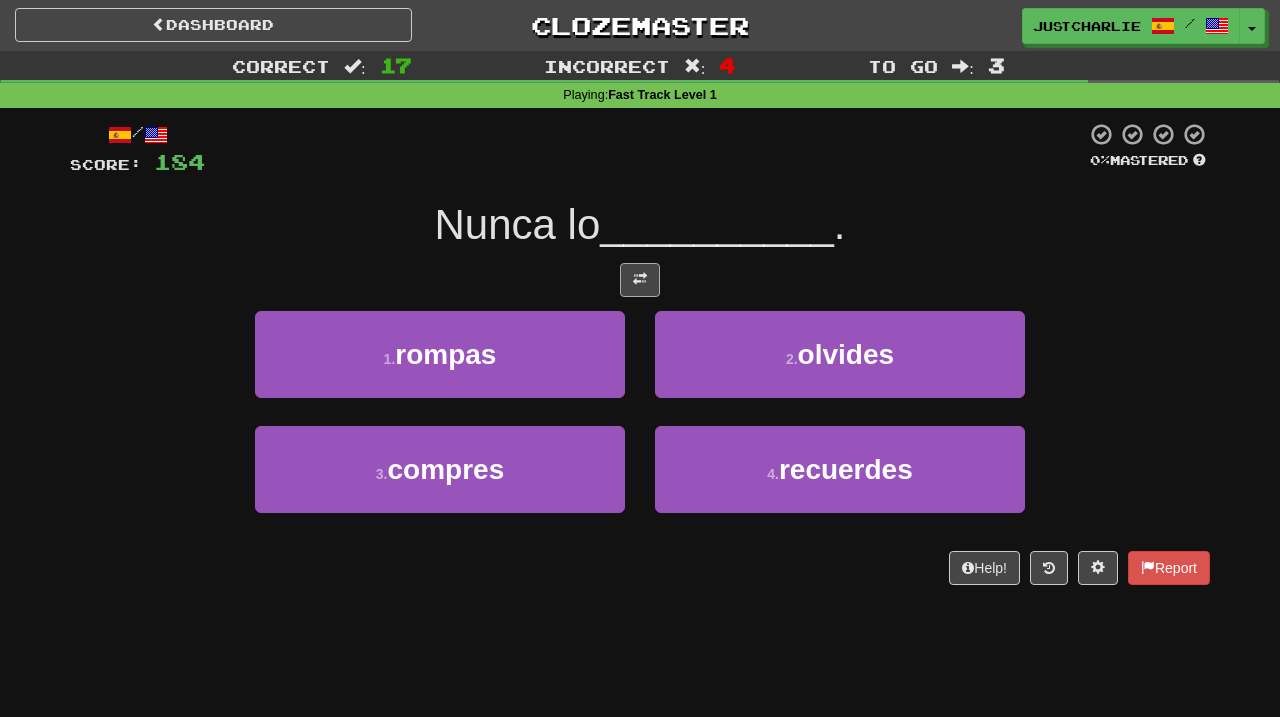 click at bounding box center (640, 280) 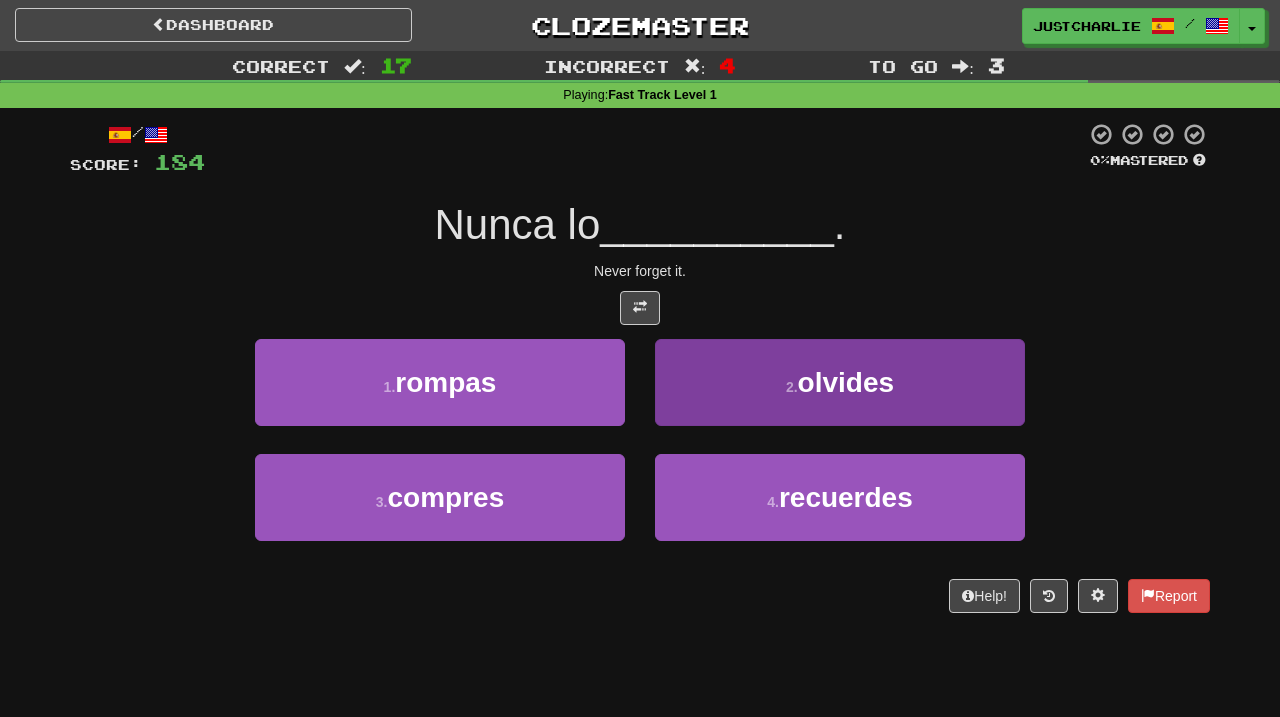 click on "2 .  olvides" at bounding box center (840, 382) 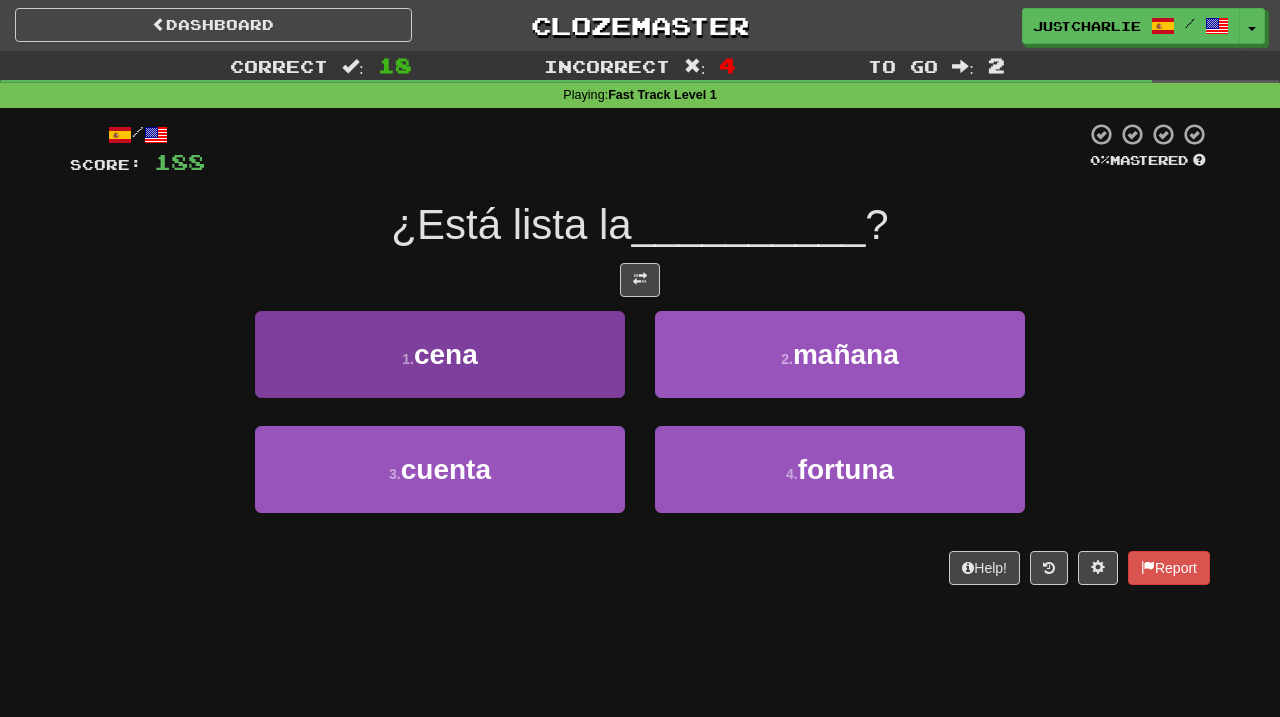 click on "1 .  cena" at bounding box center (440, 354) 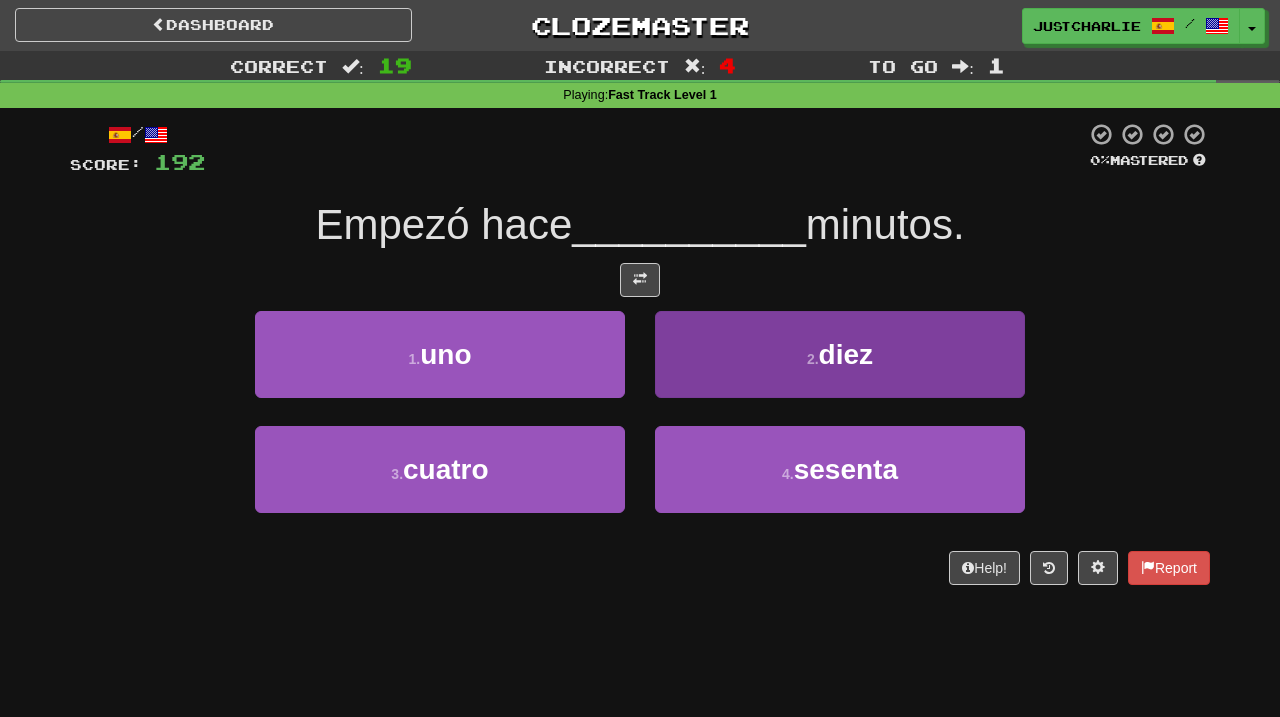 click on "2 .  diez" at bounding box center (840, 354) 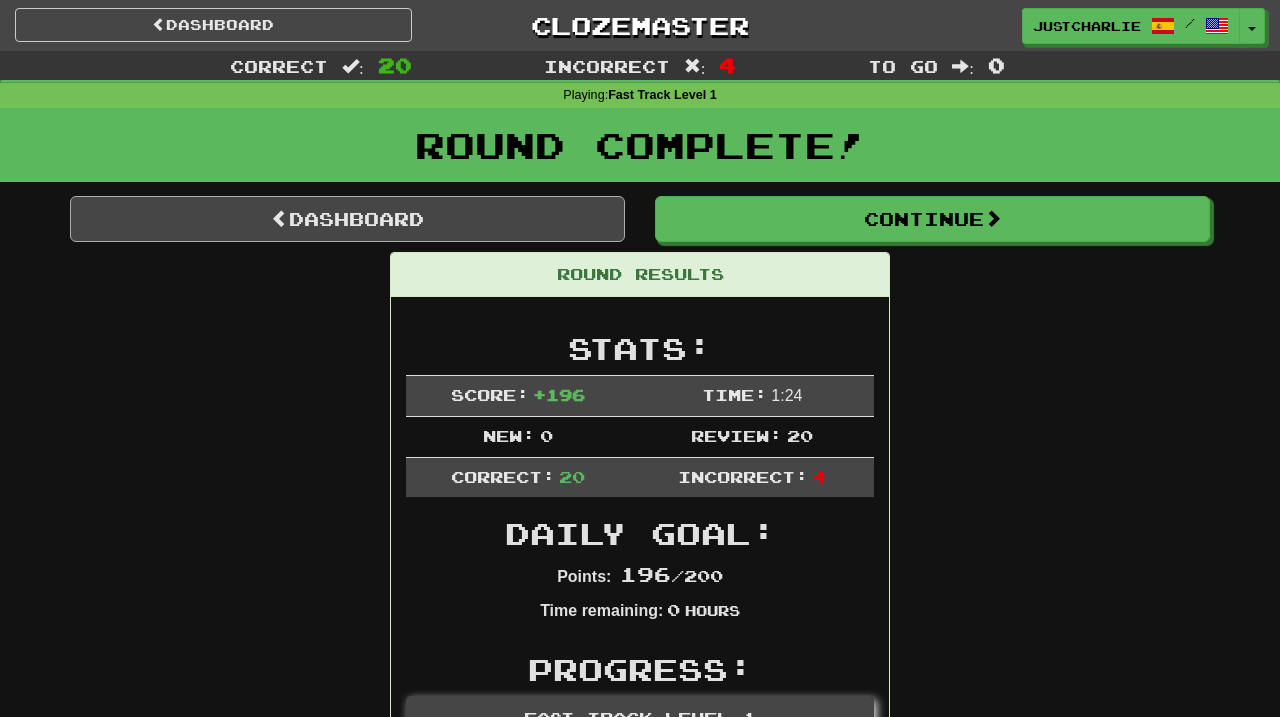 click on "Dashboard" at bounding box center (347, 219) 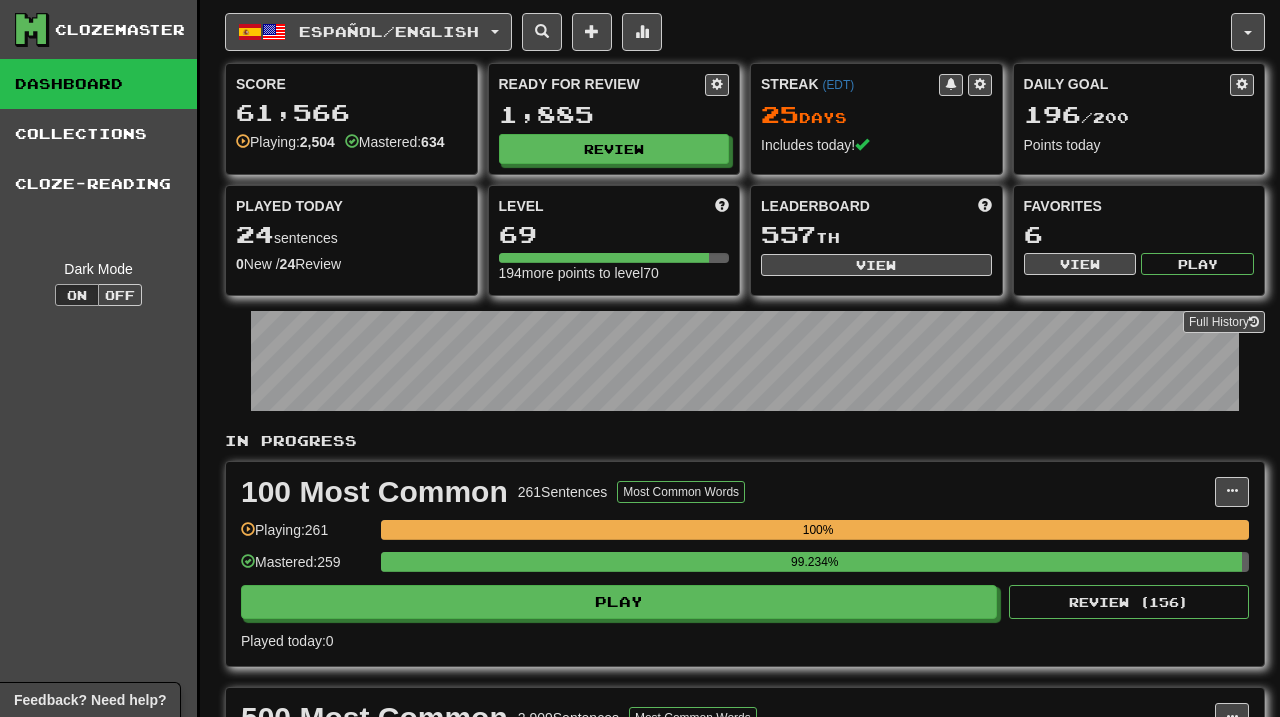 scroll, scrollTop: 0, scrollLeft: 0, axis: both 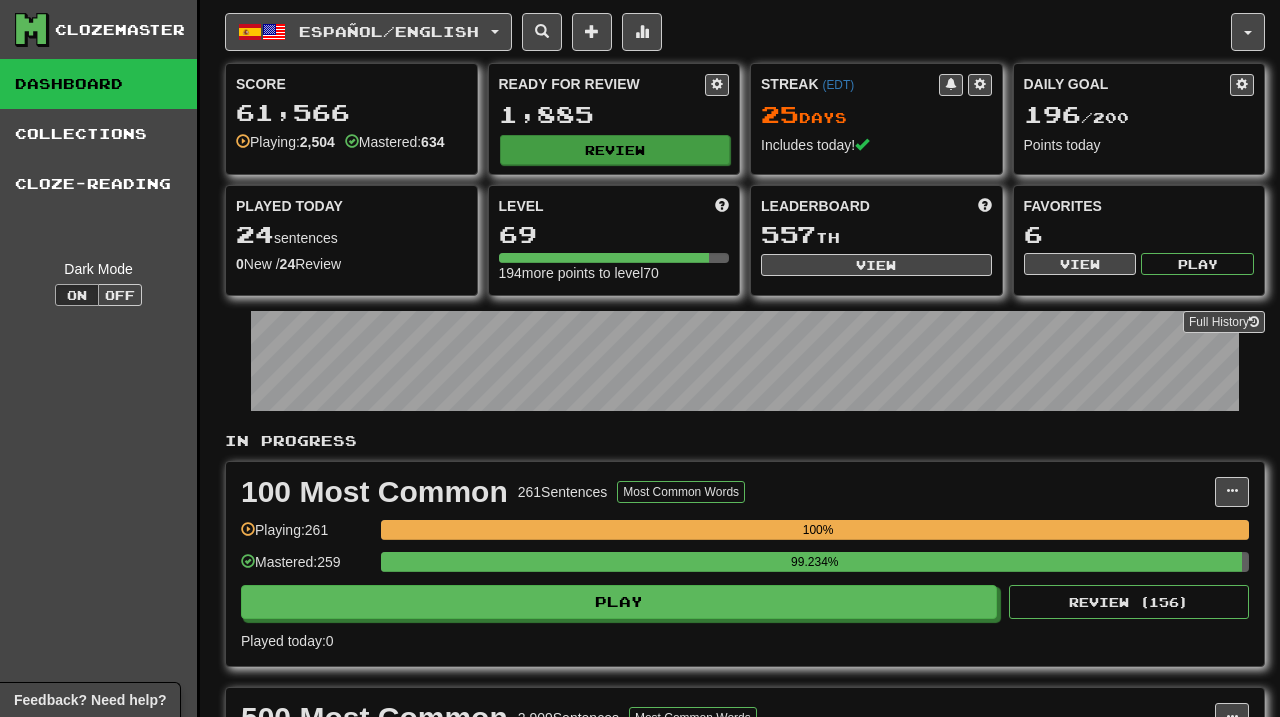 click on "Review" at bounding box center [615, 150] 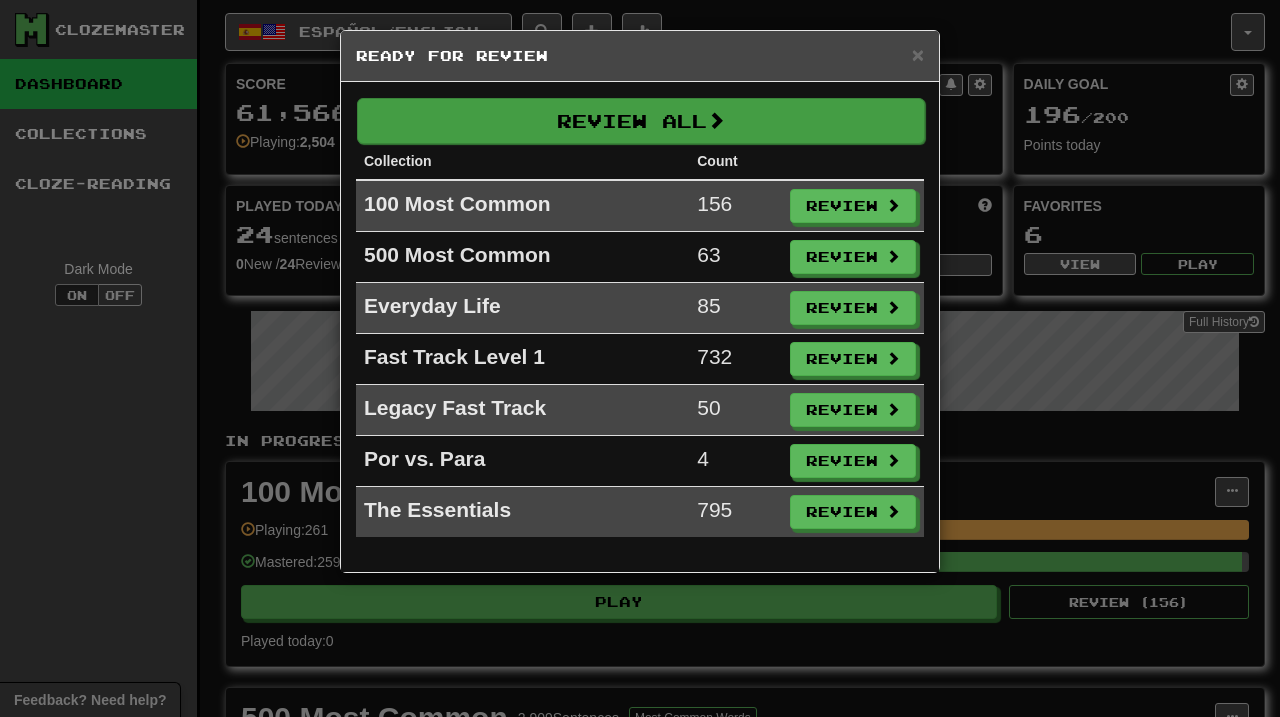 click on "Review All" at bounding box center (641, 121) 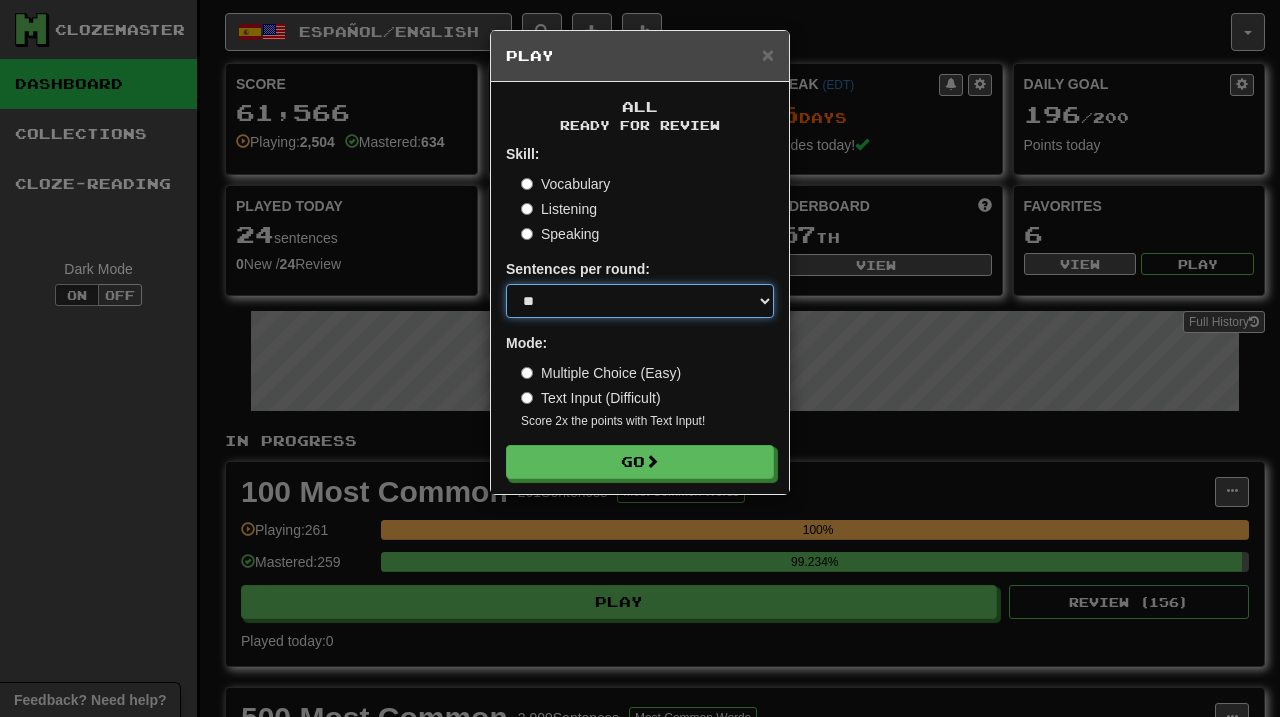 select on "*" 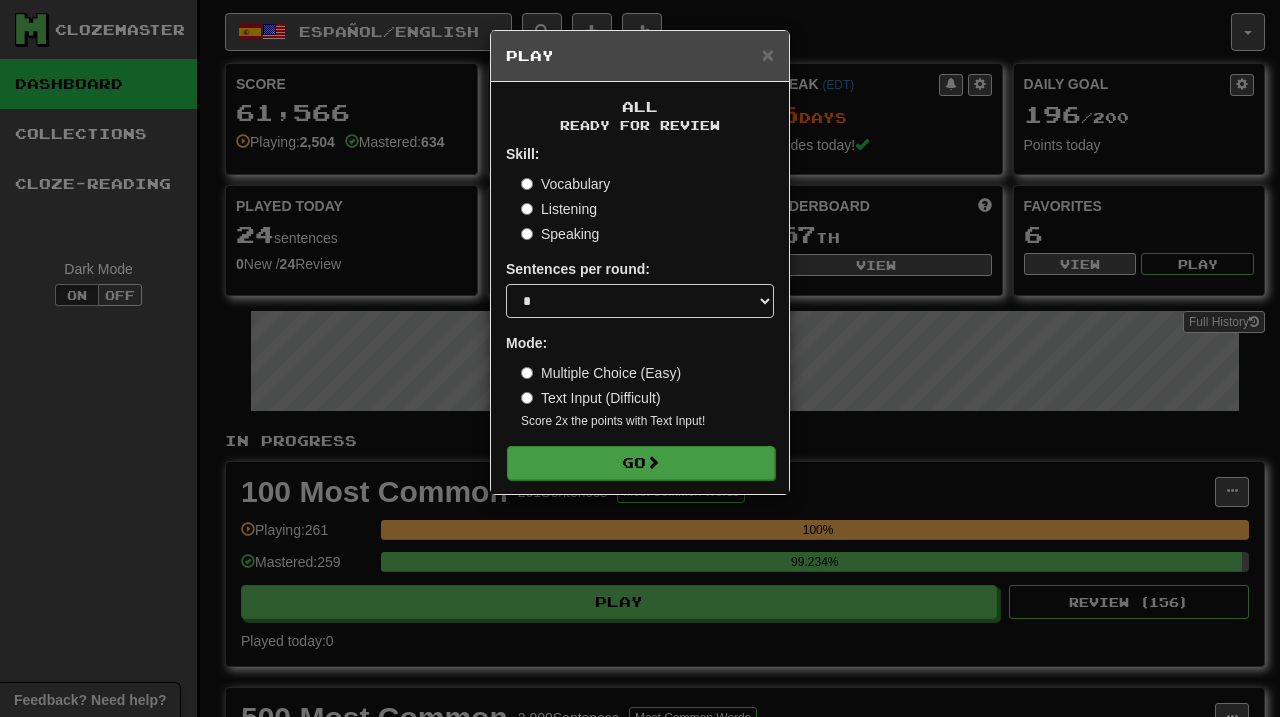 click on "Go" at bounding box center (641, 463) 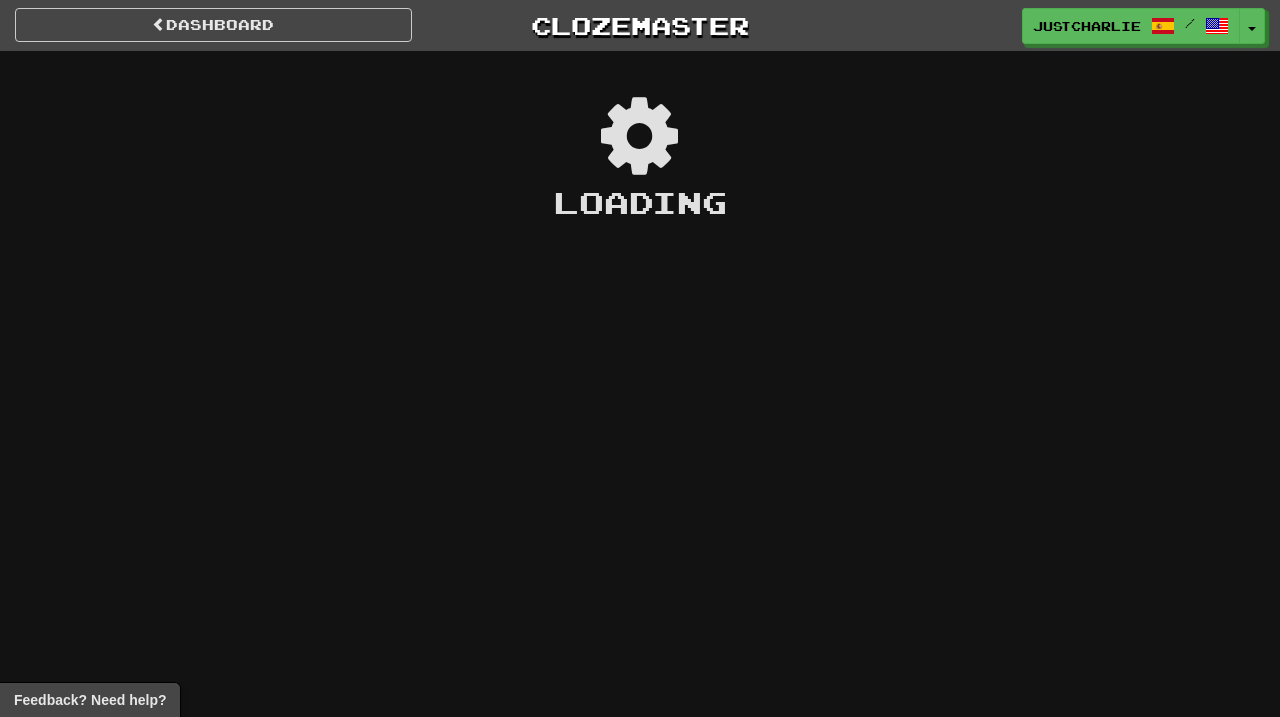 scroll, scrollTop: 0, scrollLeft: 0, axis: both 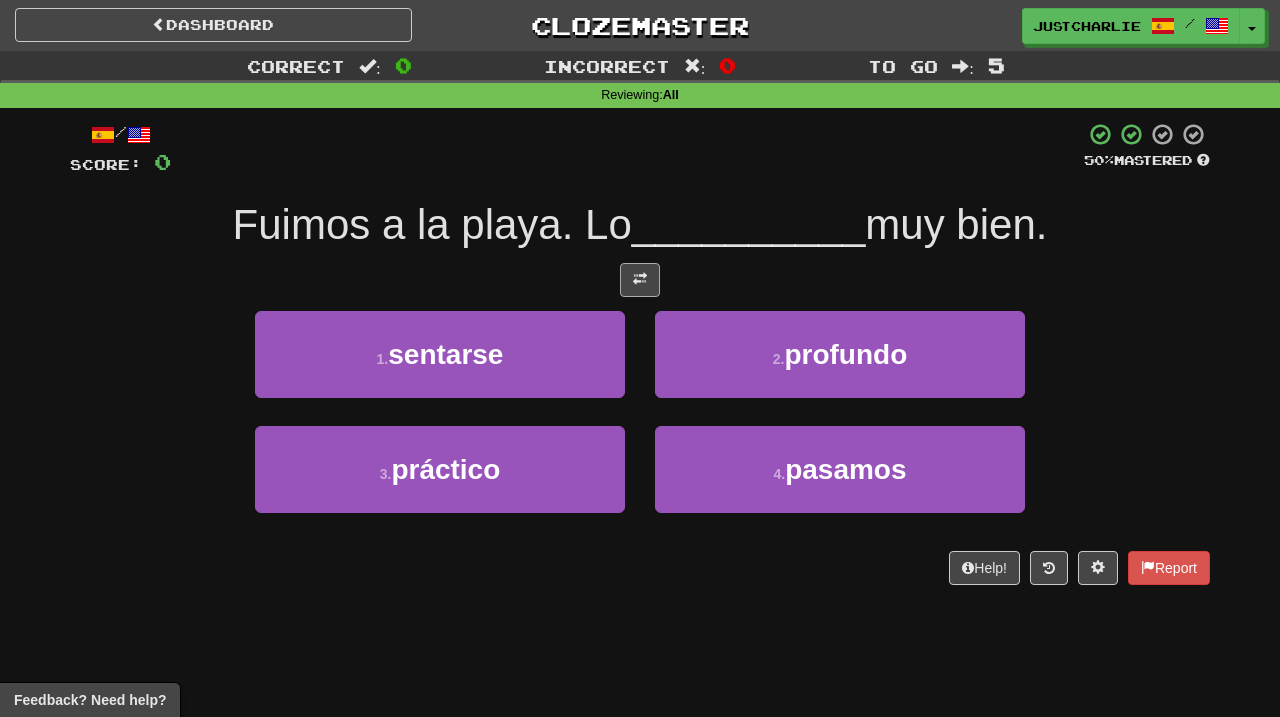 click at bounding box center [640, 280] 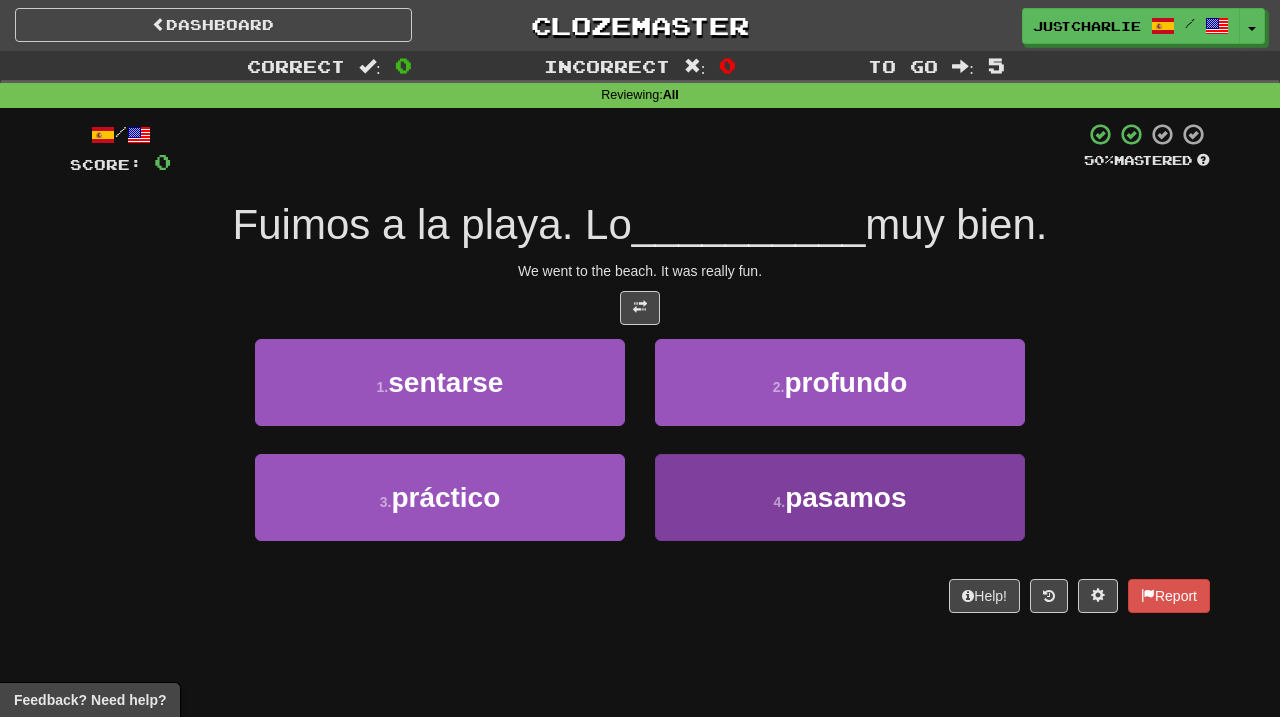 click on "4 .  pasamos" at bounding box center (840, 497) 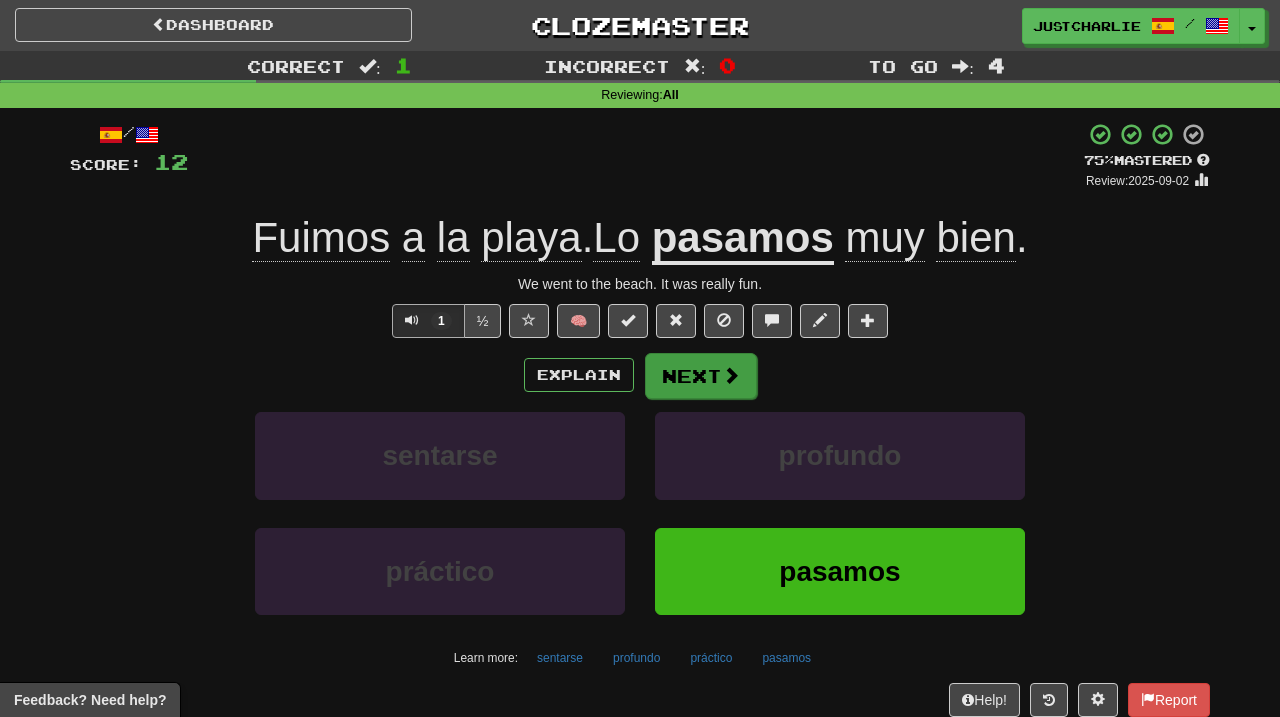 click on "Next" at bounding box center (701, 376) 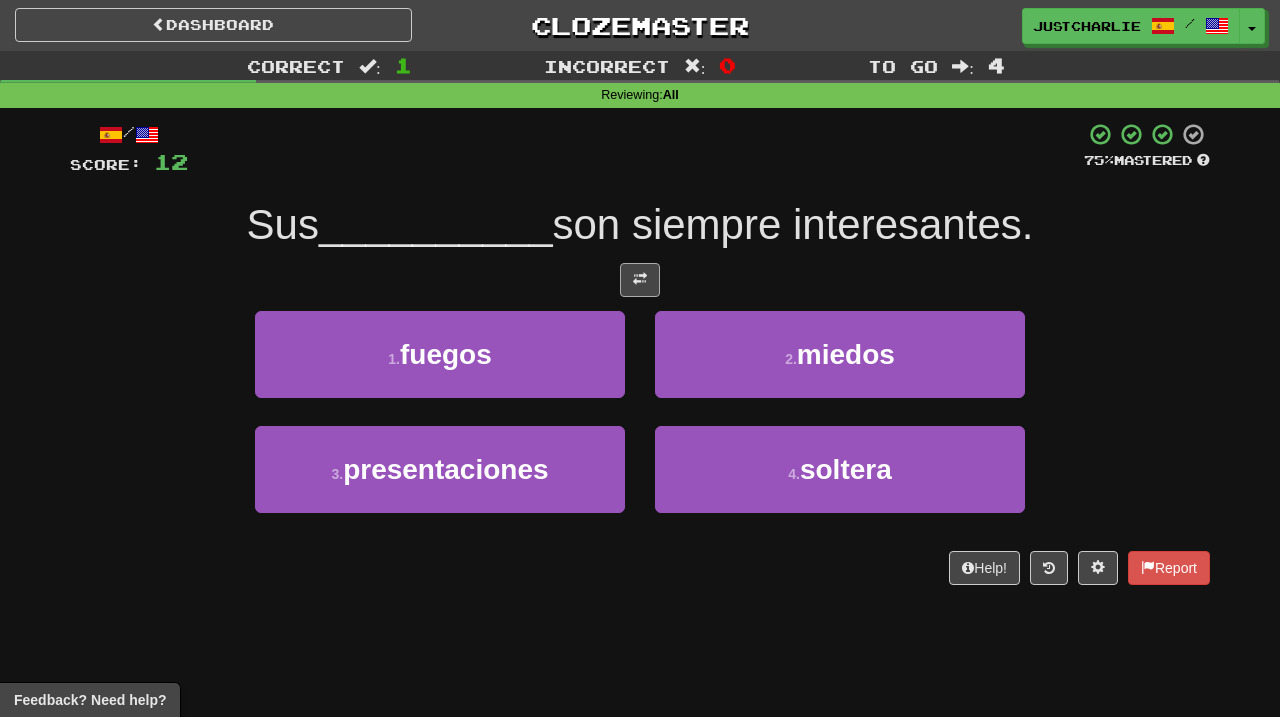 click at bounding box center [640, 280] 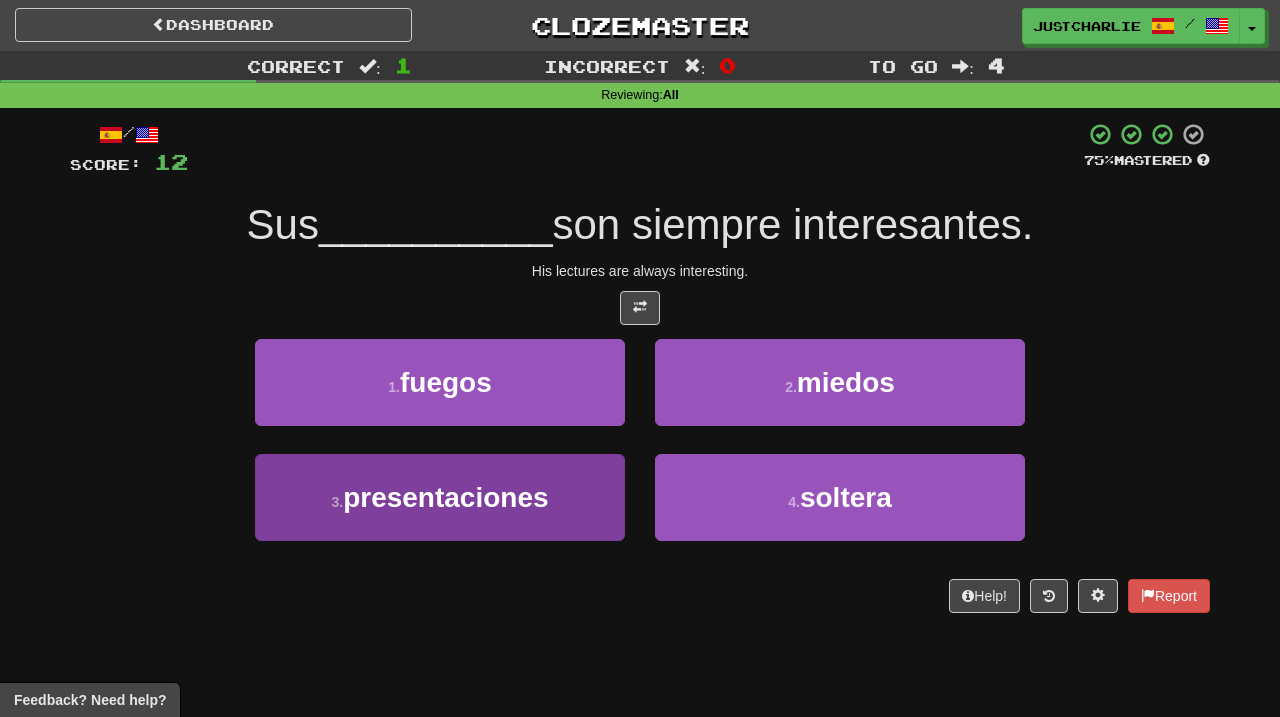 click on "presentaciones" at bounding box center (445, 497) 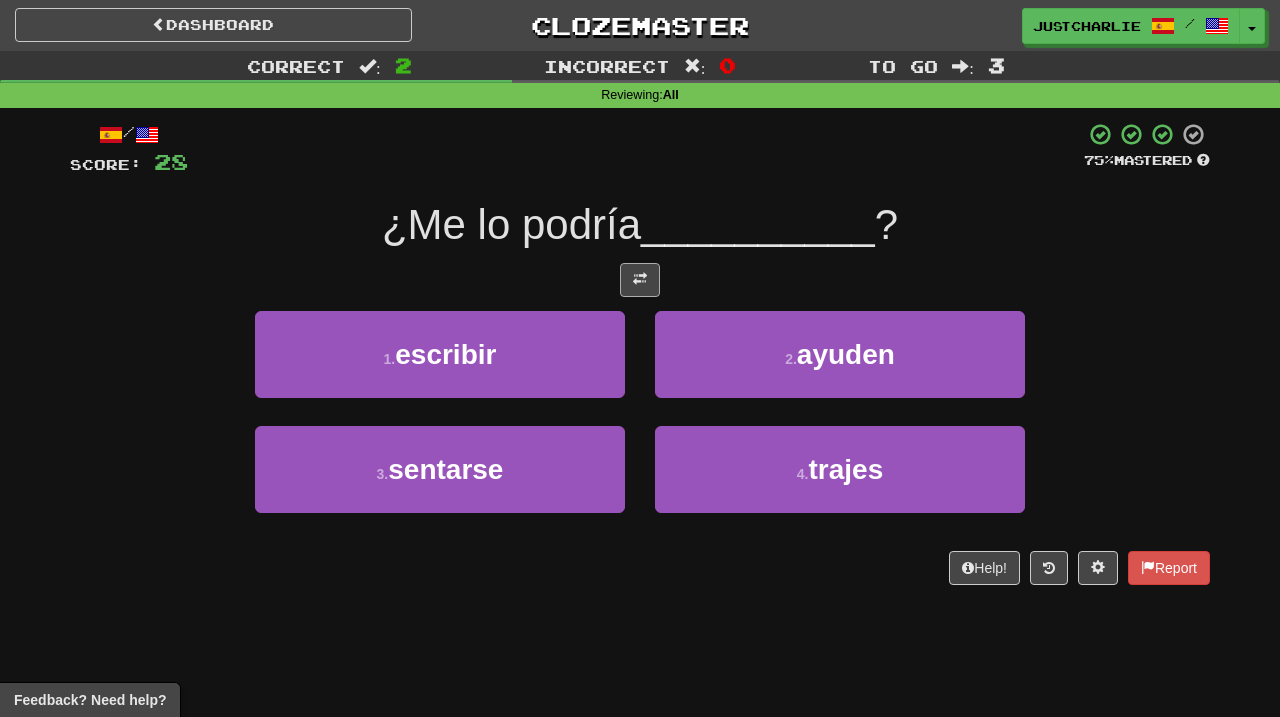 click at bounding box center [640, 279] 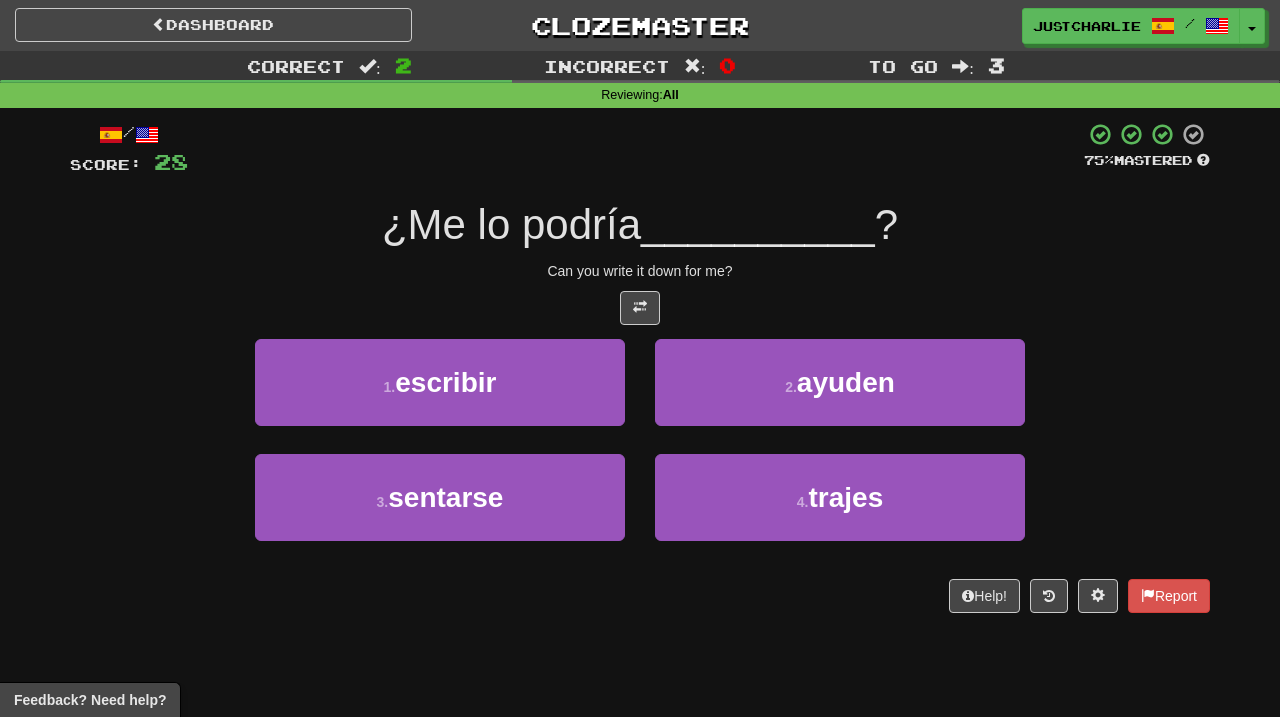 click at bounding box center [640, 308] 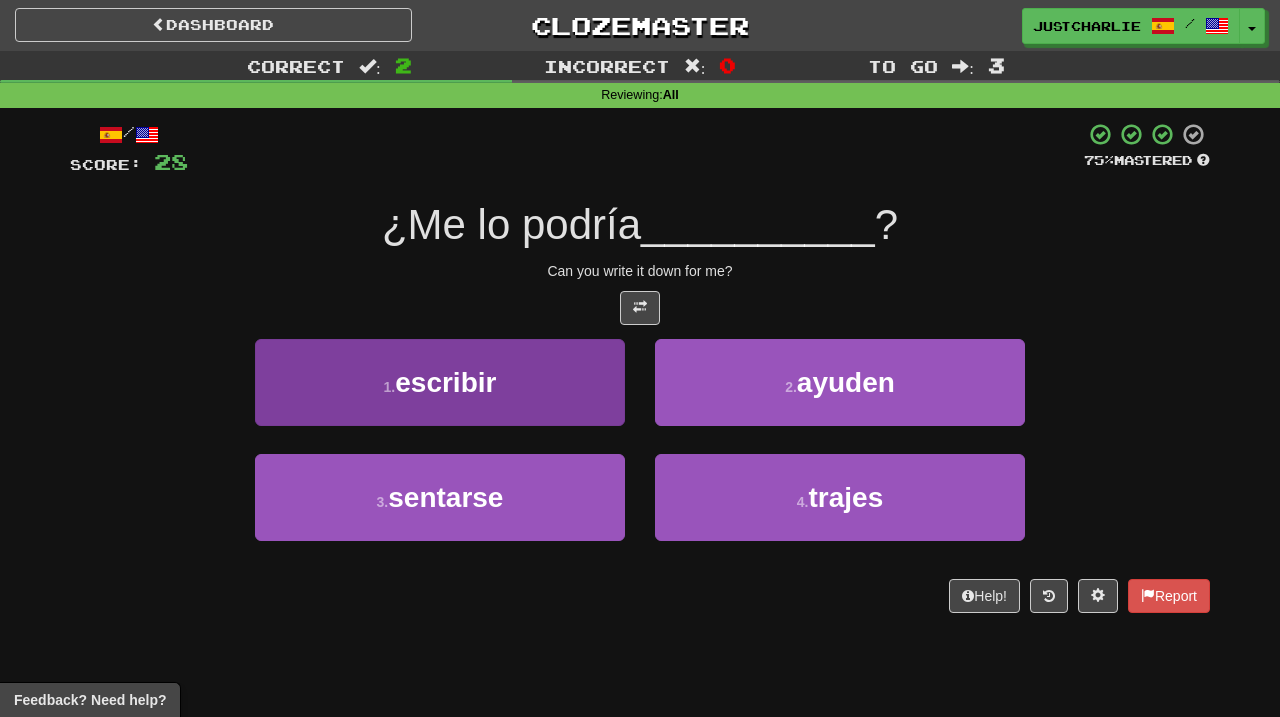 click on "1 .  escribir" at bounding box center (440, 382) 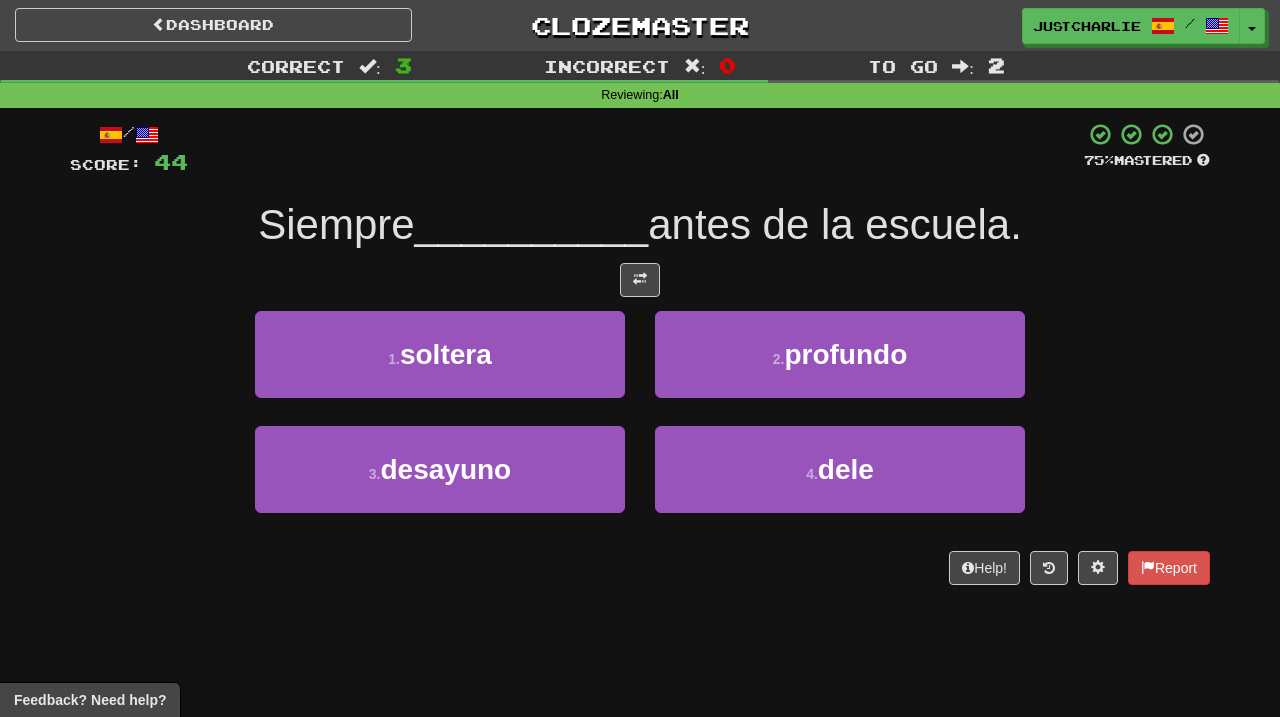 click at bounding box center (640, 280) 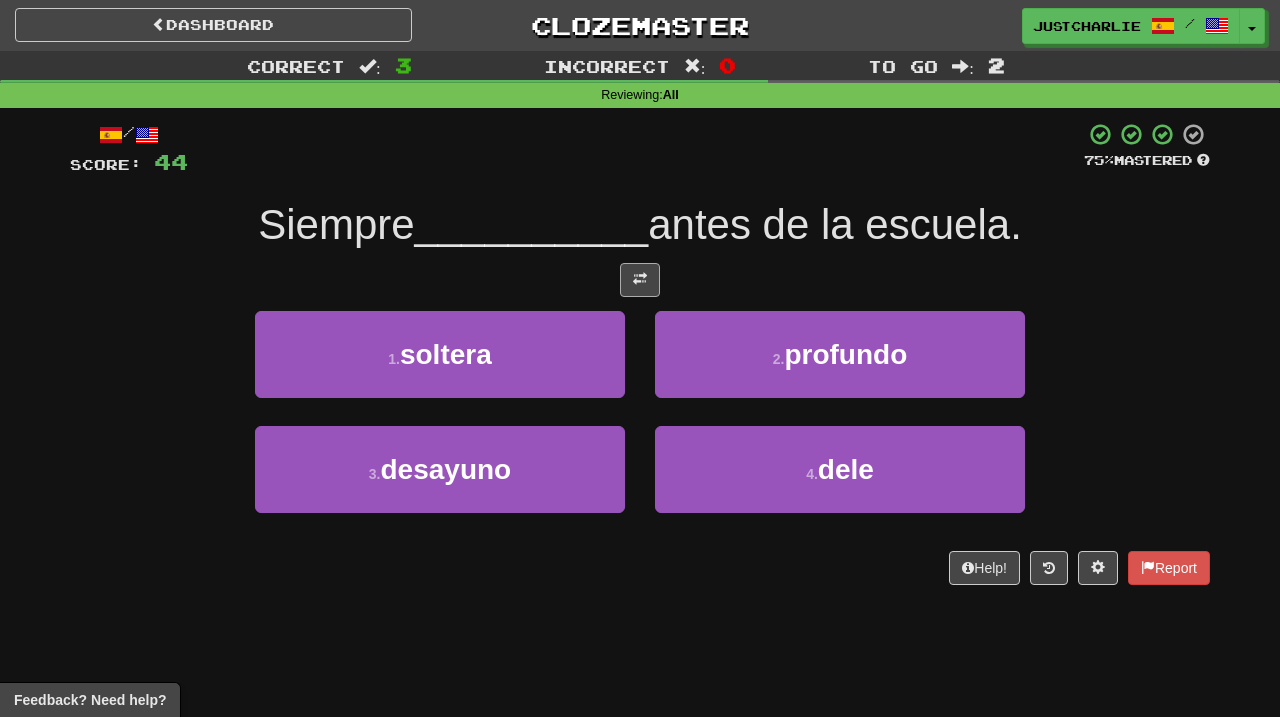 click at bounding box center (640, 279) 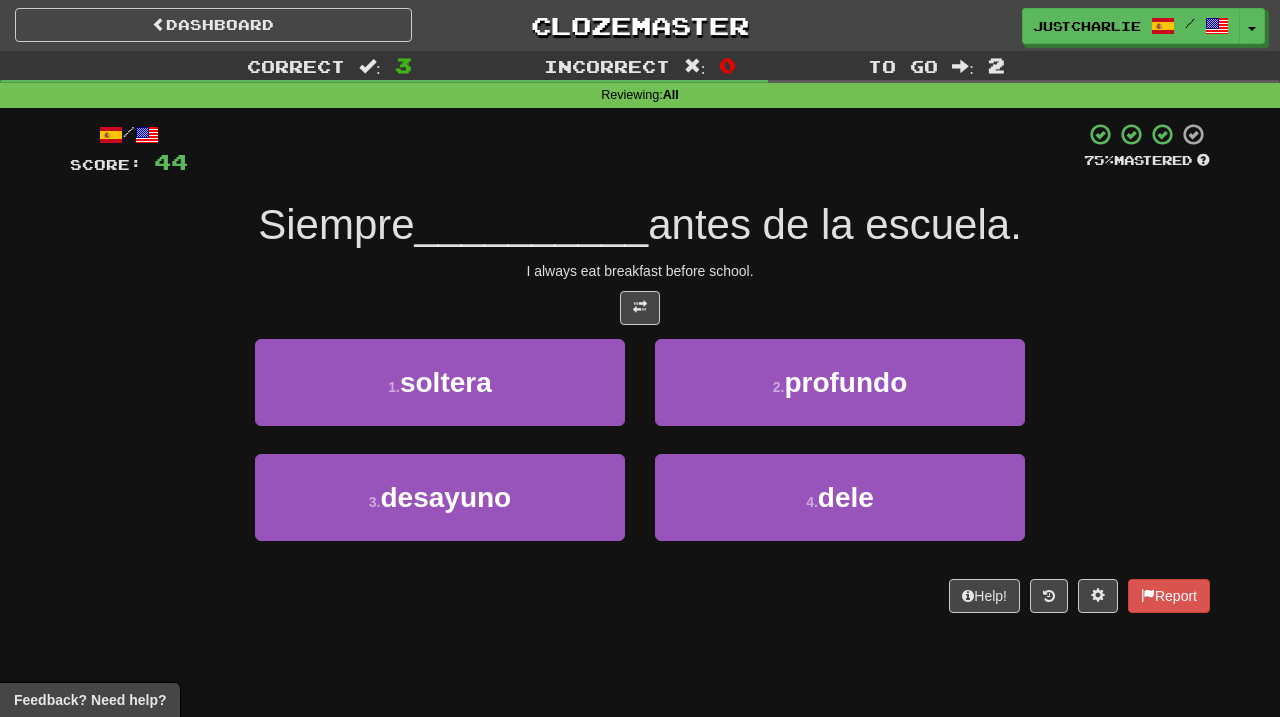 click at bounding box center (640, 308) 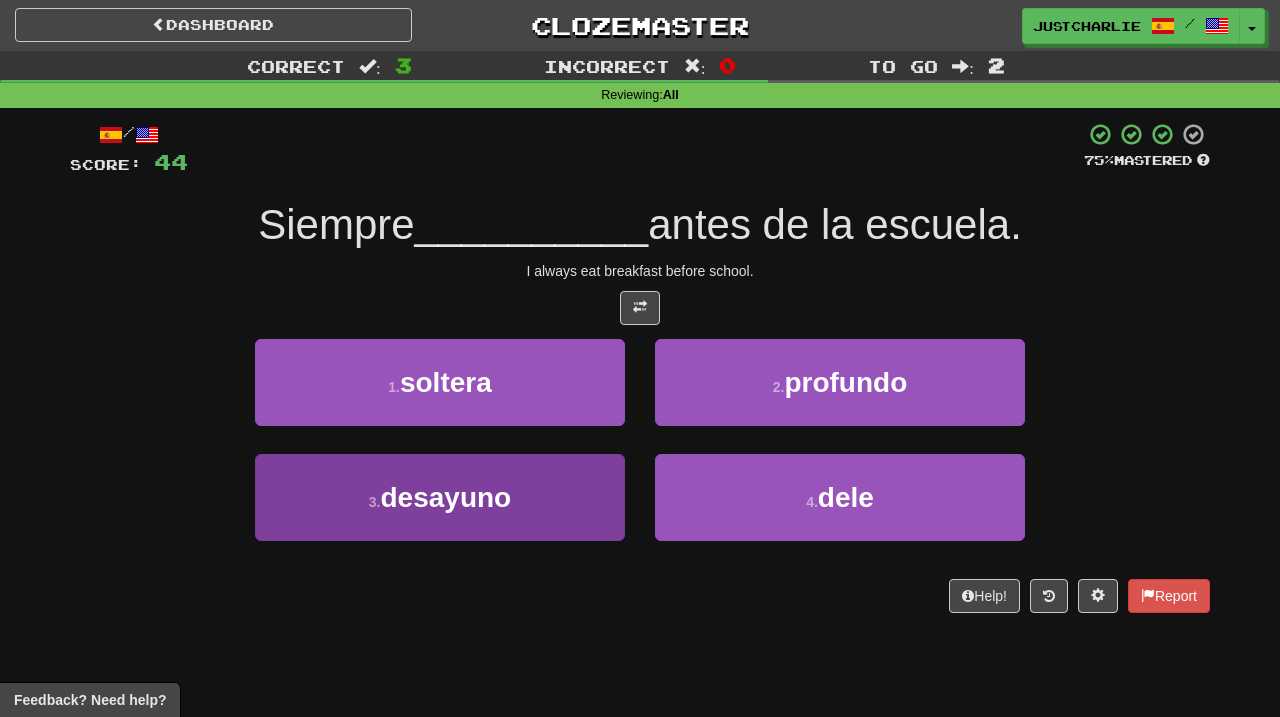 click on "3 .  desayuno" at bounding box center (440, 497) 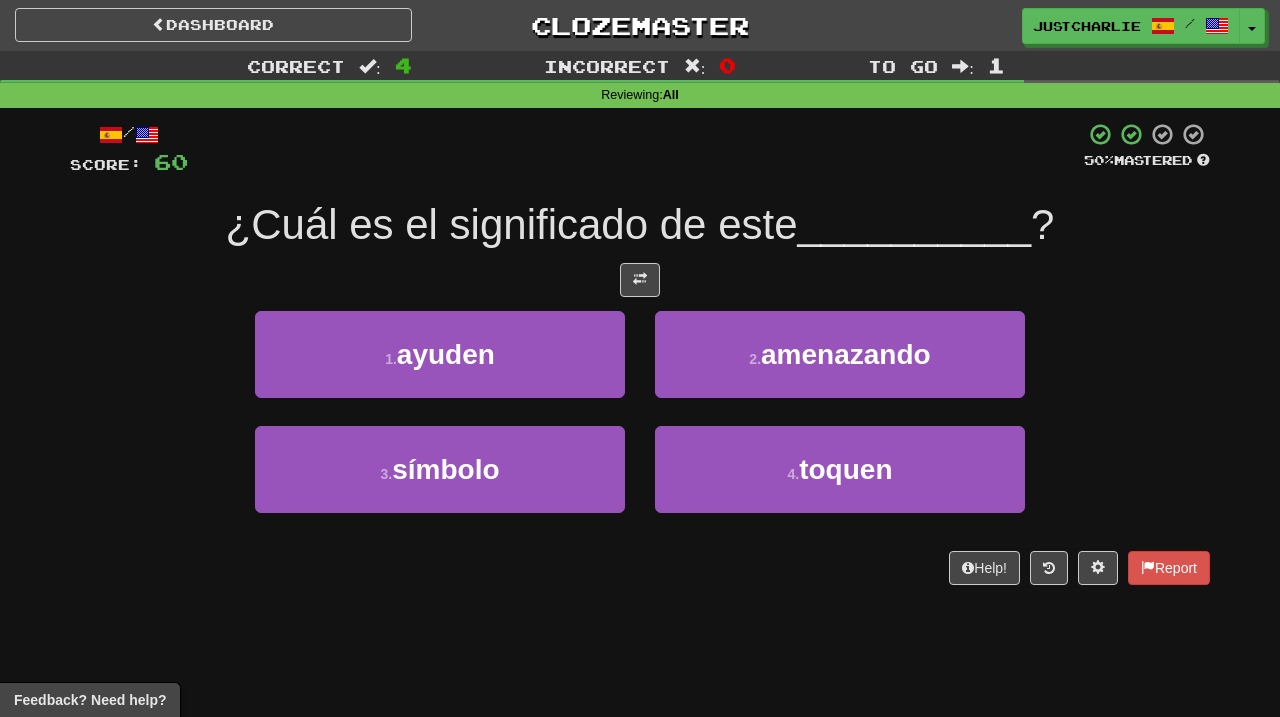 click at bounding box center (640, 280) 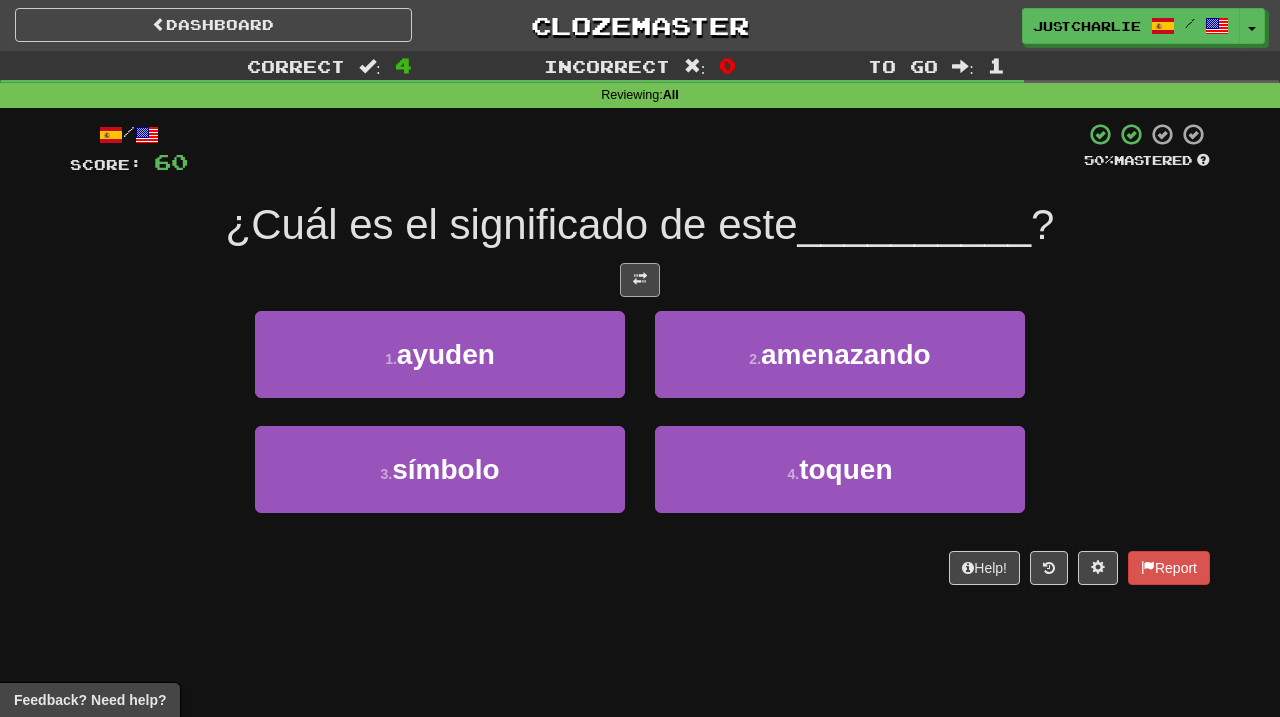 click at bounding box center (640, 280) 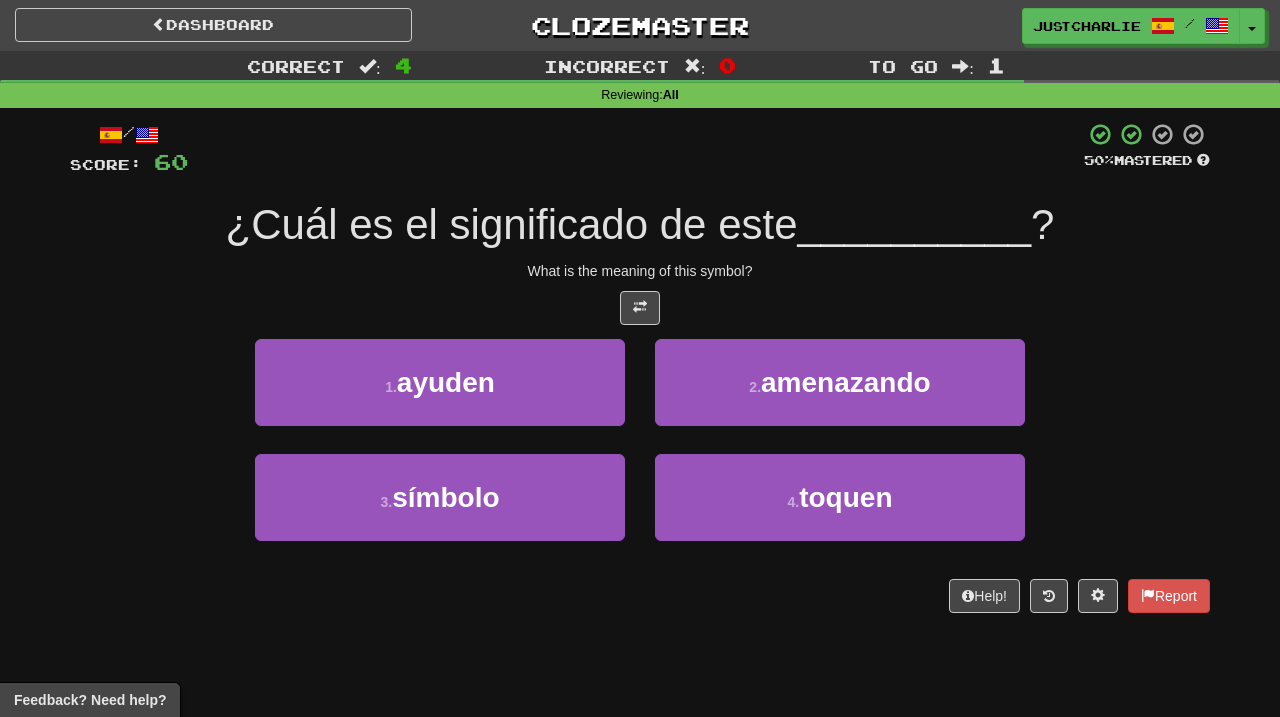 click at bounding box center [640, 308] 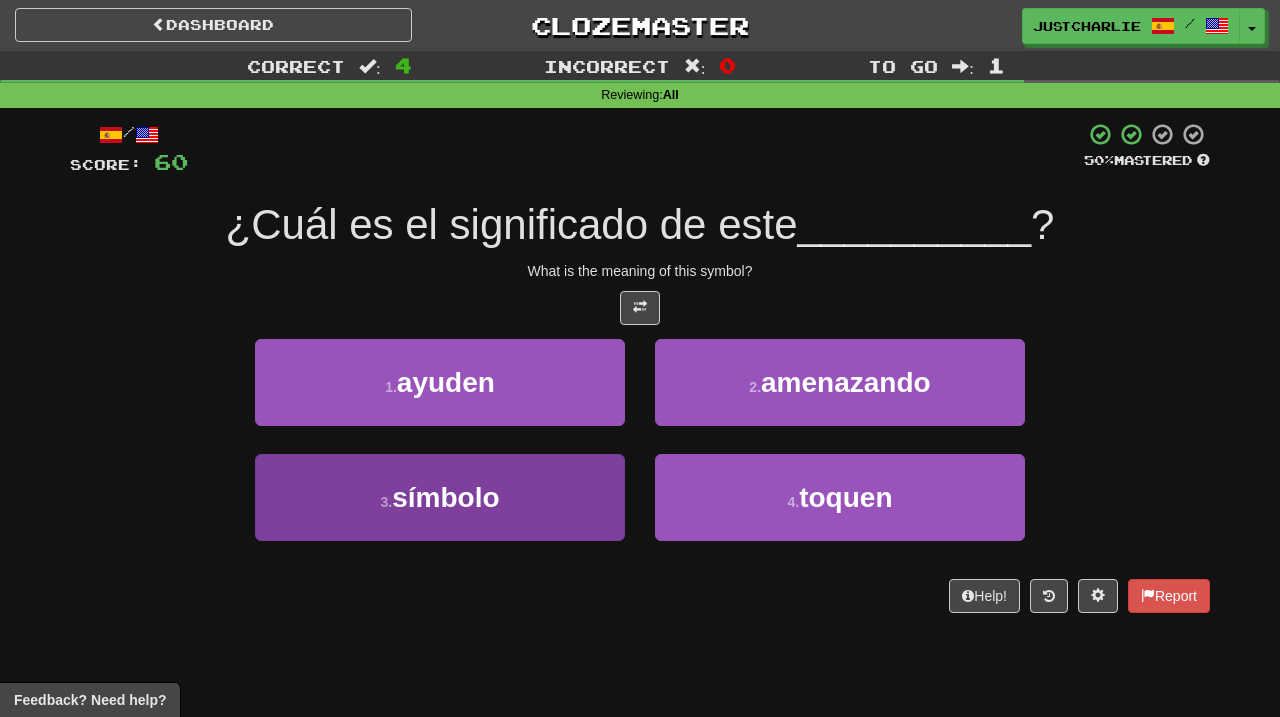 click on "3 .  símbolo" at bounding box center (440, 497) 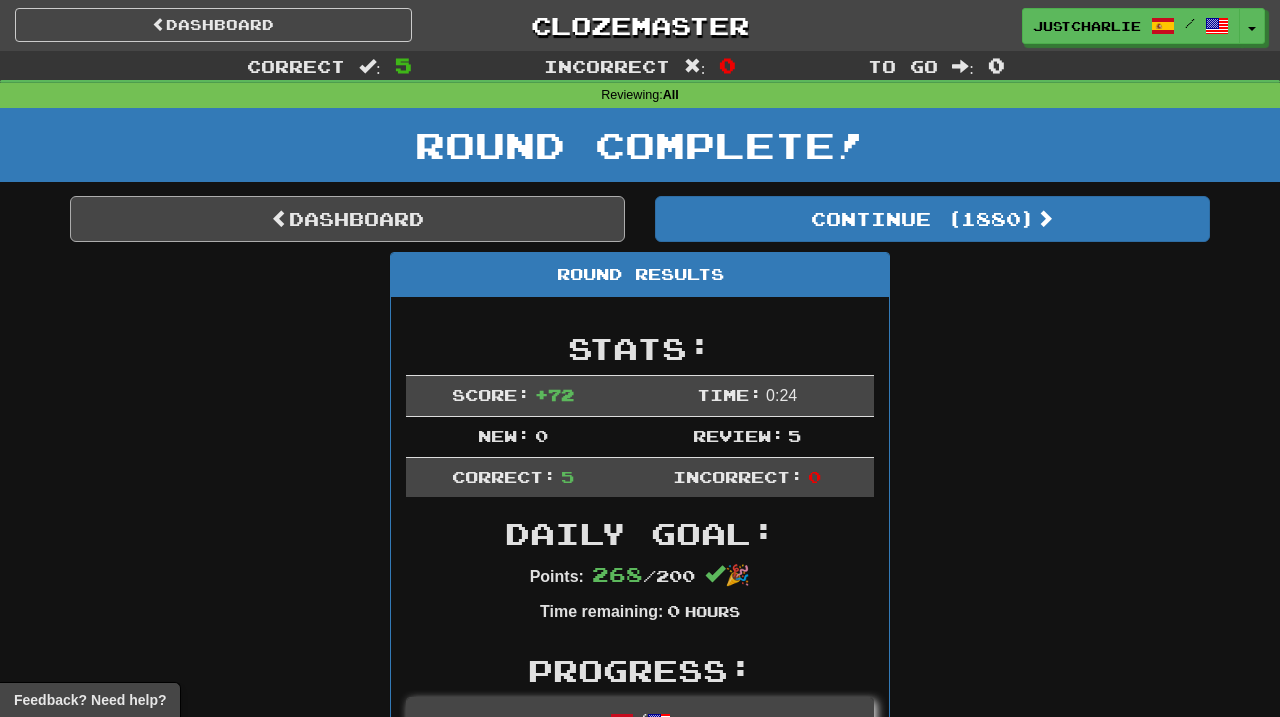 click on "Dashboard" at bounding box center (347, 219) 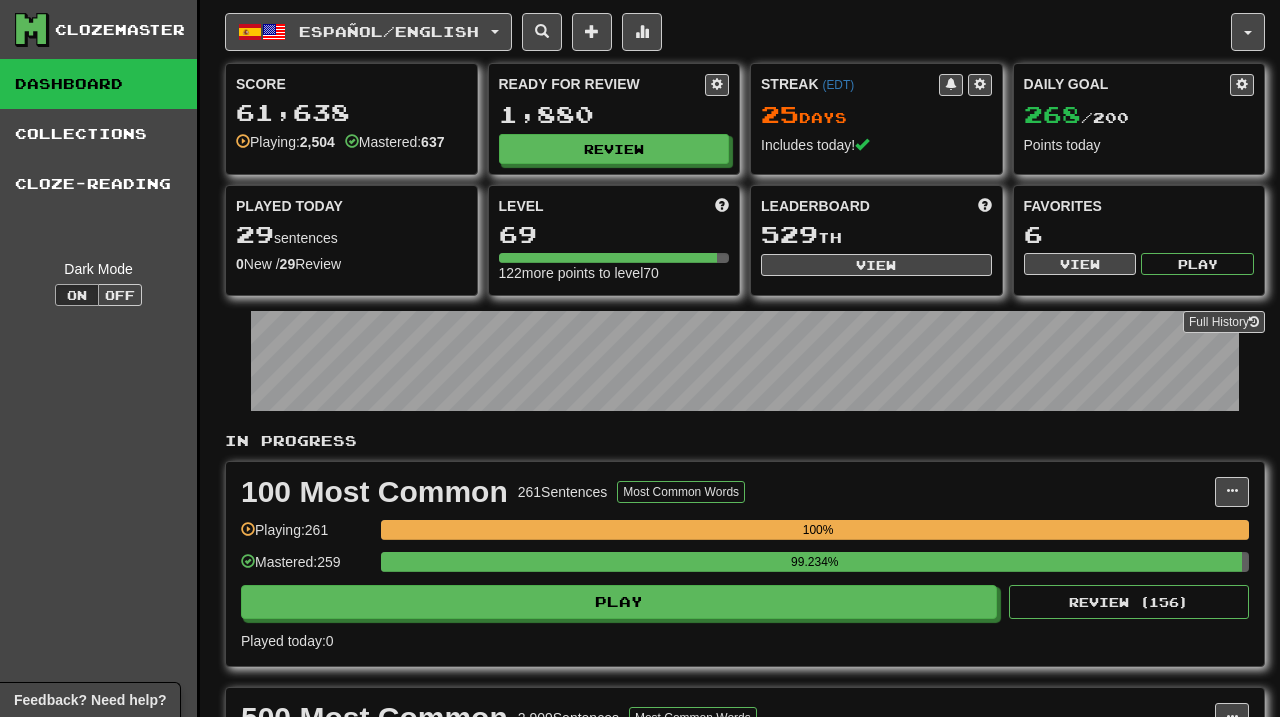 scroll, scrollTop: 0, scrollLeft: 0, axis: both 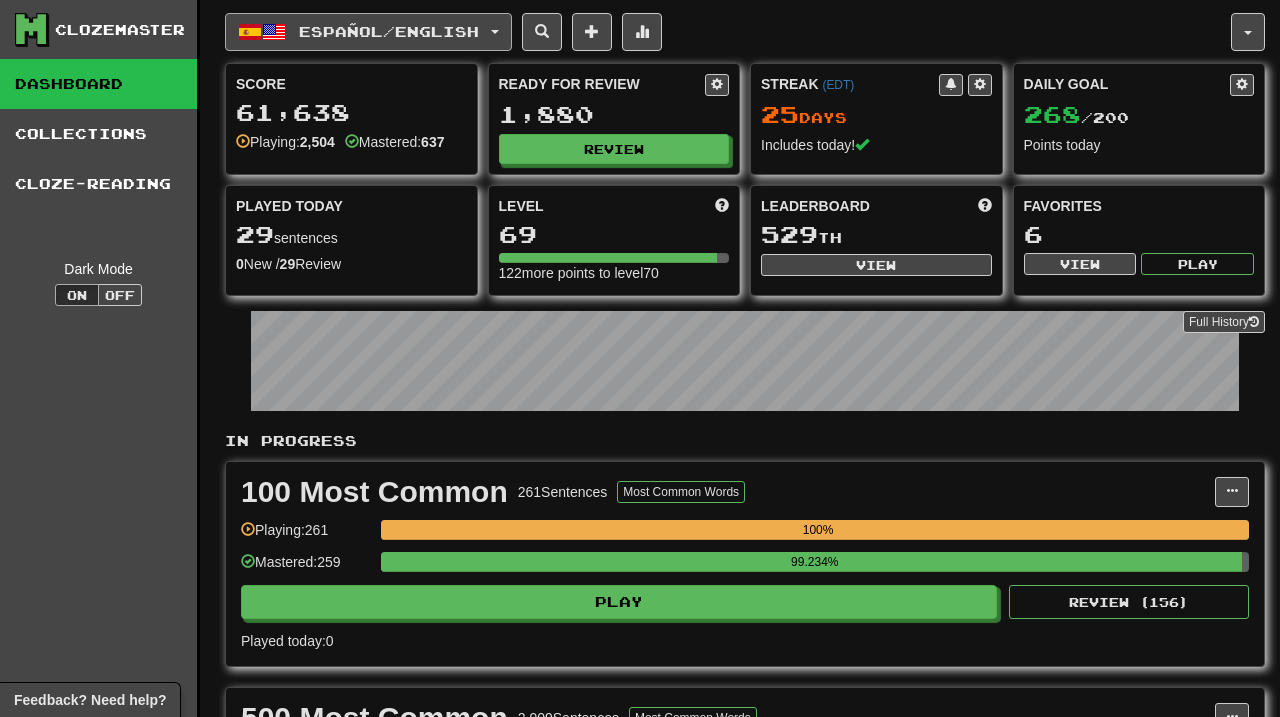 click on "Español  /  English" at bounding box center (368, 32) 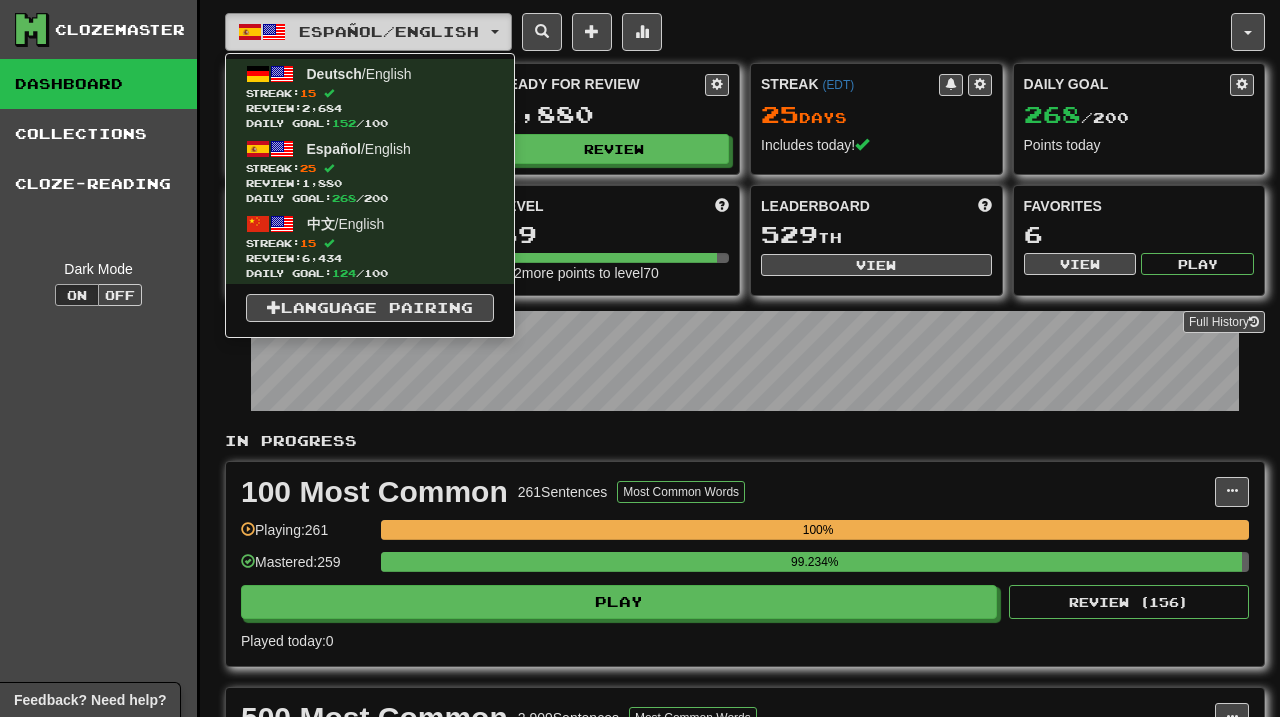 click at bounding box center (495, 32) 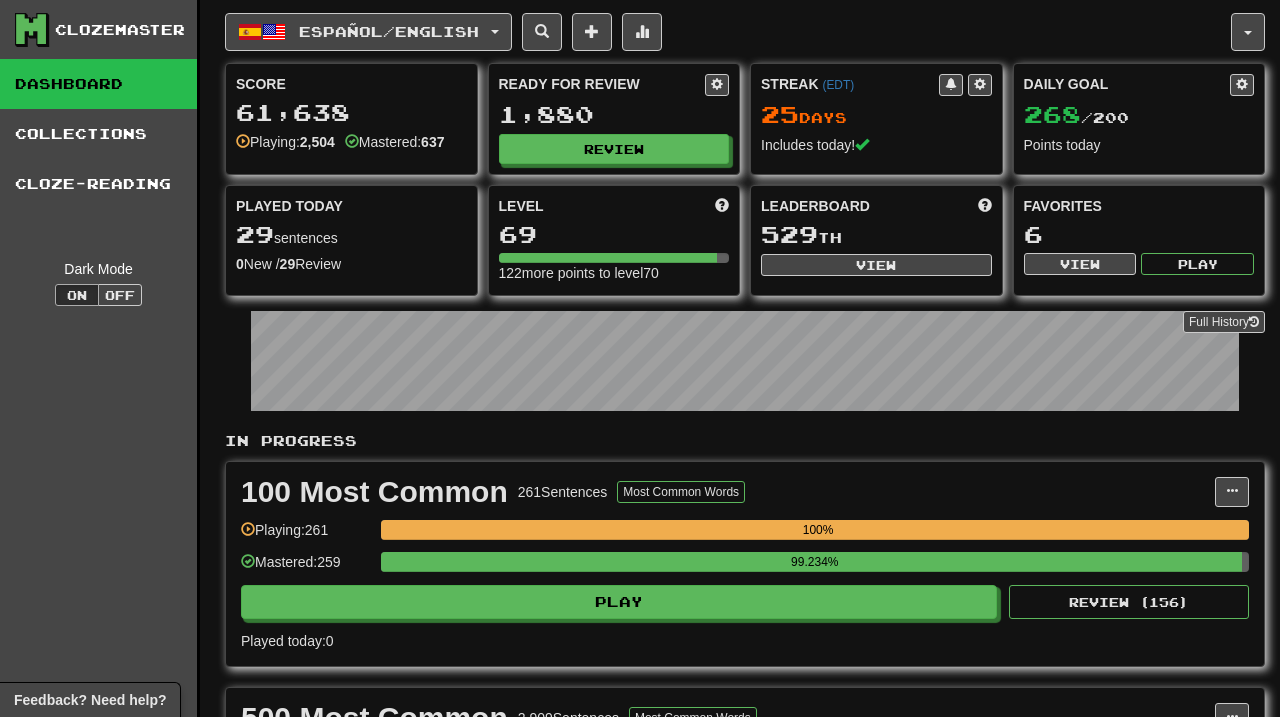 click on "Español  /  English Deutsch  /  English Streak:  [NUMBER]   Review:  [NUMBER]  Daily Goal:  [NUMBER]  /  [NUMBER] Español  /  English Streak:  [NUMBER]   Review:  [NUMBER]  Daily Goal:  [NUMBER]  /  [NUMBER] 中文  /  English Streak:  [NUMBER]   Review:  [NUMBER]  Daily Goal:  [NUMBER]  /  [NUMBER]  Language Pairing" at bounding box center [728, 32] 